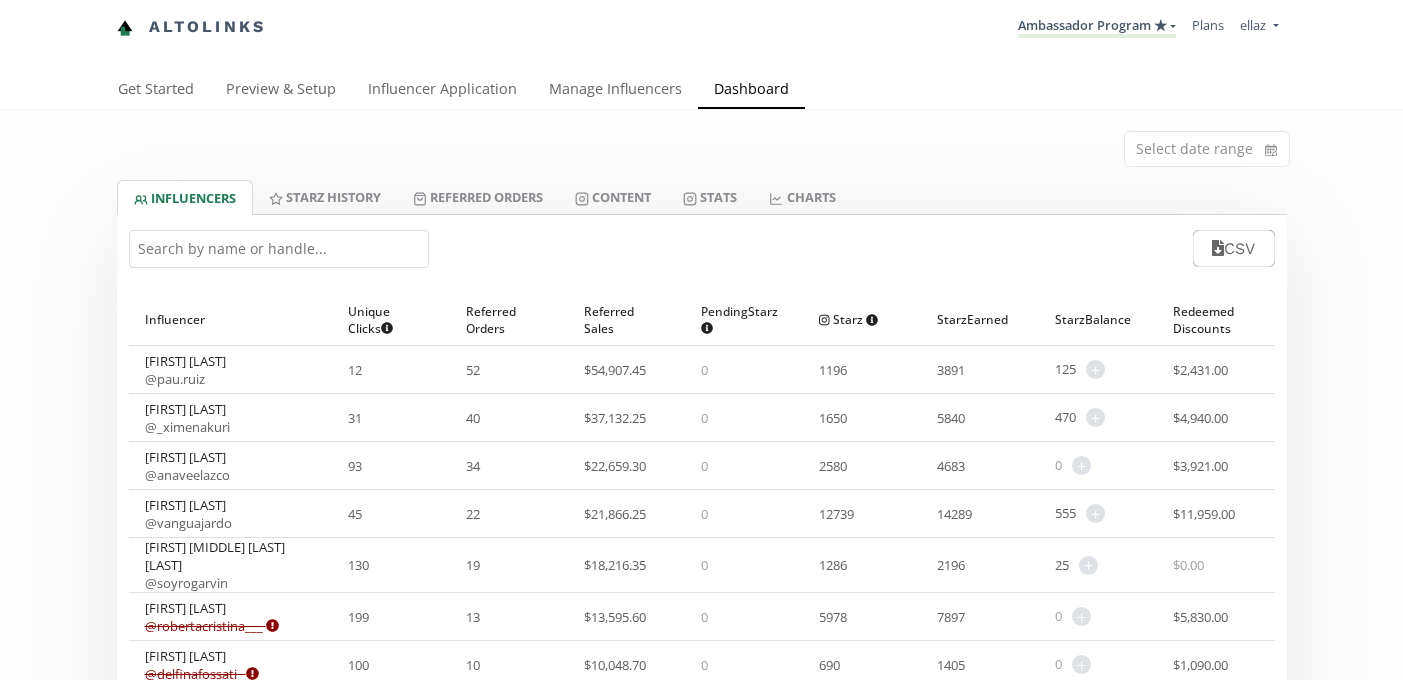 scroll, scrollTop: 0, scrollLeft: 0, axis: both 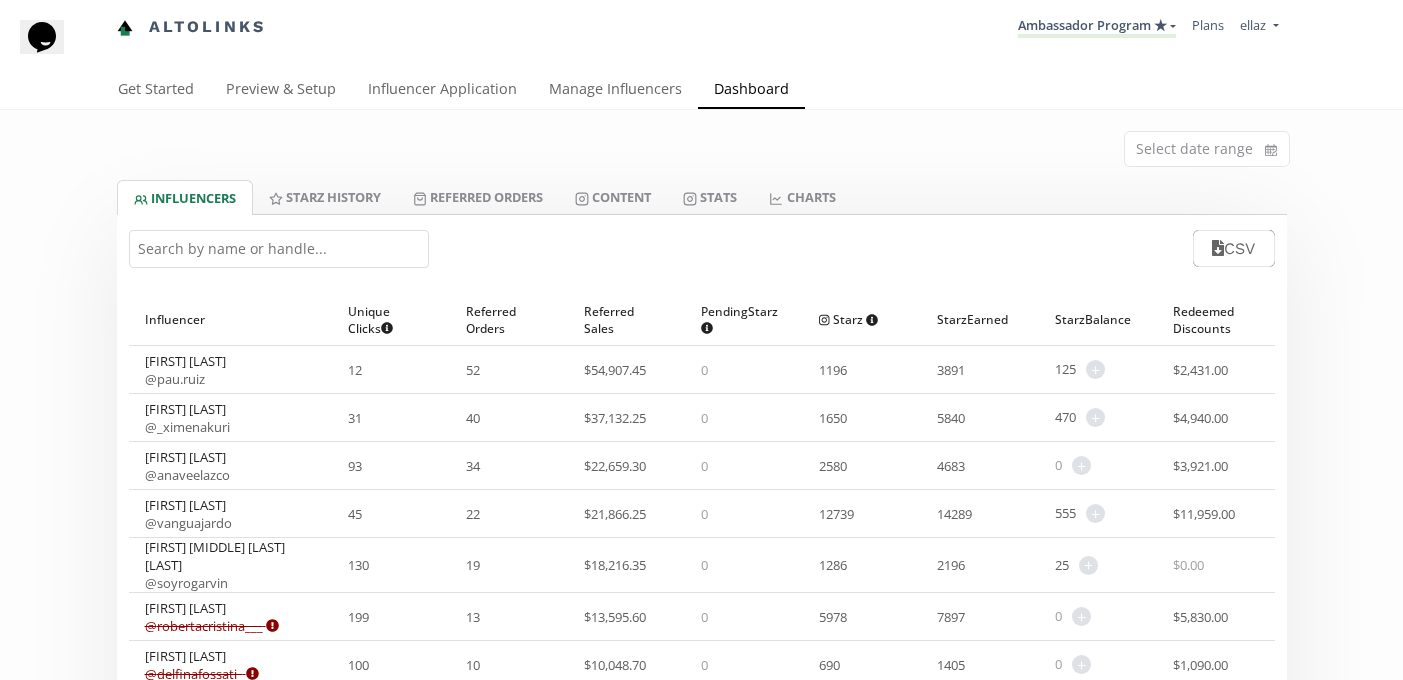 click at bounding box center (279, 249) 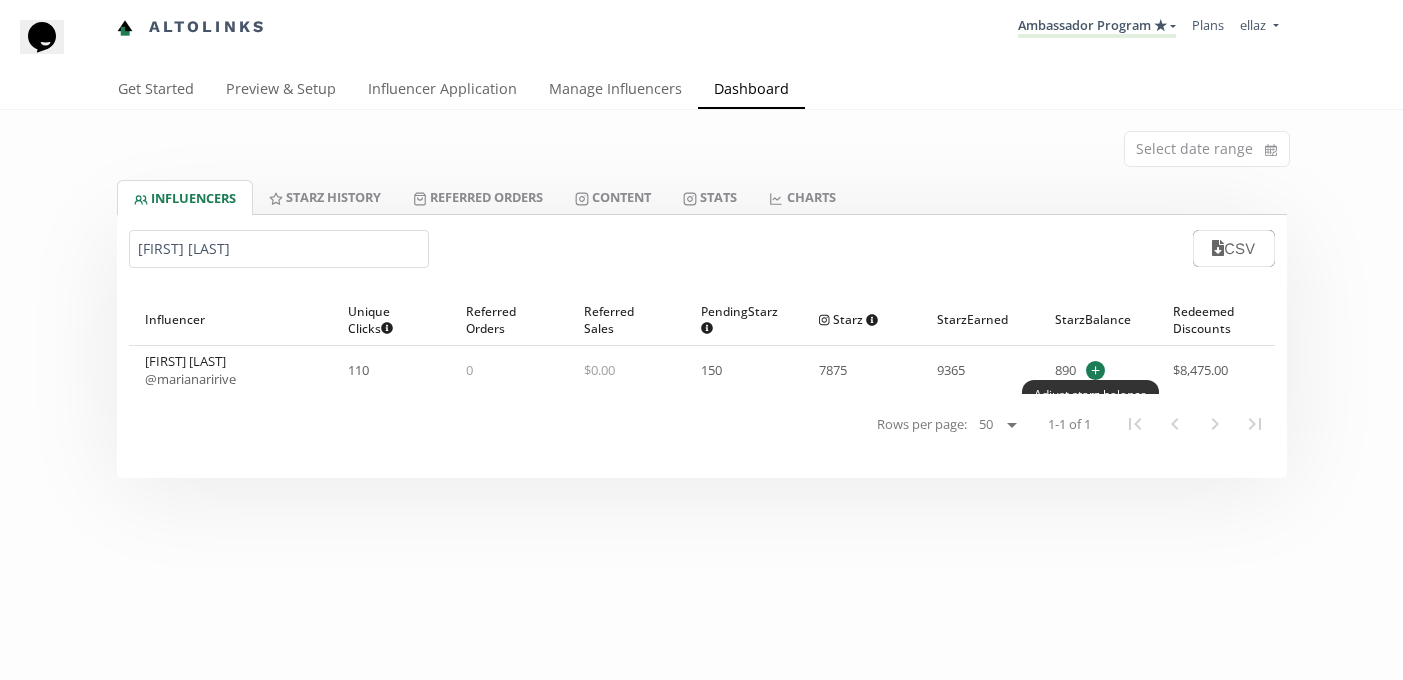 type on "Marianaririve" 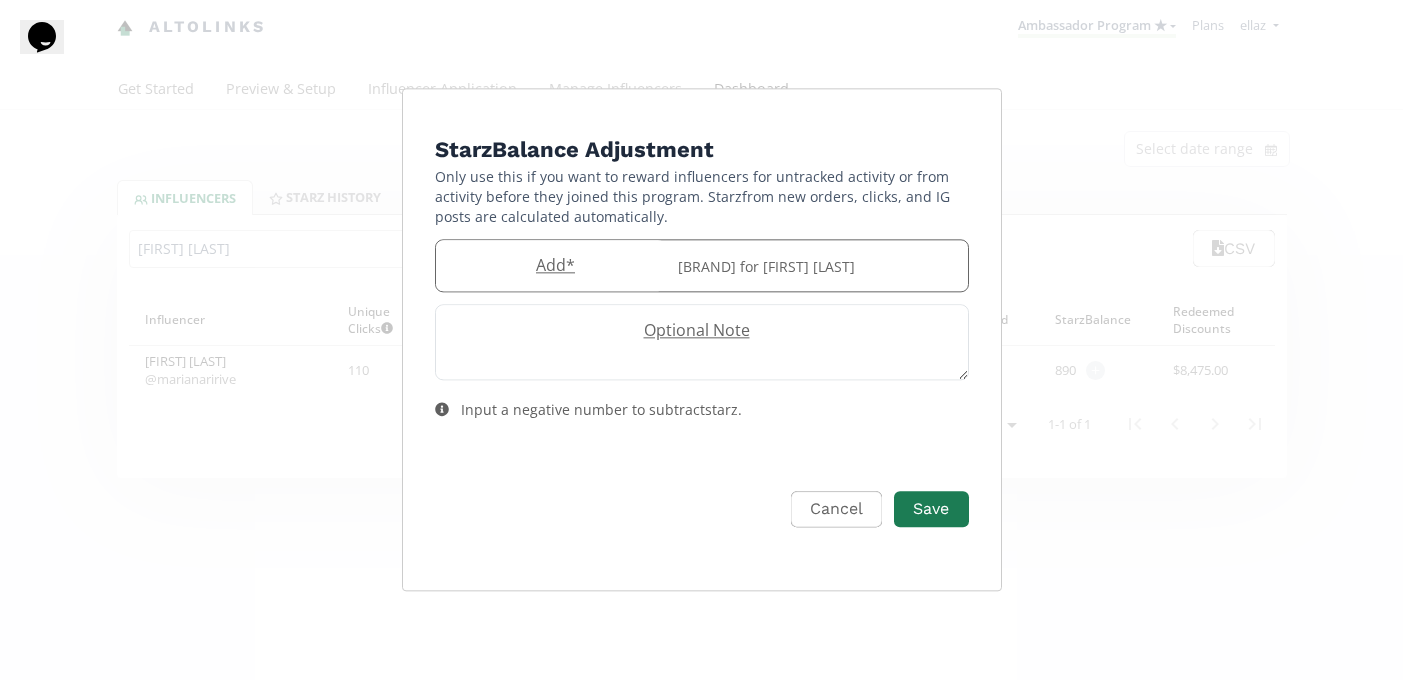click on "Add *" at bounding box center (551, 265) 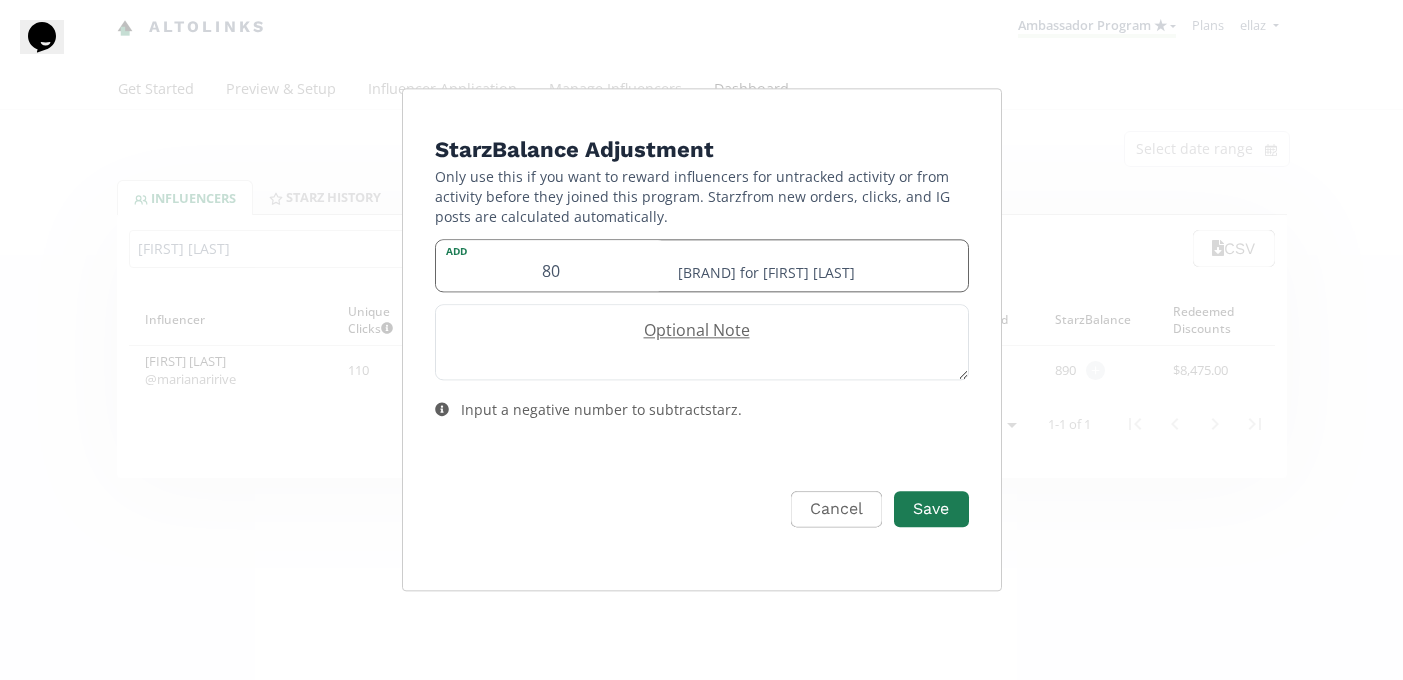 type on "80" 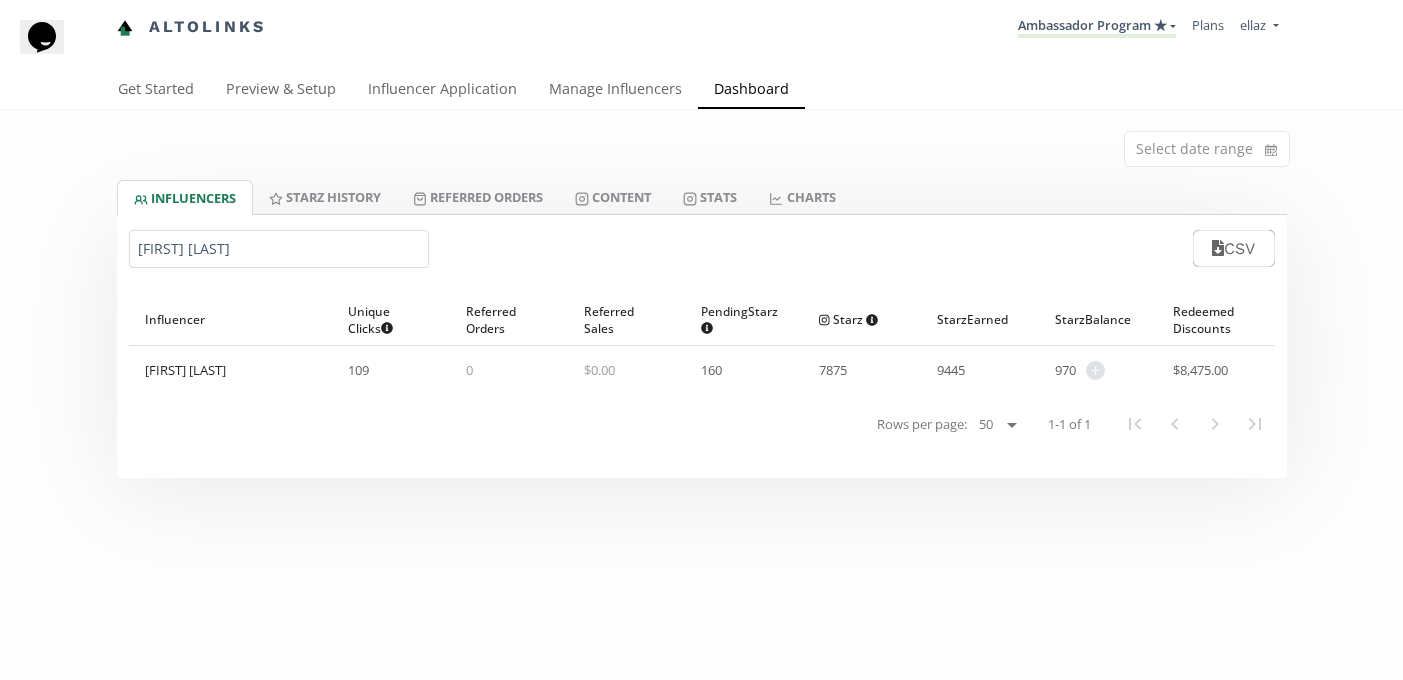 click on "Marianaririve" at bounding box center [279, 249] 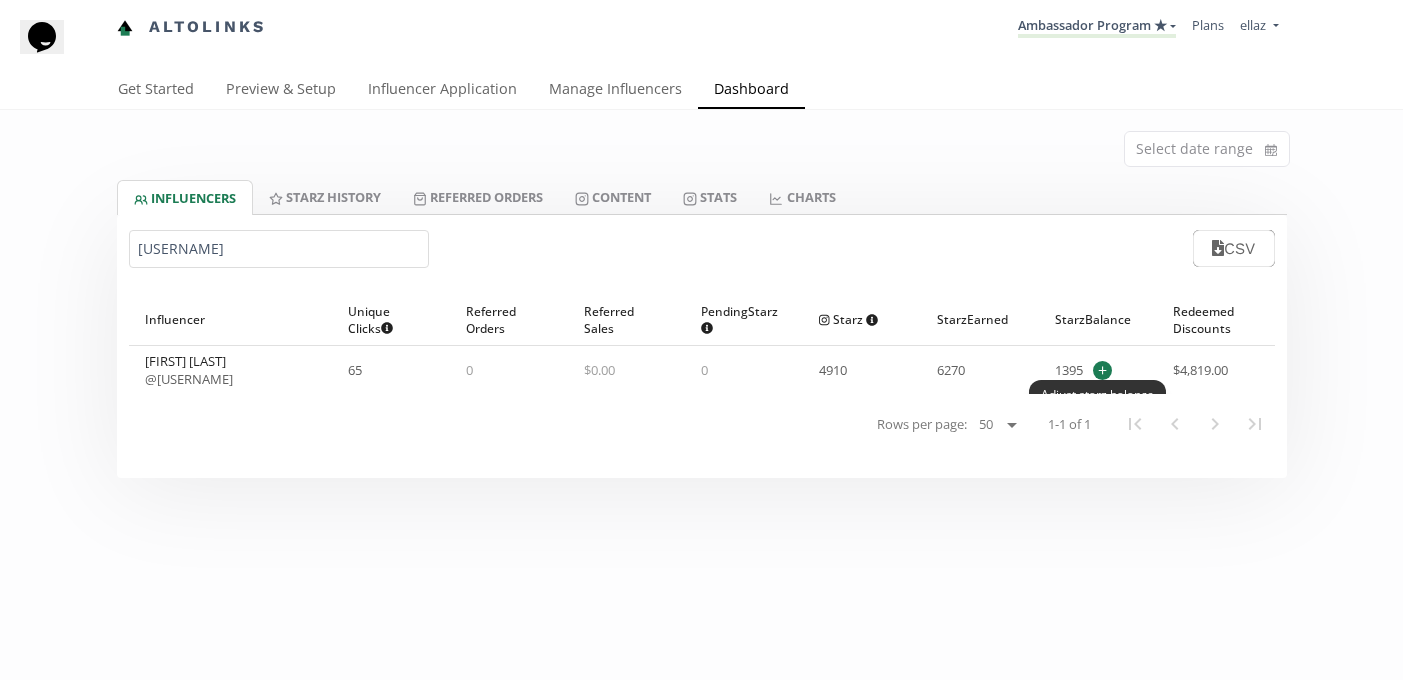 type on "[USERNAME]" 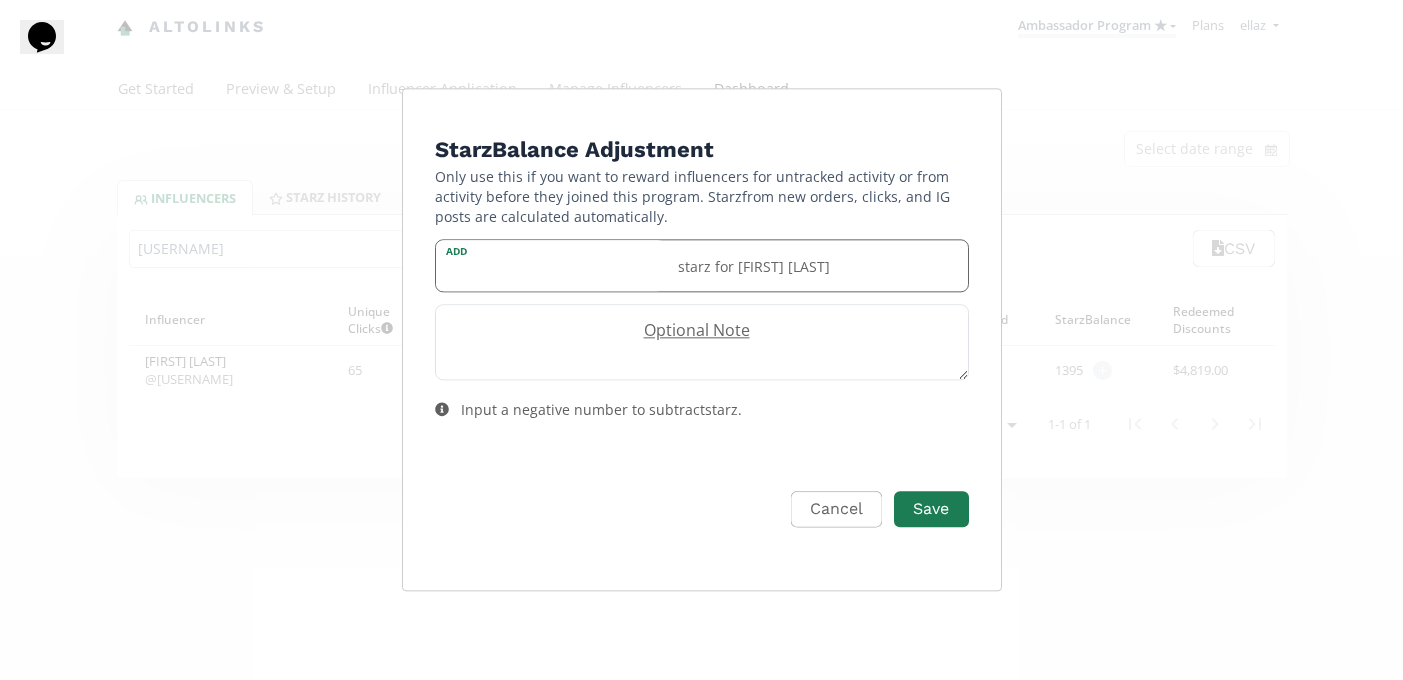 click on "Add starz for Mariana Serena" at bounding box center (702, 265) 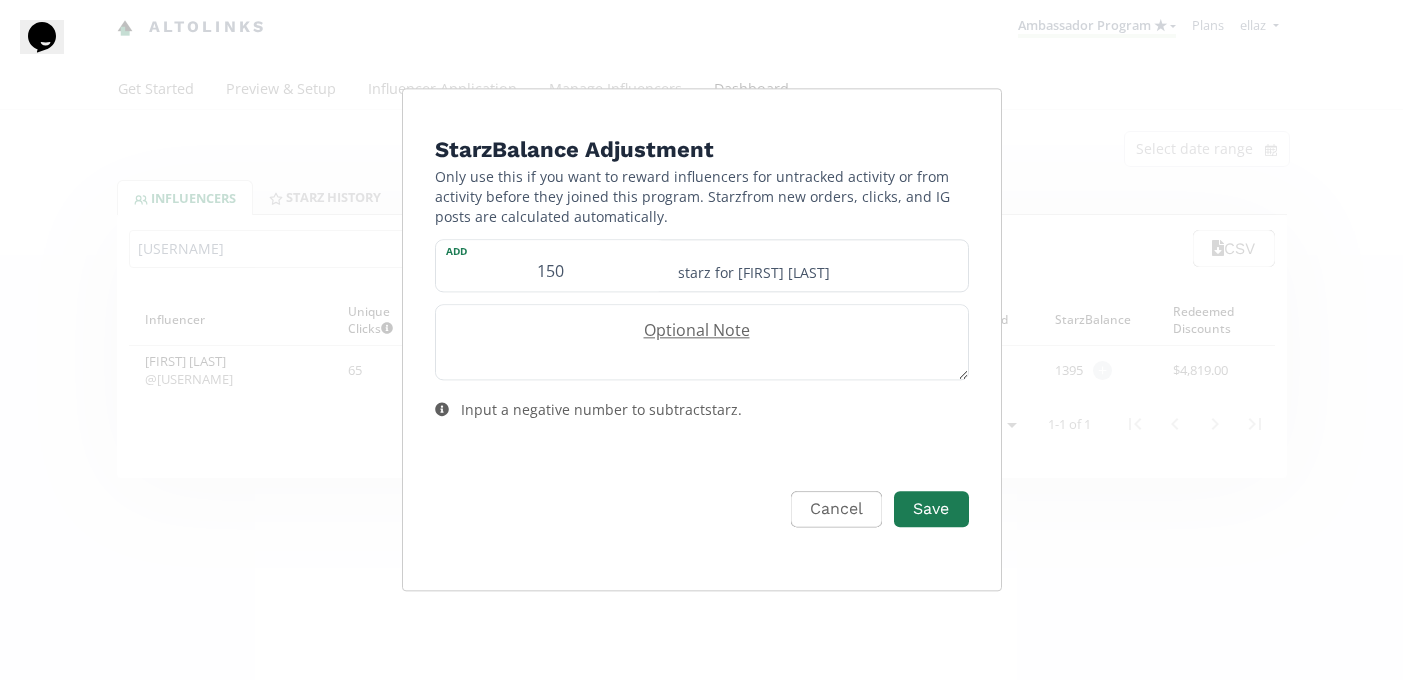 type on "150" 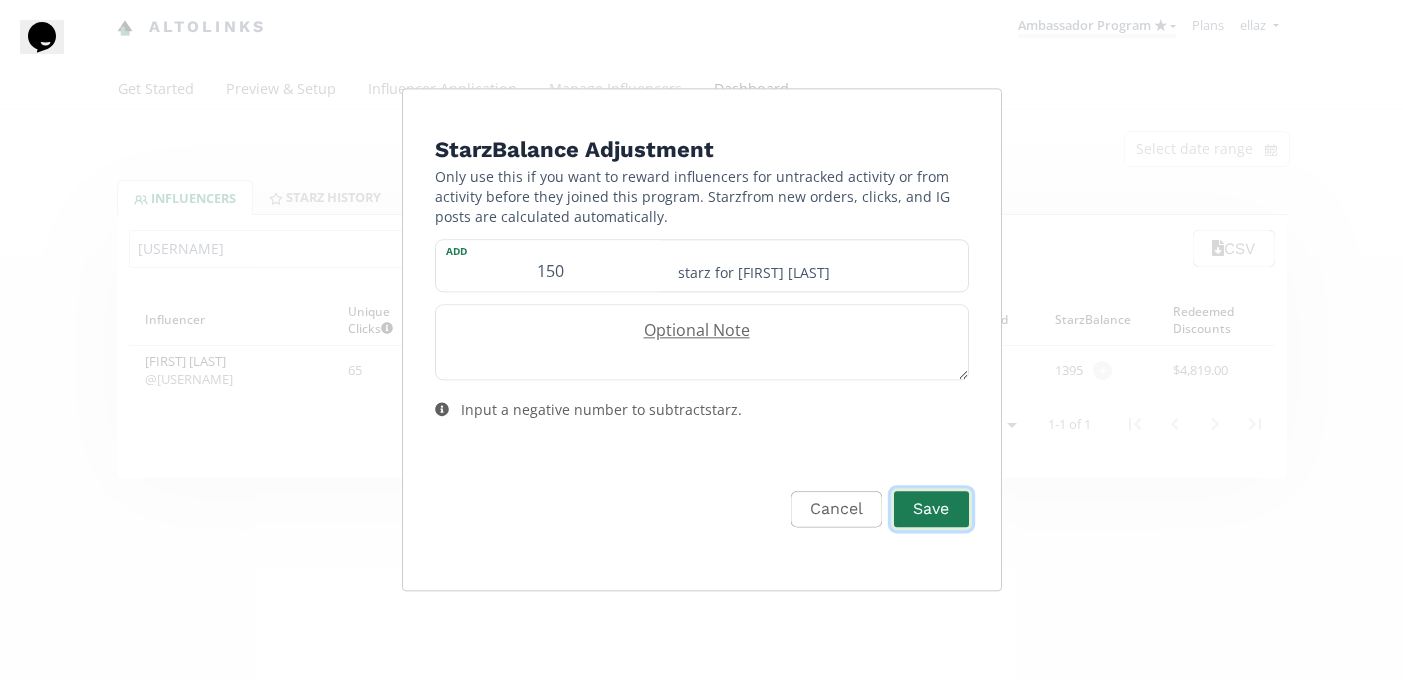 click on "Save" at bounding box center (931, 509) 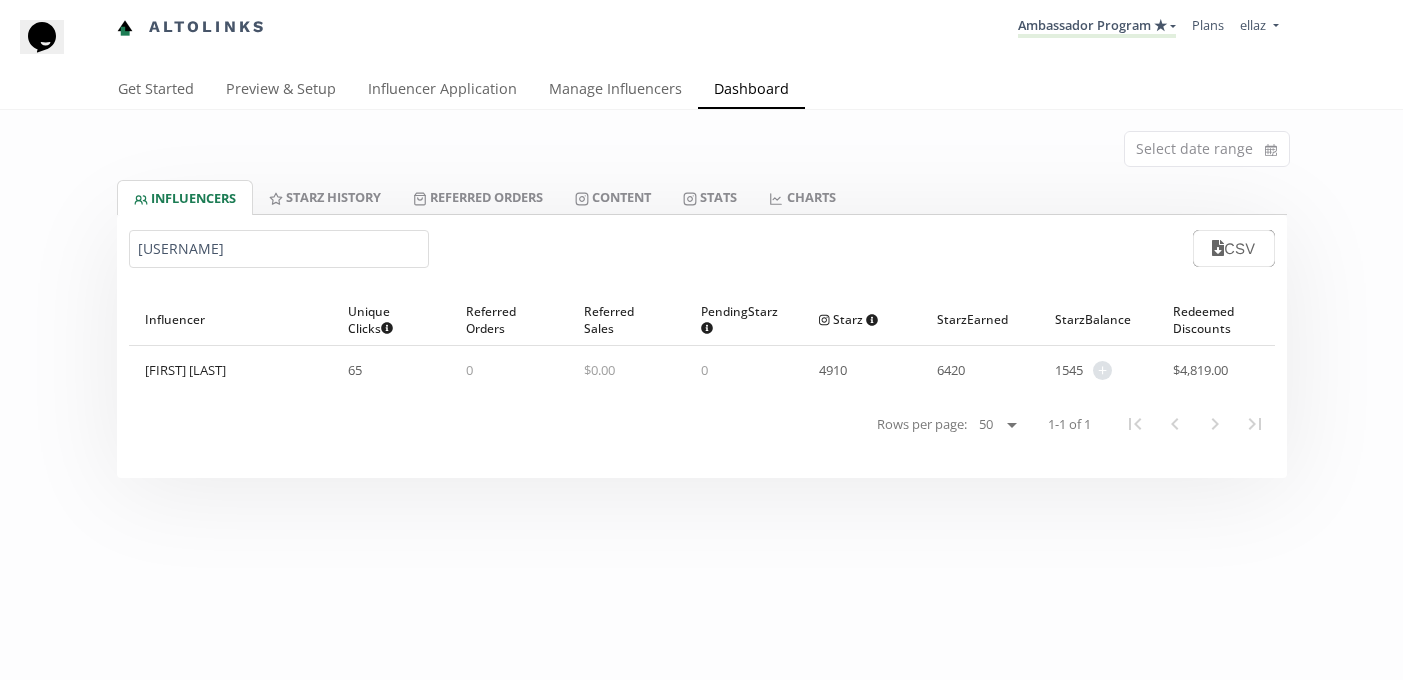 click on "[USERNAME]" at bounding box center [279, 249] 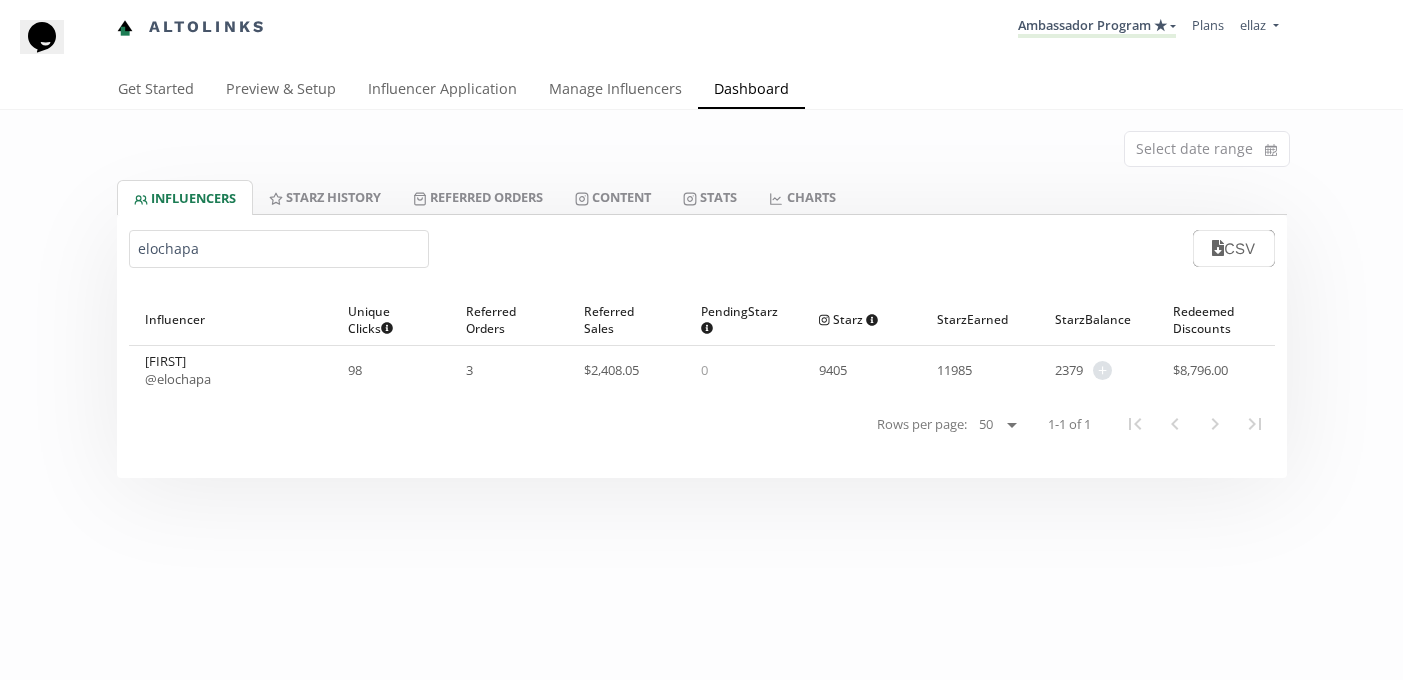 type on "elochapa" 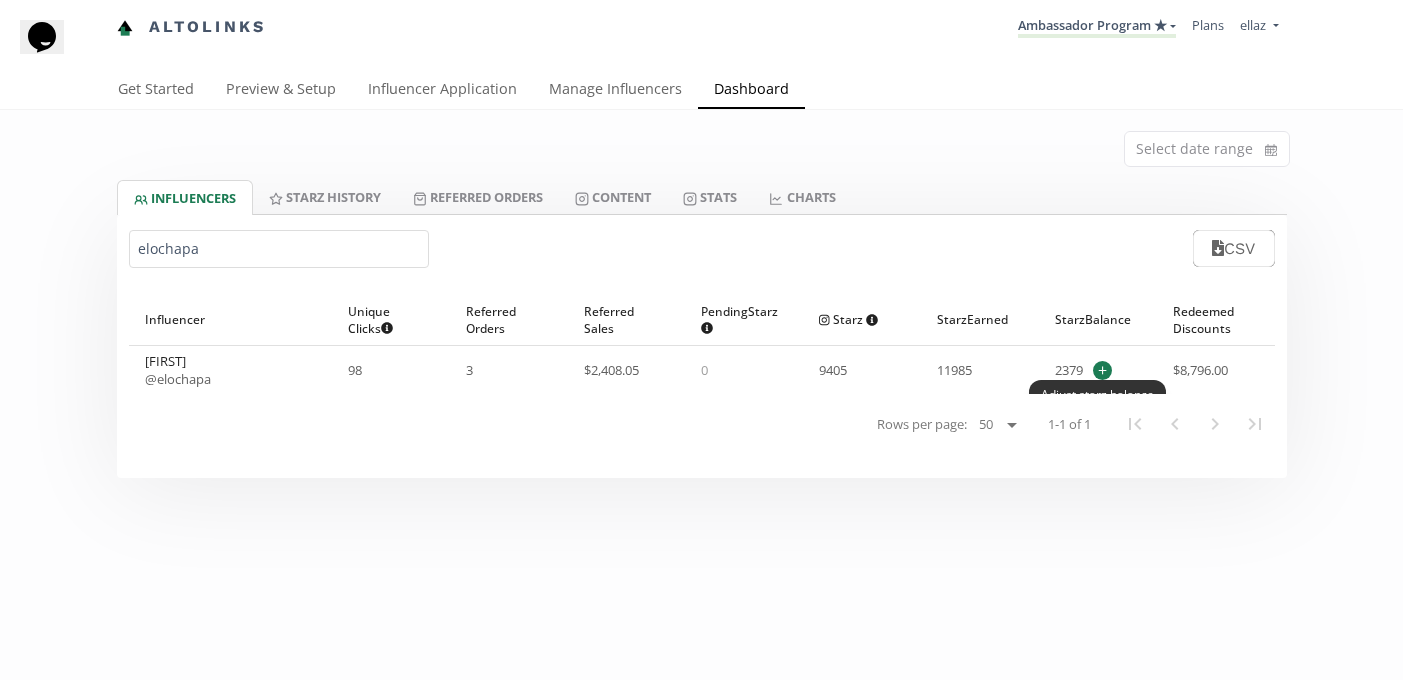click on "+" at bounding box center (1102, 370) 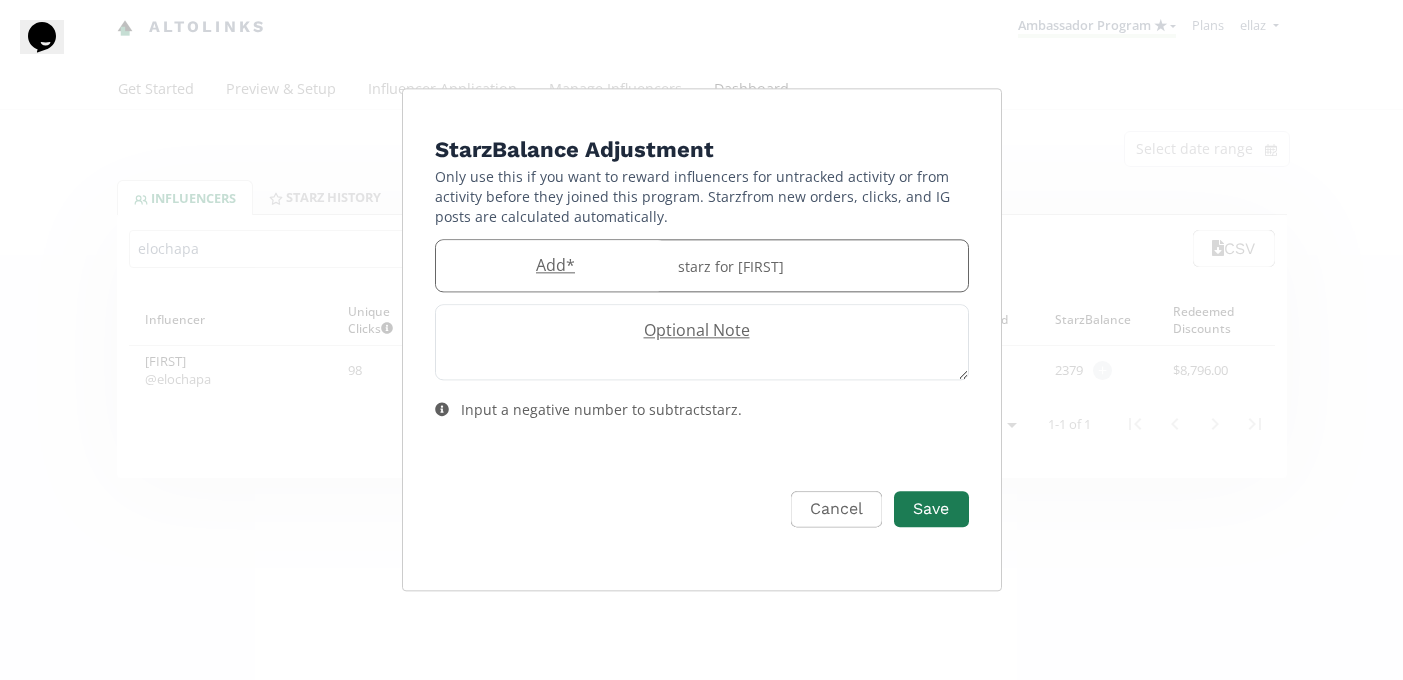 click on "Add *" at bounding box center (551, 265) 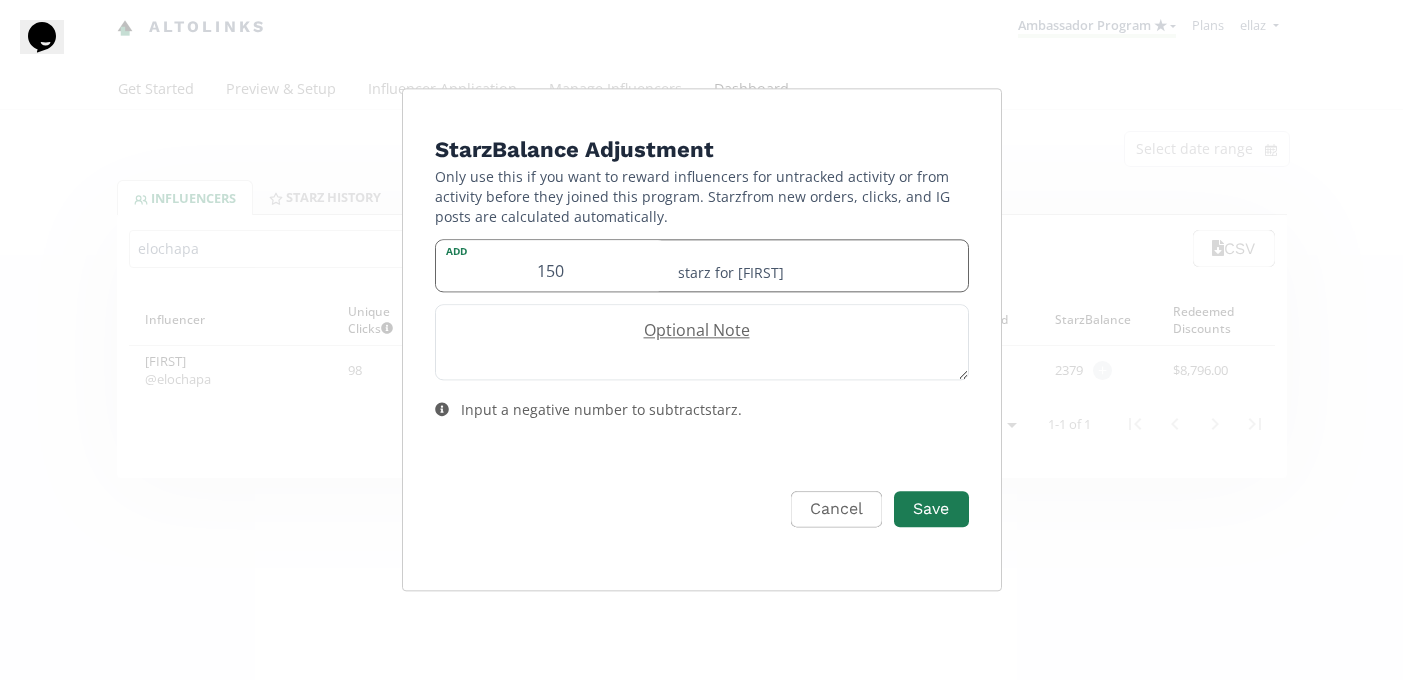 type on "150" 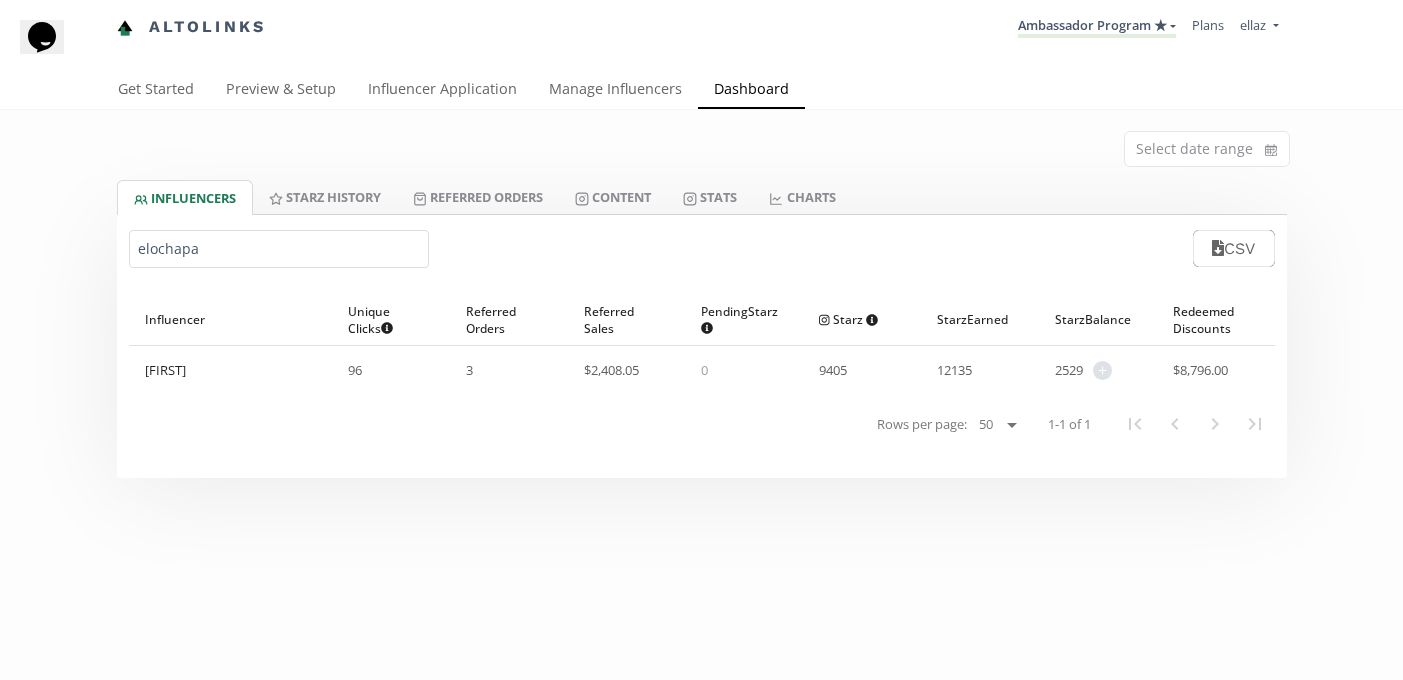 click on "elochapa" at bounding box center [279, 249] 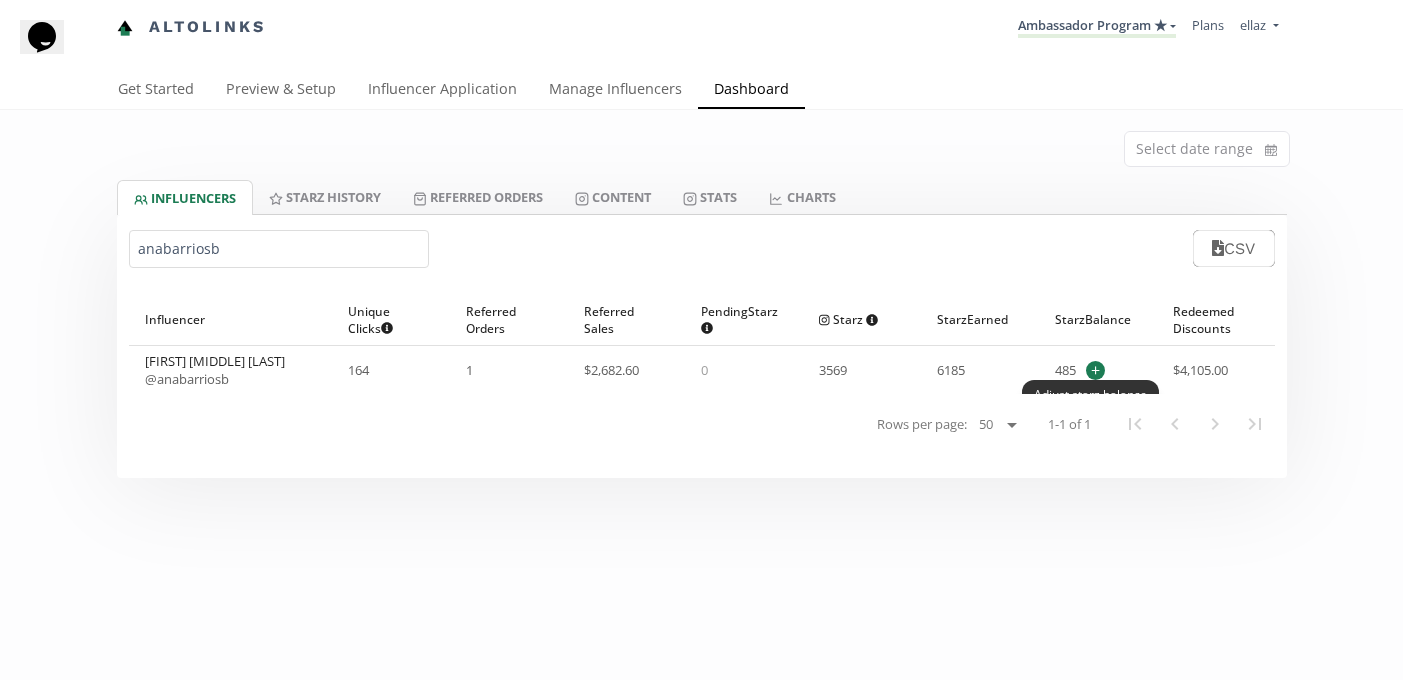 type on "anabarriosb" 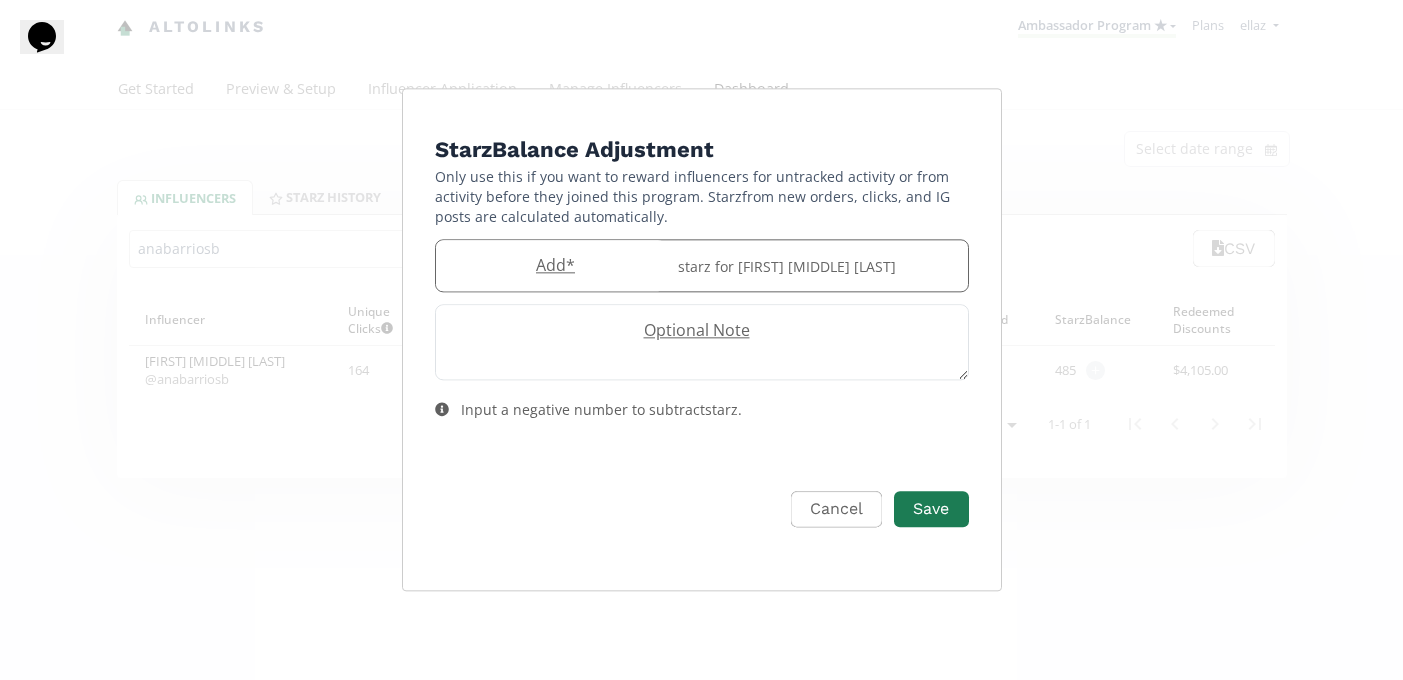 click on "Add *" at bounding box center (551, 265) 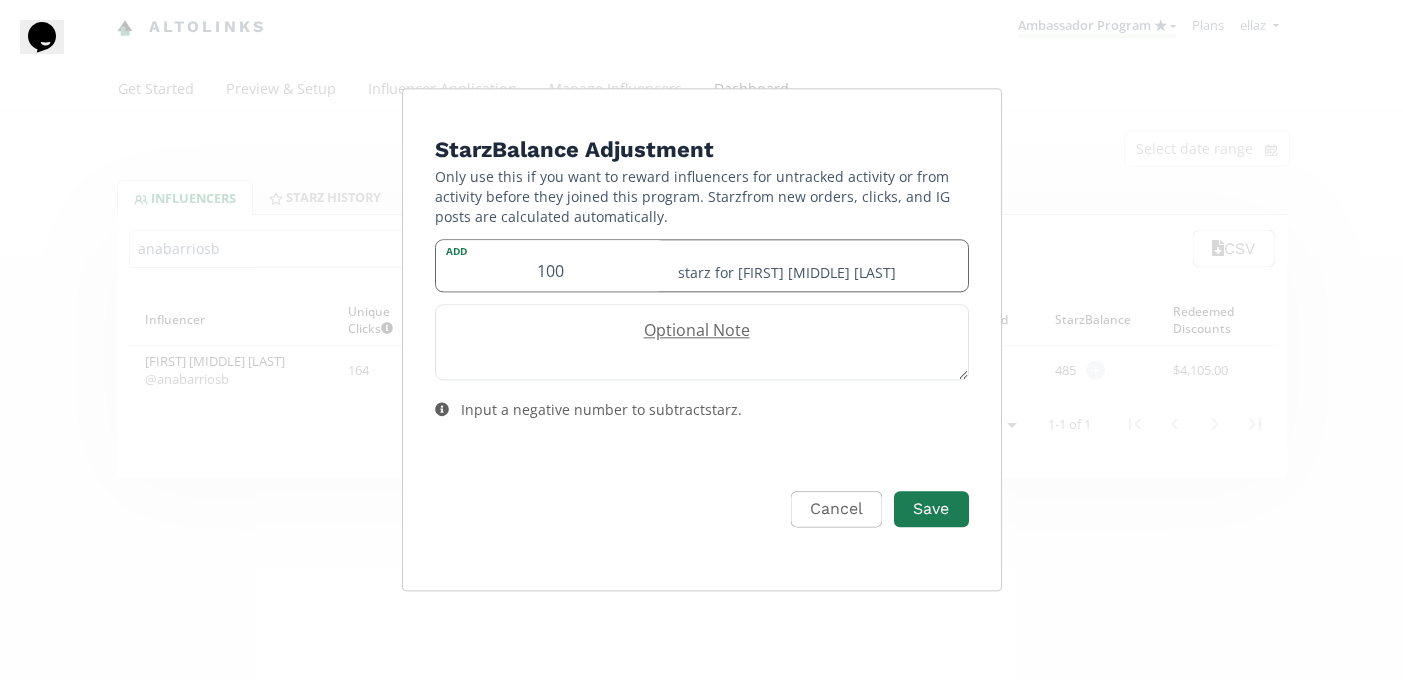 type on "100" 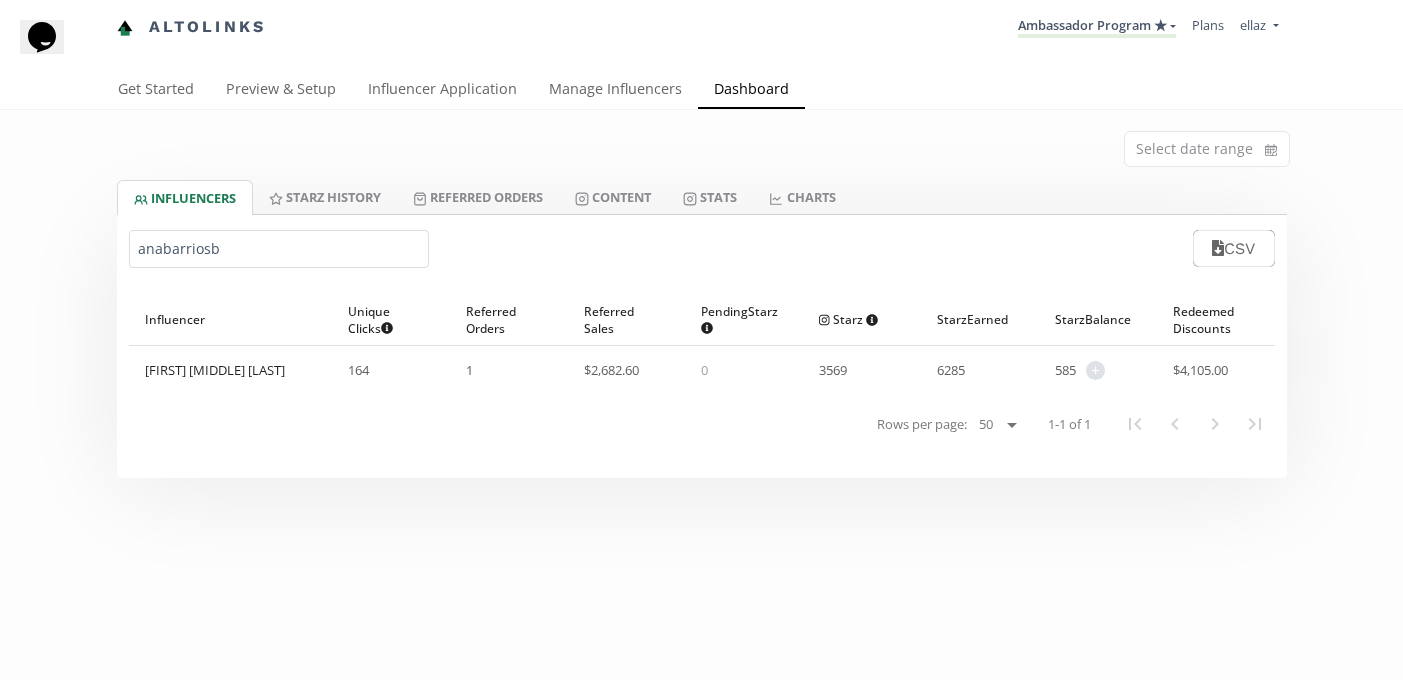 click on "anabarriosb" at bounding box center [279, 249] 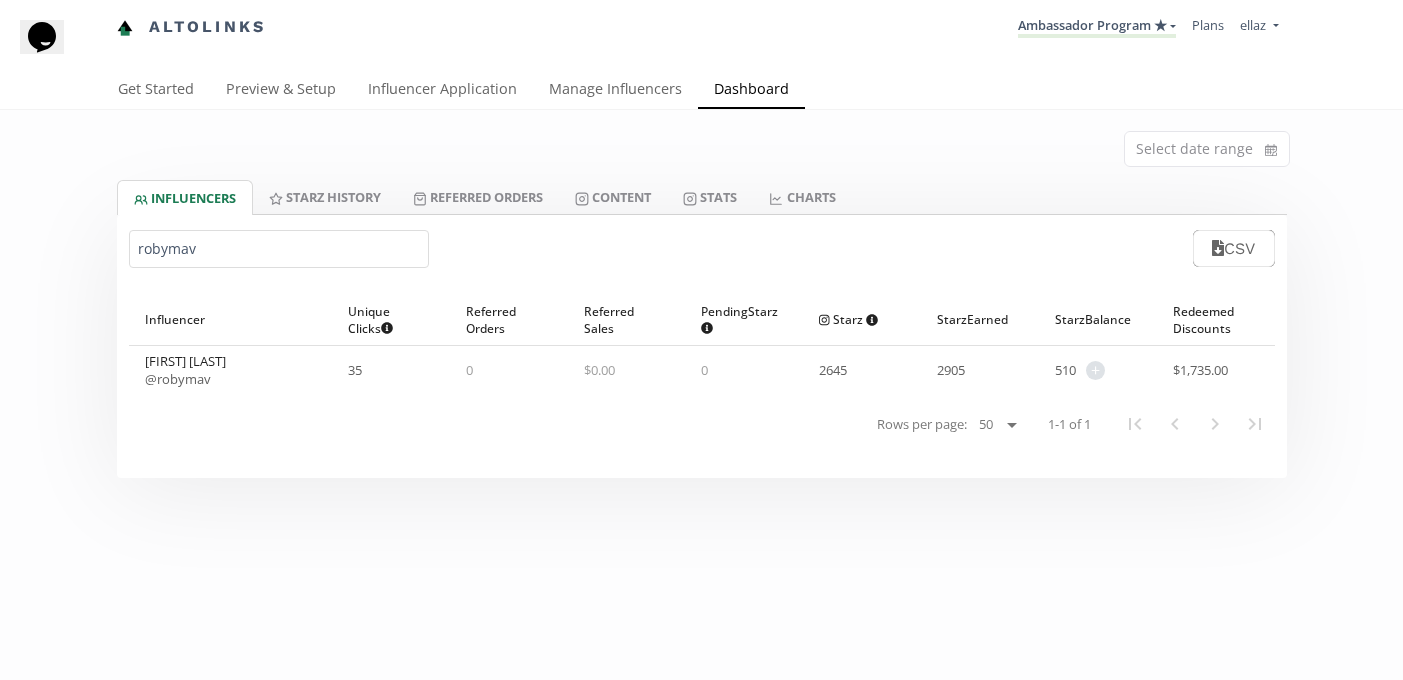 type on "robymav" 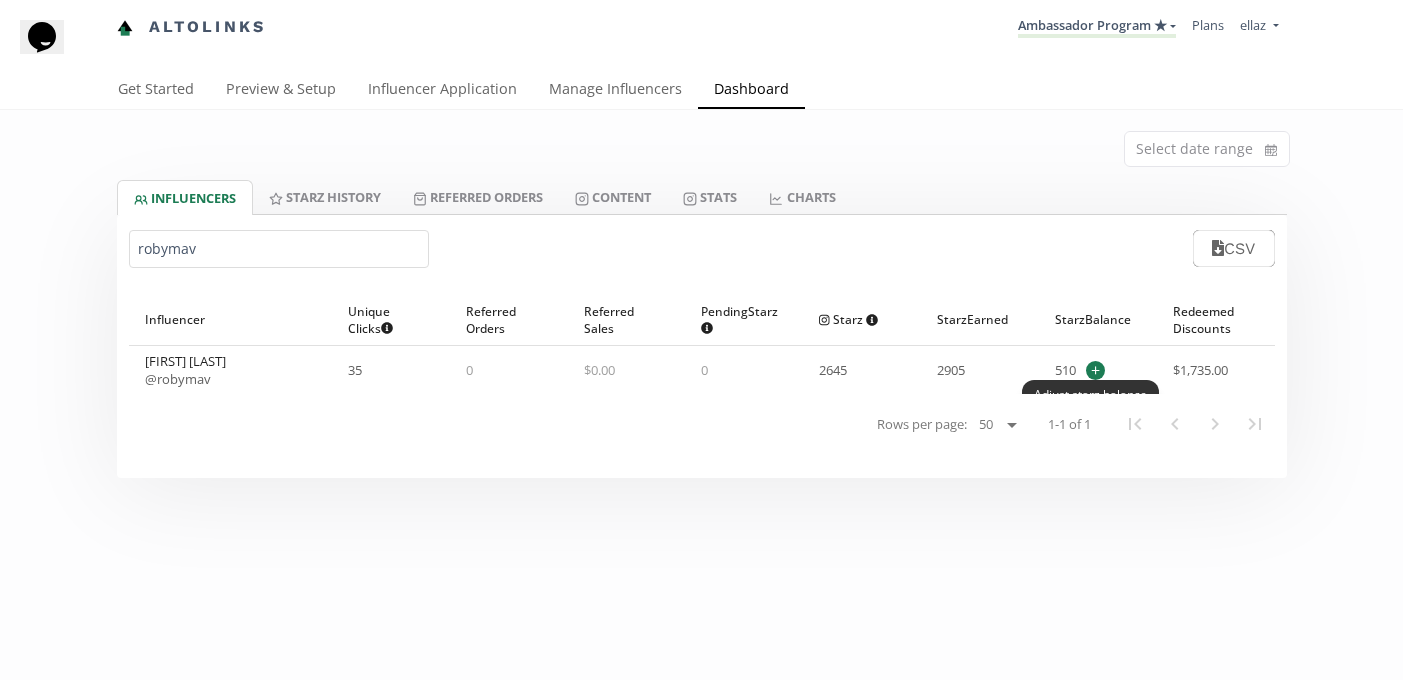click on "+" at bounding box center [1095, 370] 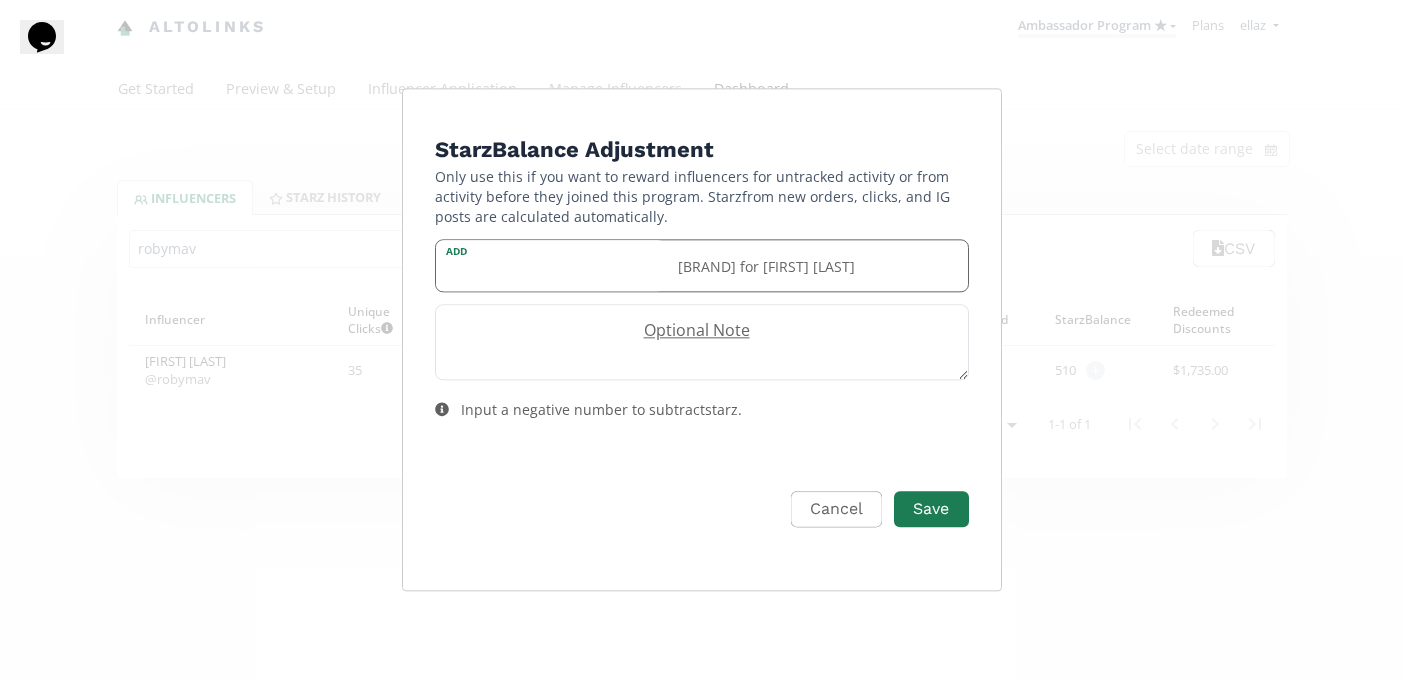 click on "Add starz for Roberta Aguilar" at bounding box center (702, 265) 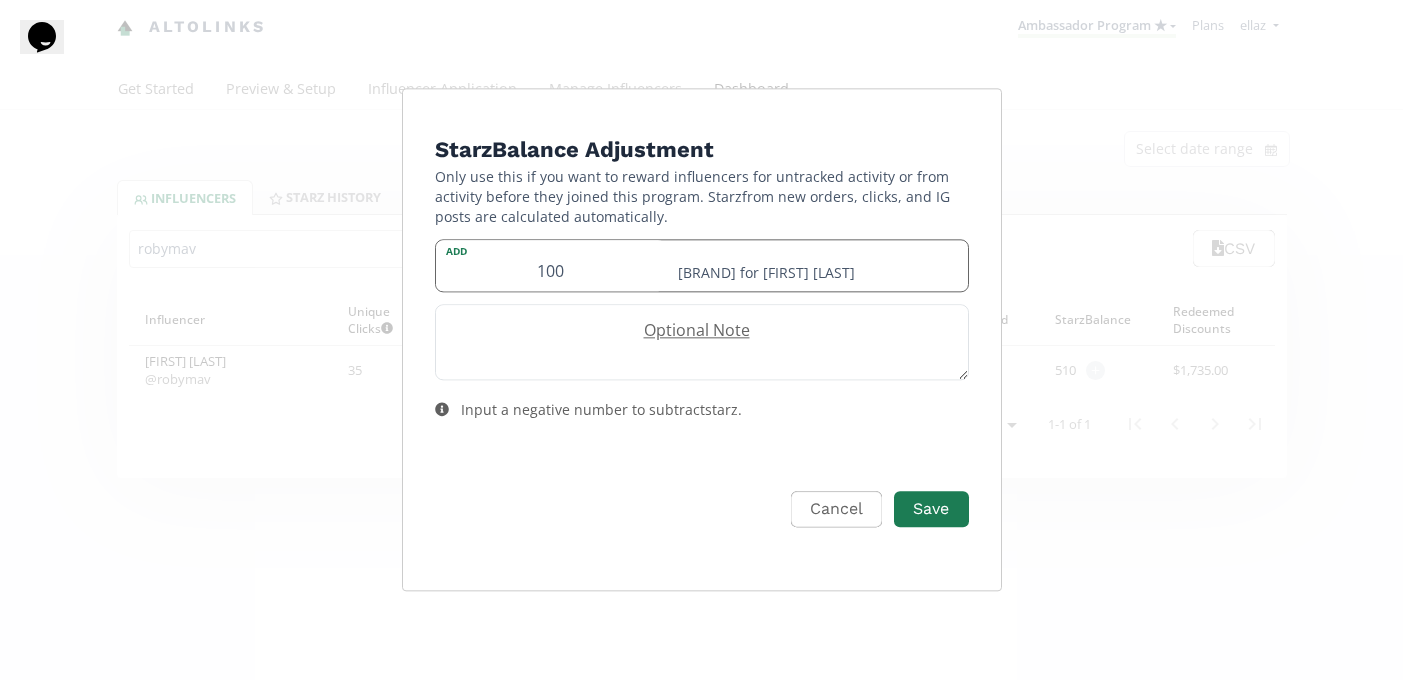 type on "100" 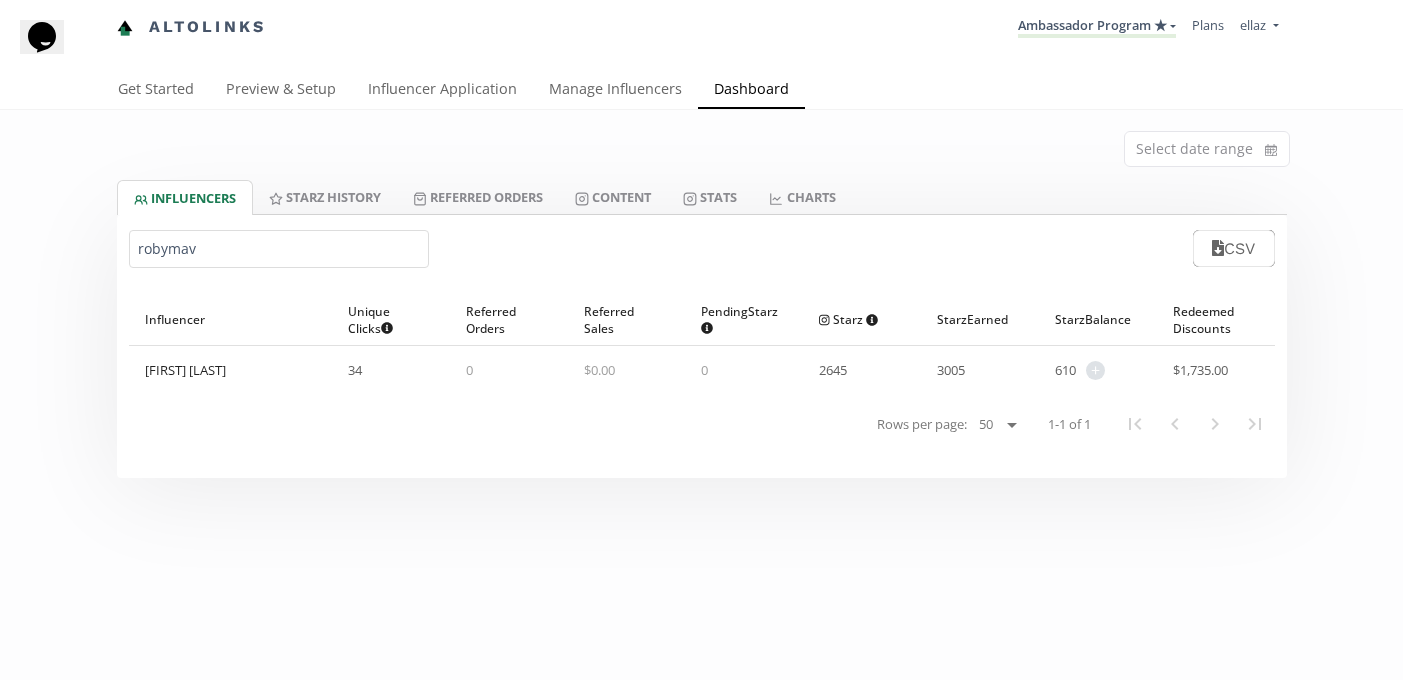 click on "robymav" at bounding box center (279, 249) 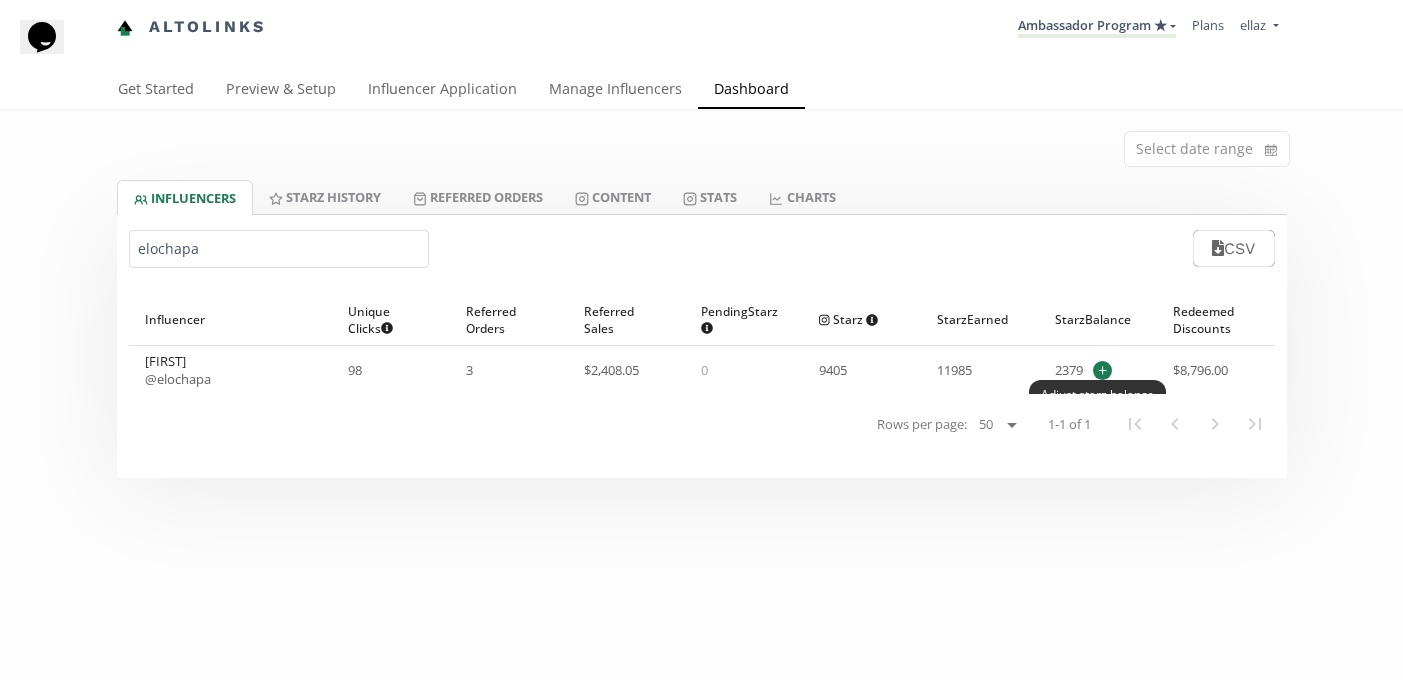 type on "elochapa" 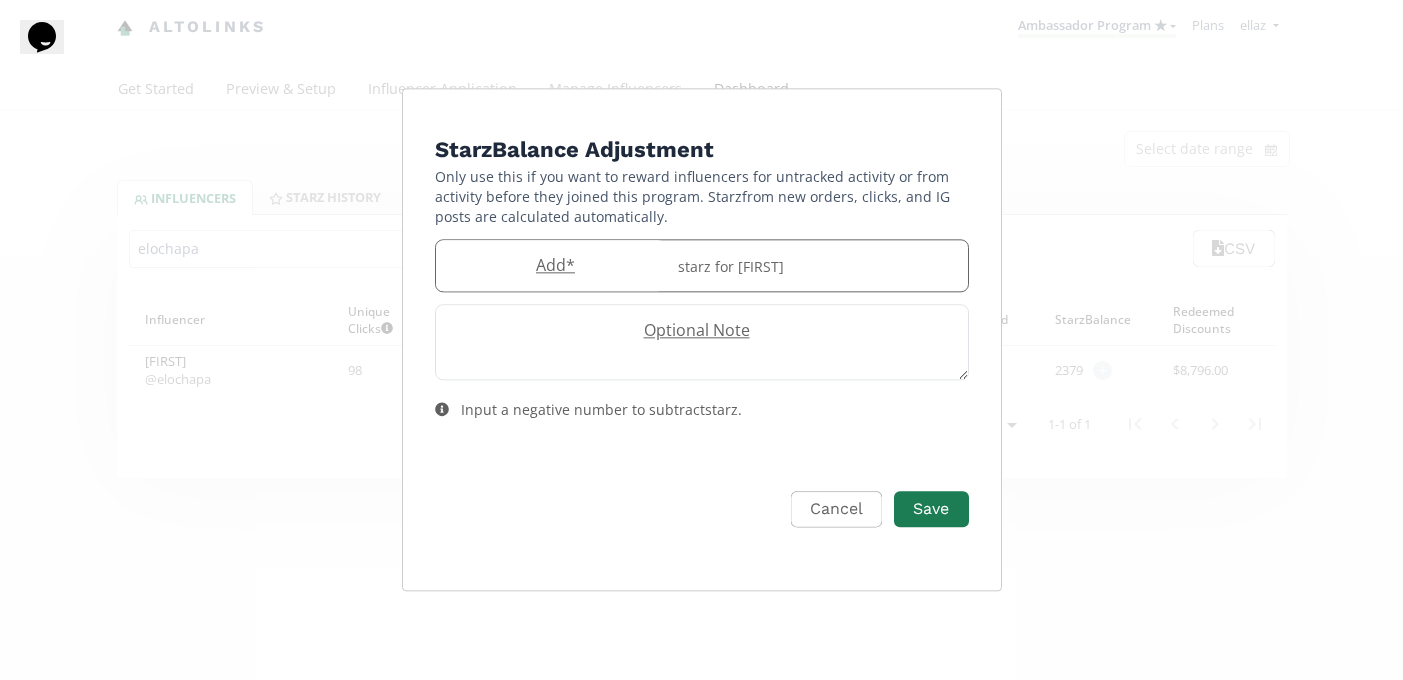 click on "Add *" at bounding box center (551, 265) 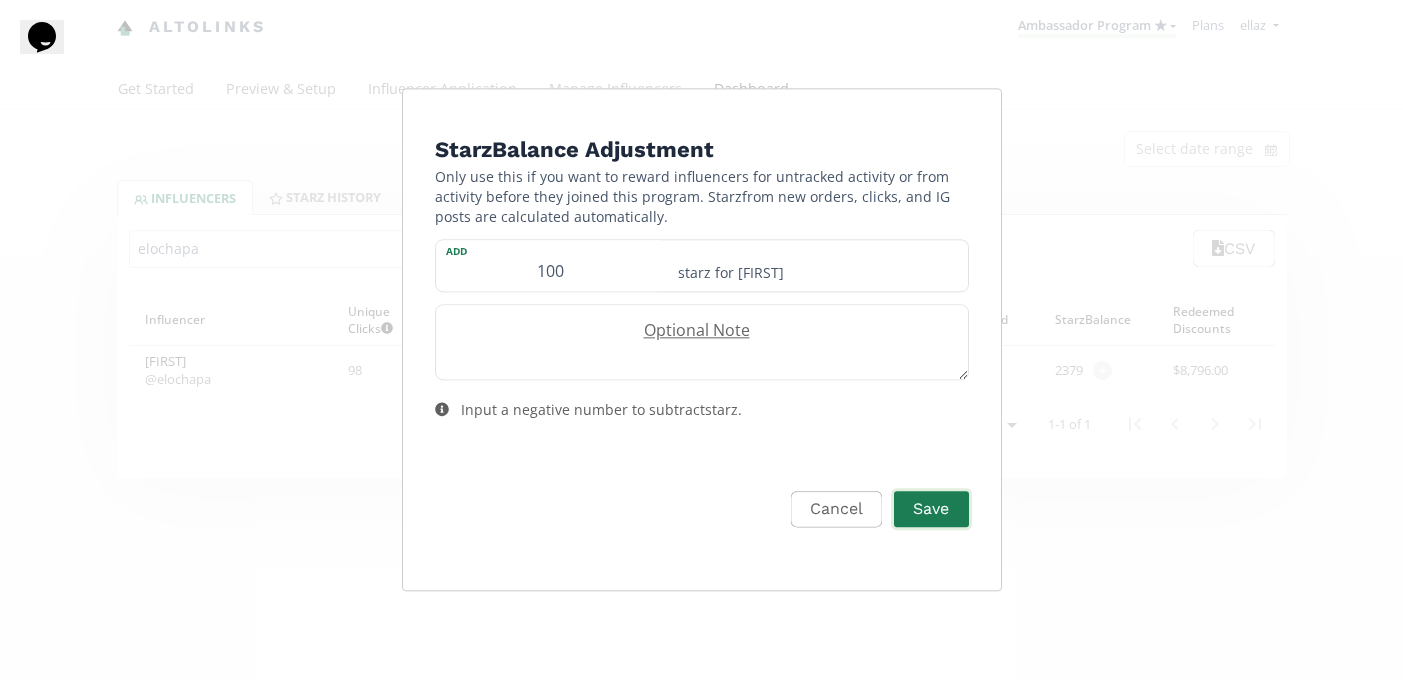 type on "100" 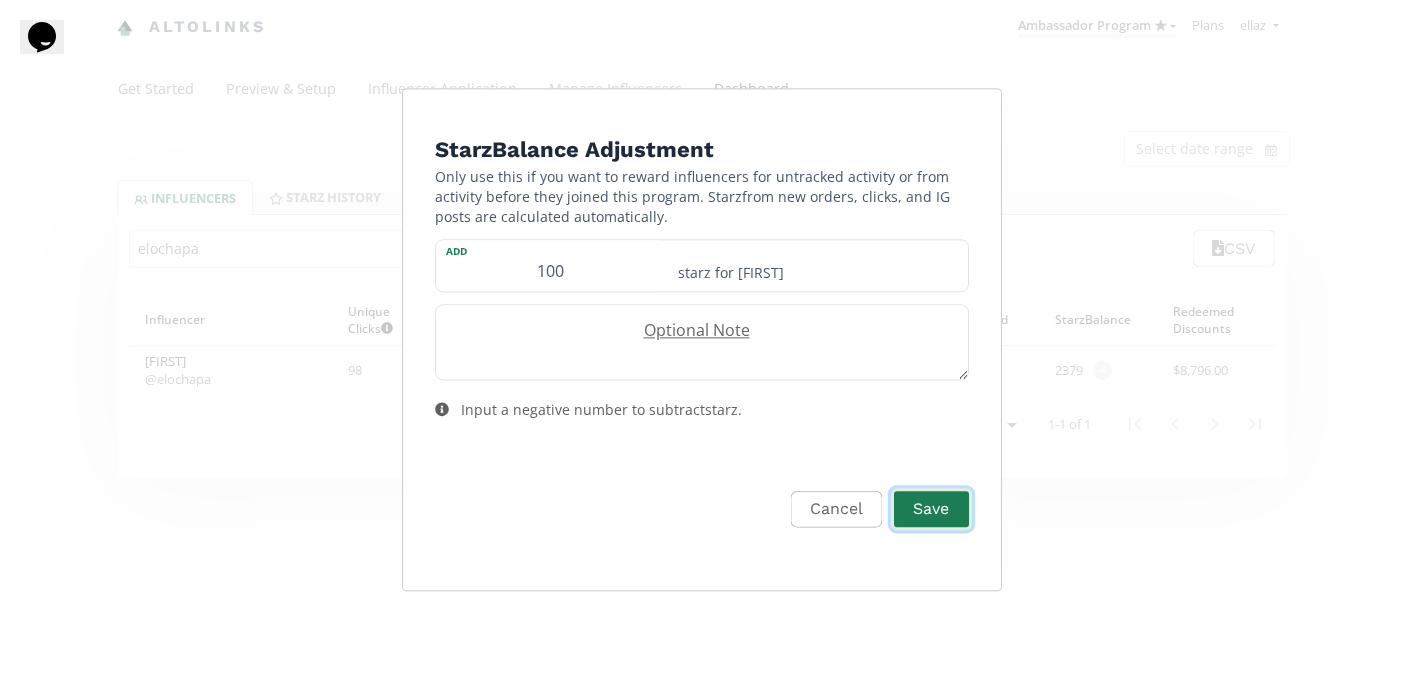 click on "Save" at bounding box center [931, 509] 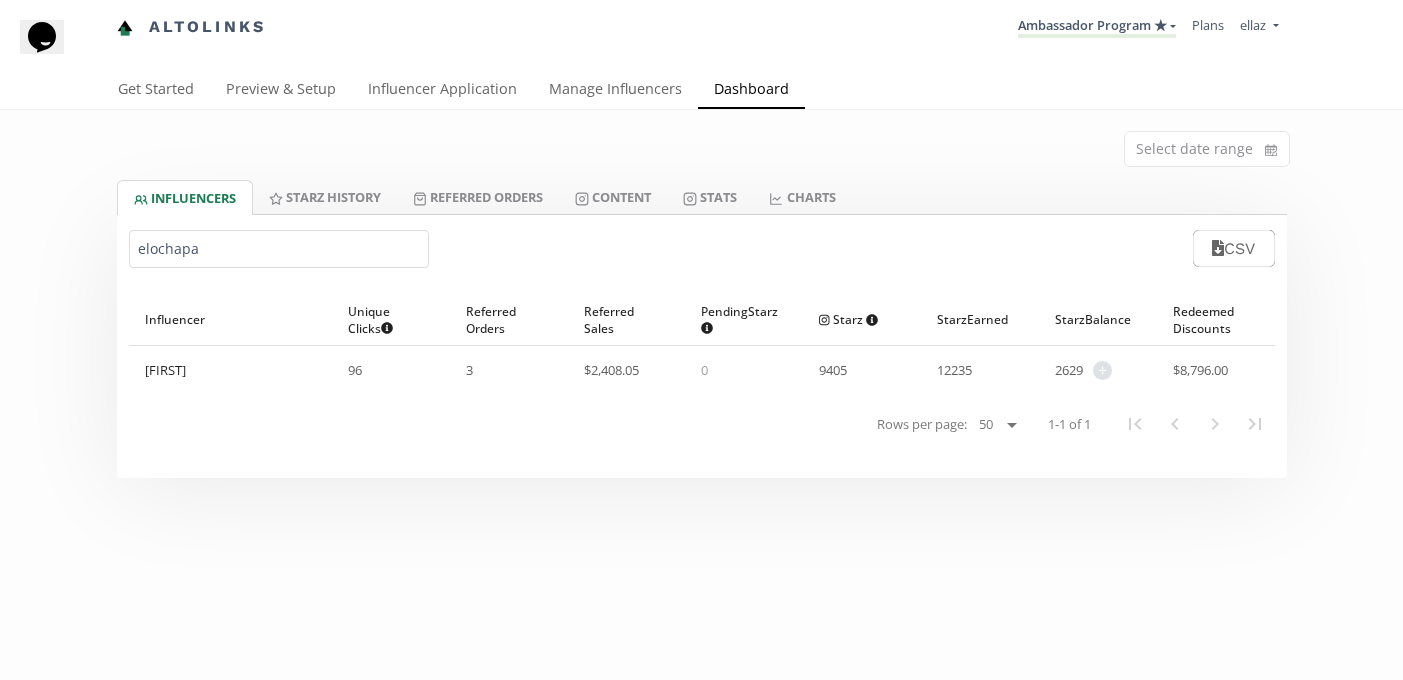click on "elochapa" at bounding box center [279, 249] 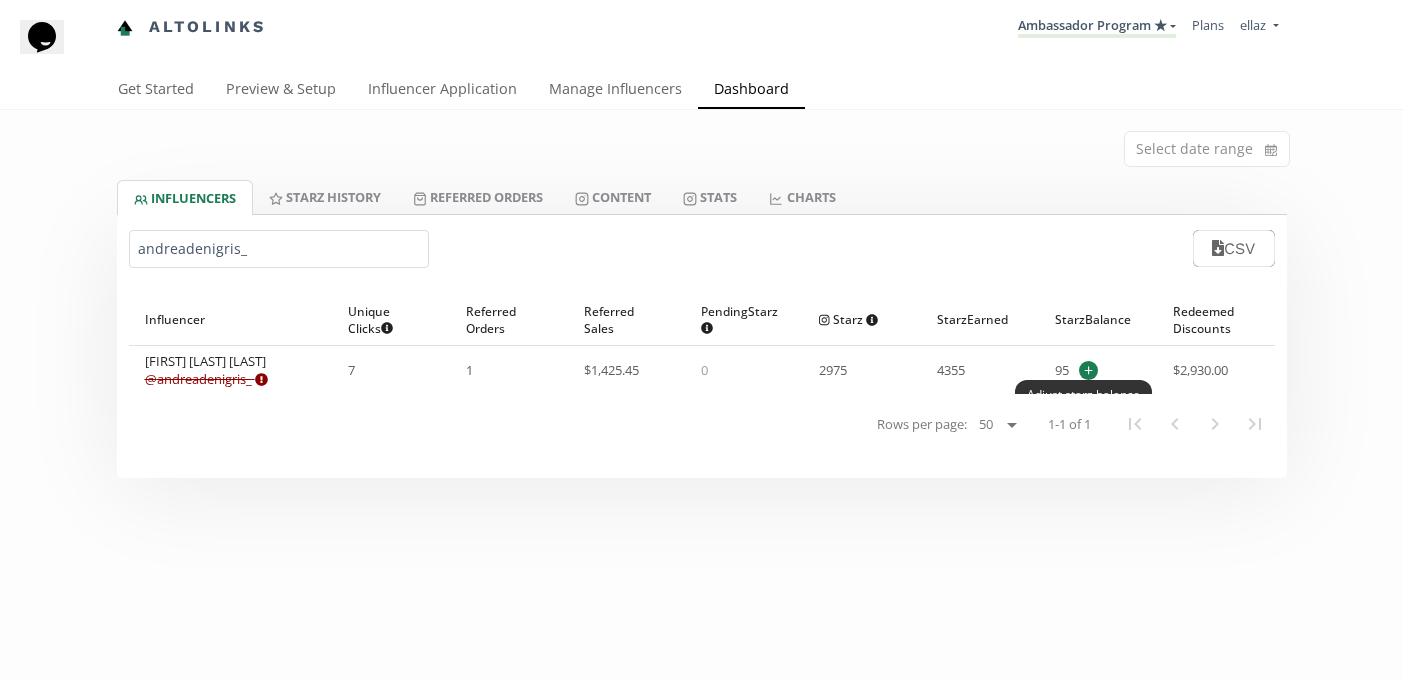 type on "andreadenigris_" 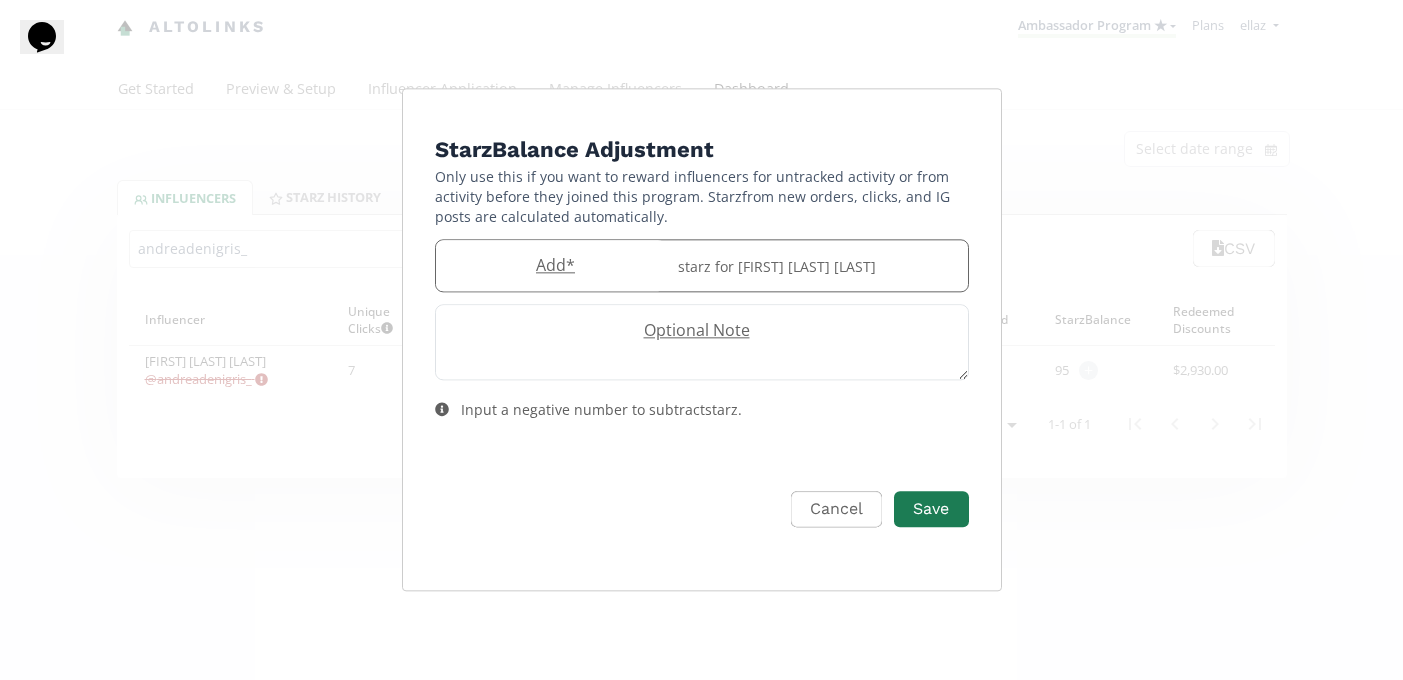 click on "Add *" at bounding box center (551, 265) 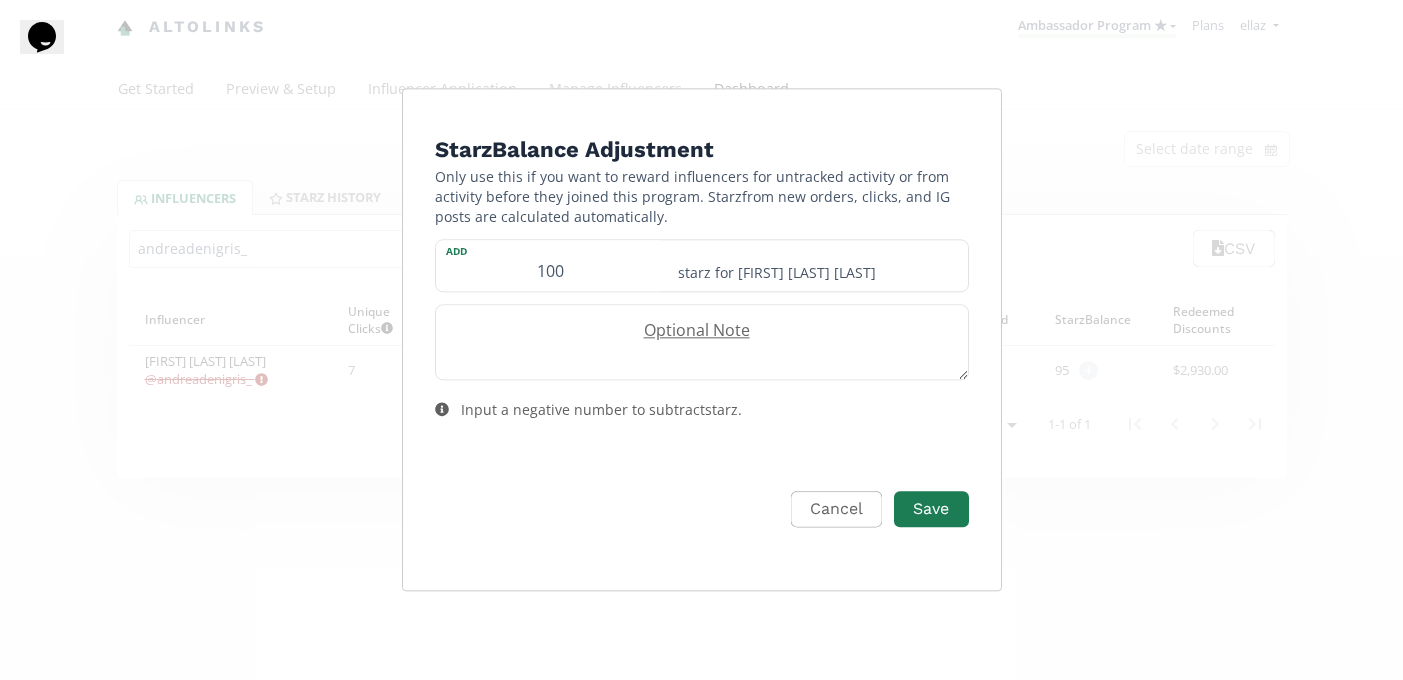 type on "100" 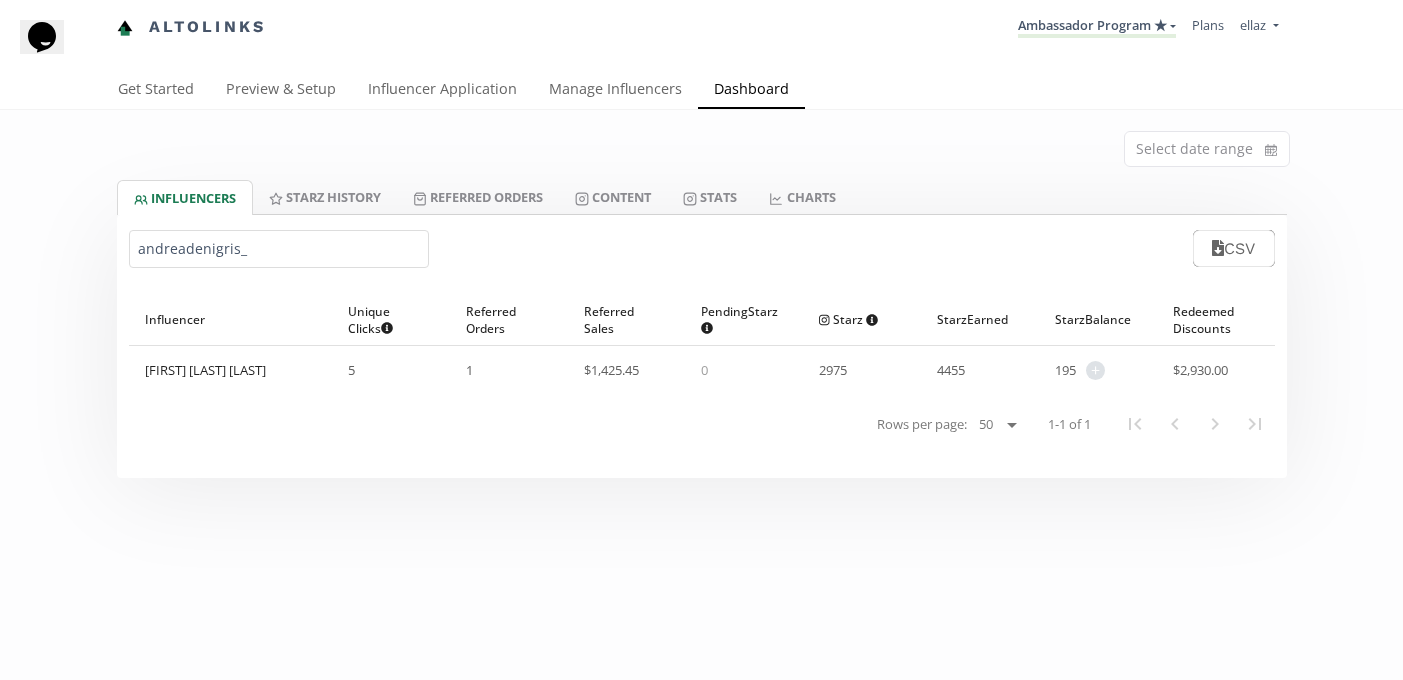 click on "andreadenigris_" at bounding box center [279, 249] 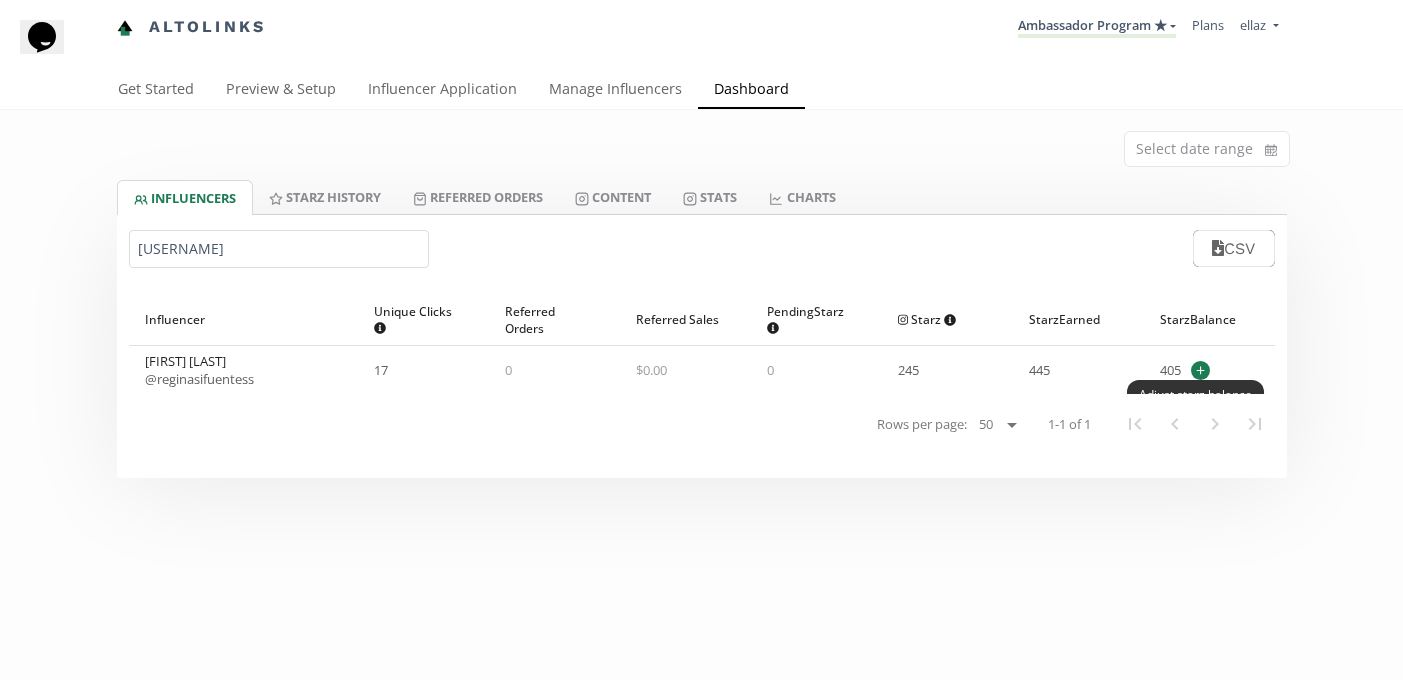 type on "Reginasifuentess" 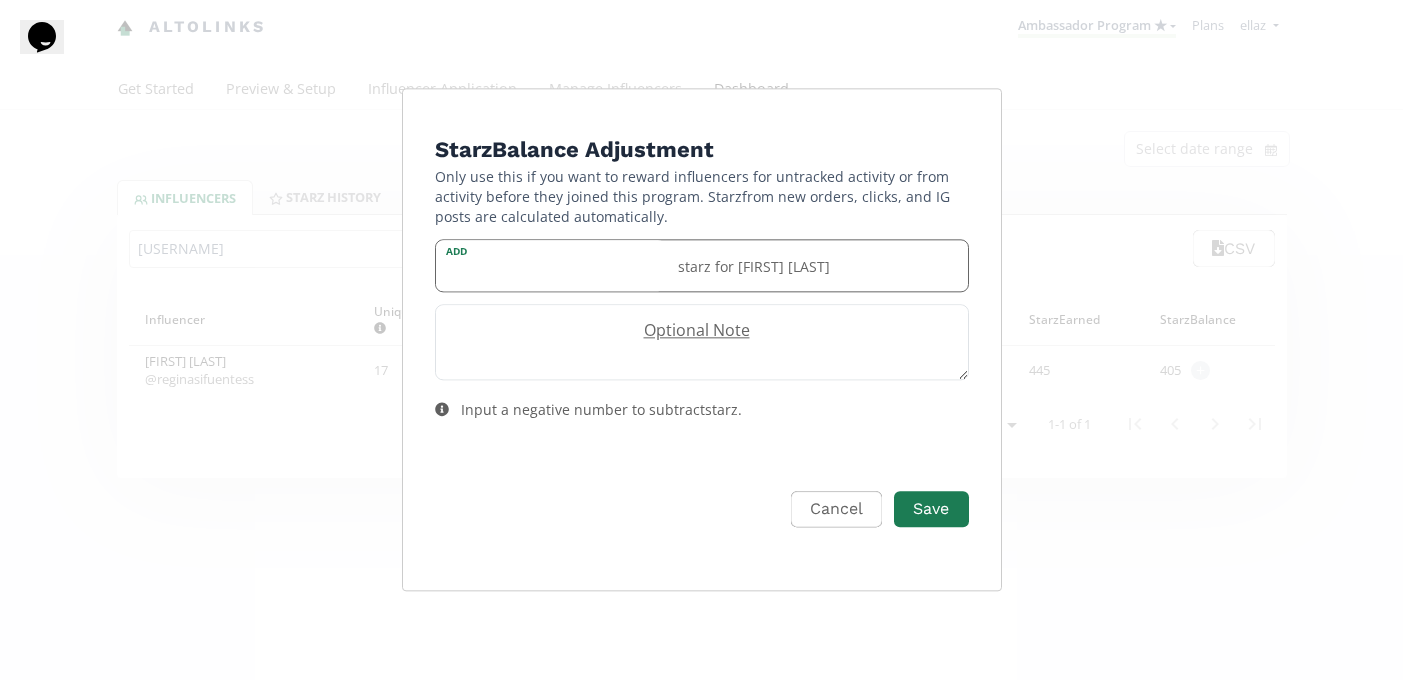 click at bounding box center [551, 265] 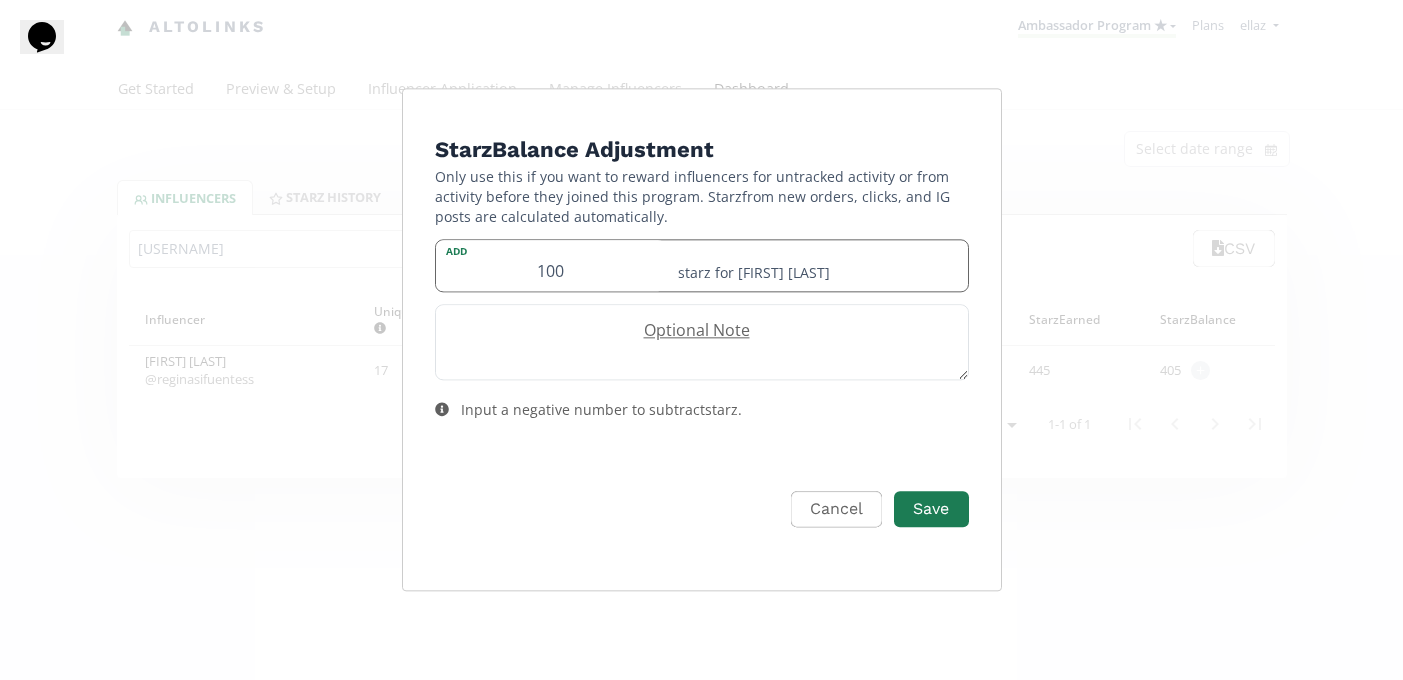 type on "100" 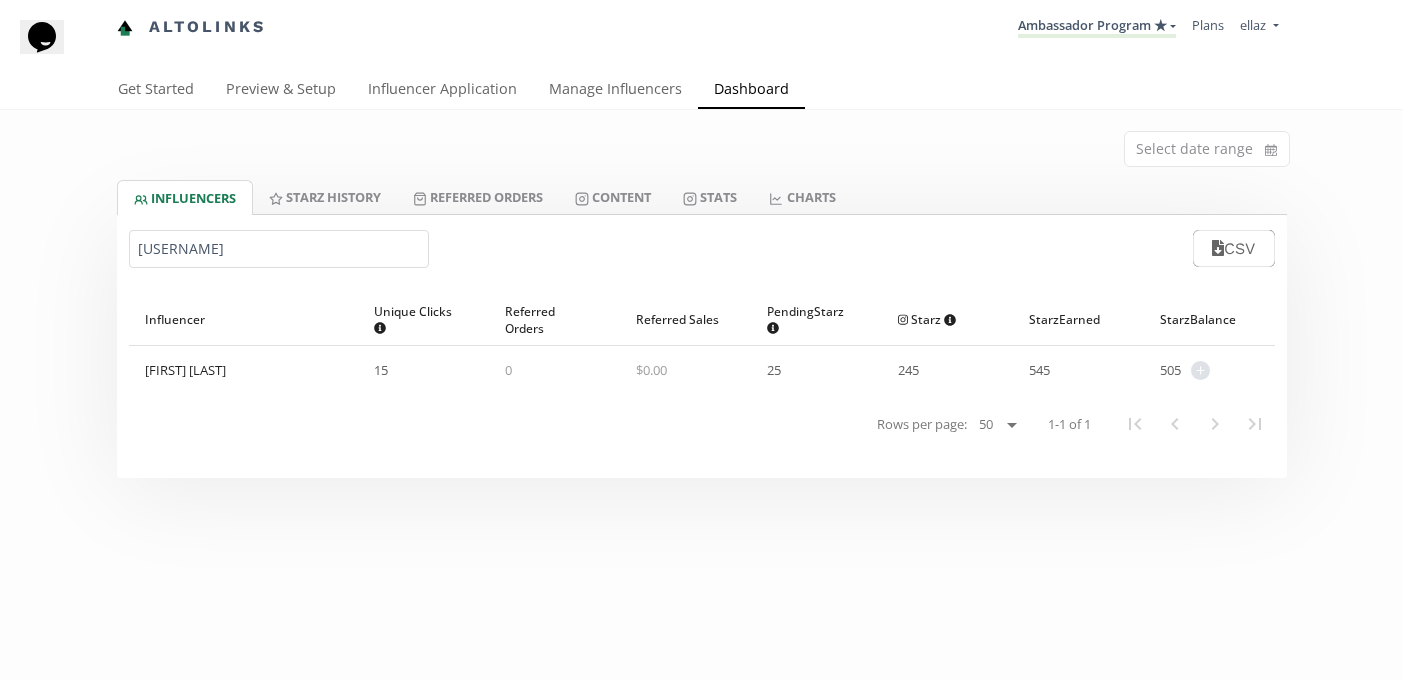 click on "Reginasifuentess" at bounding box center (279, 249) 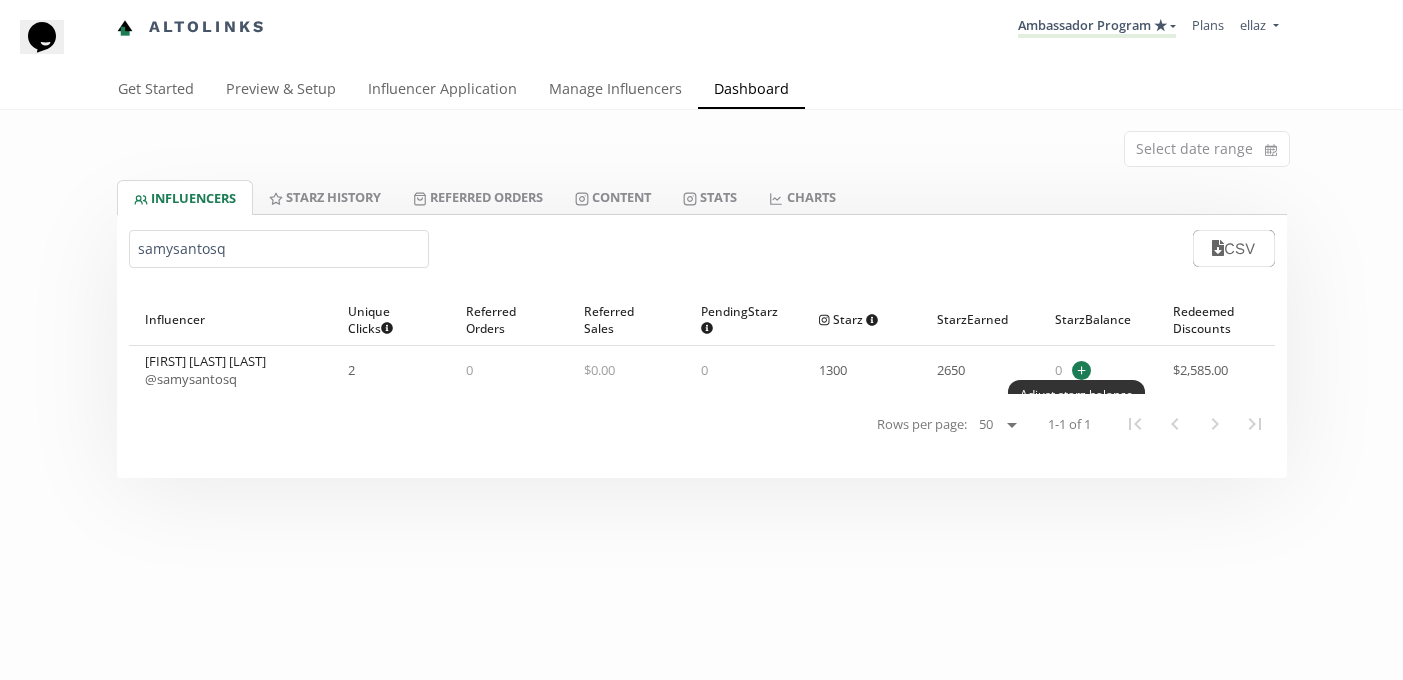 type on "samysantosq" 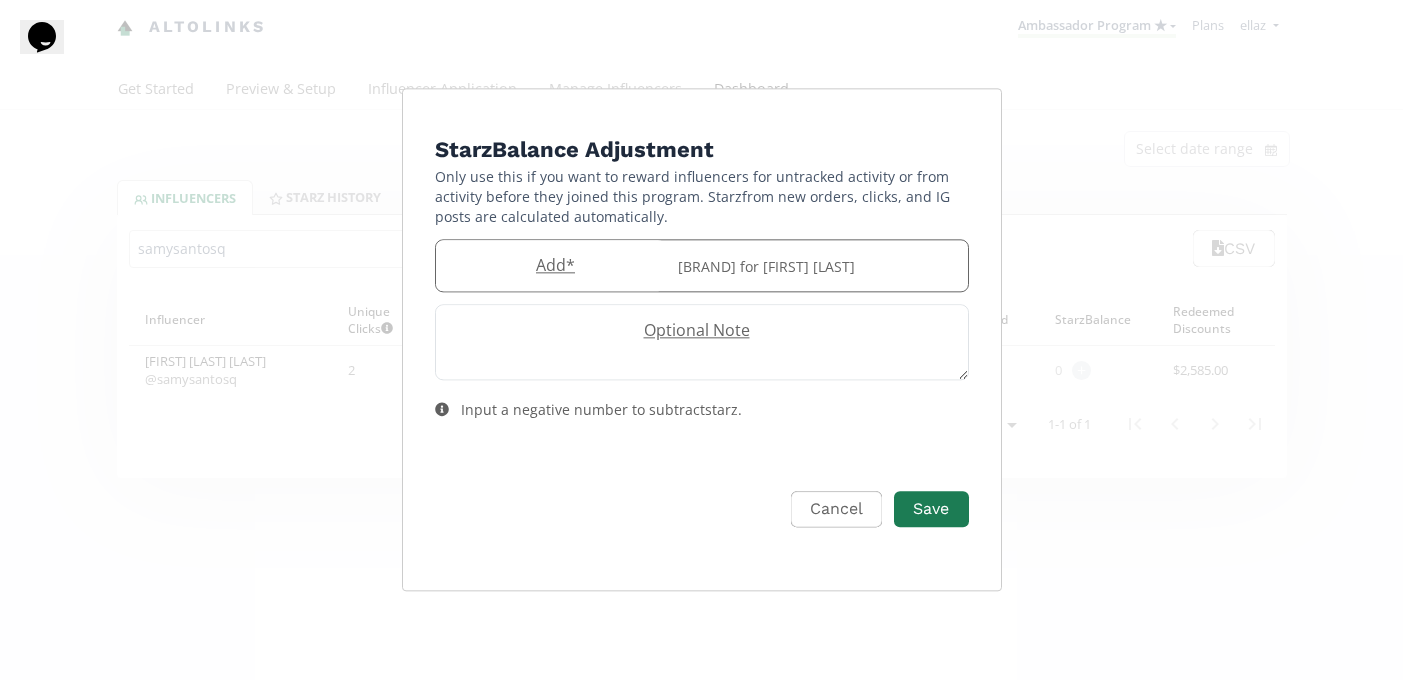 click on "Add *" at bounding box center [551, 265] 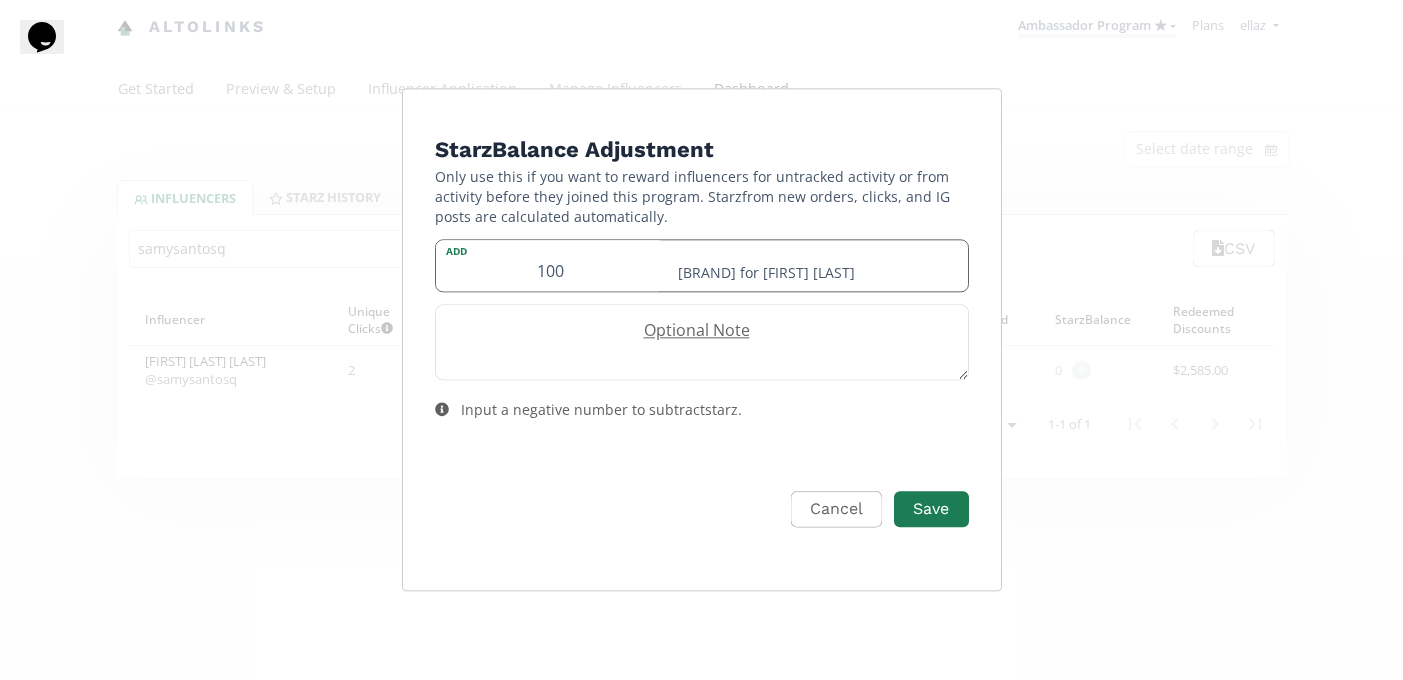 type on "100" 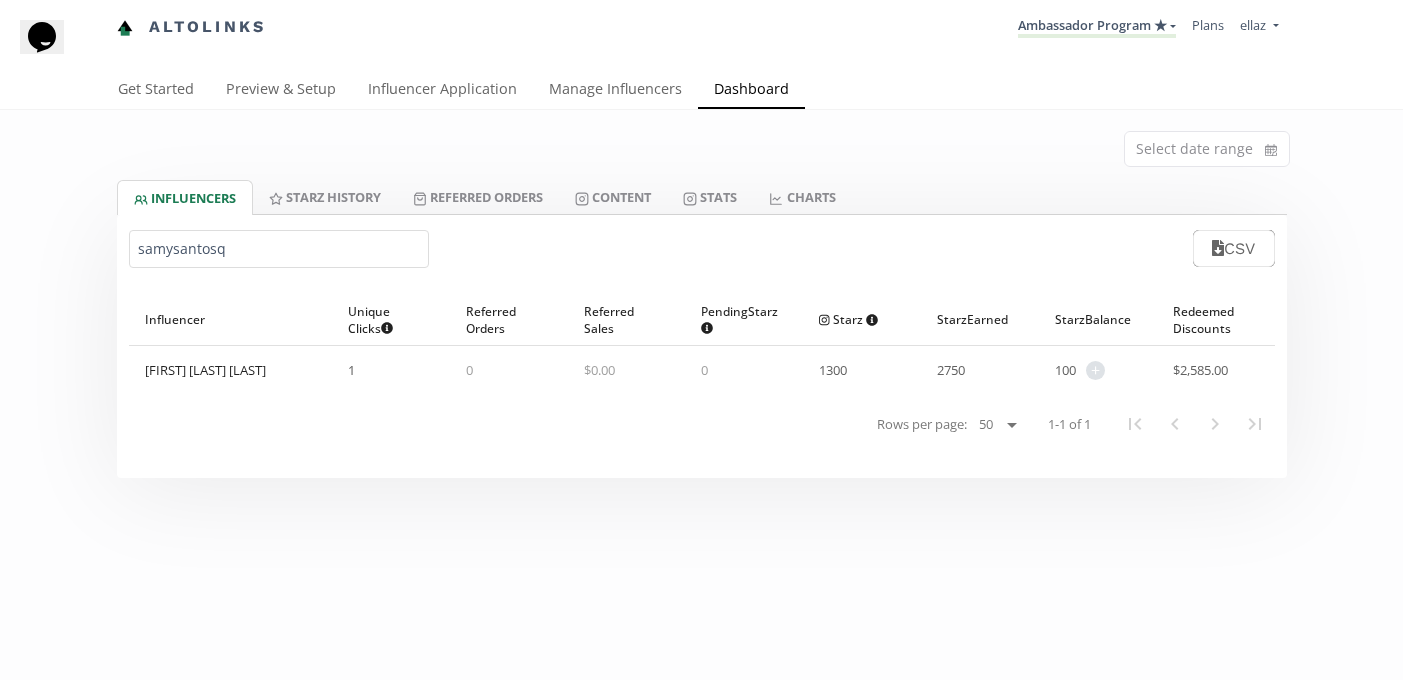 click on "samysantosq  CSV" at bounding box center [702, 248] 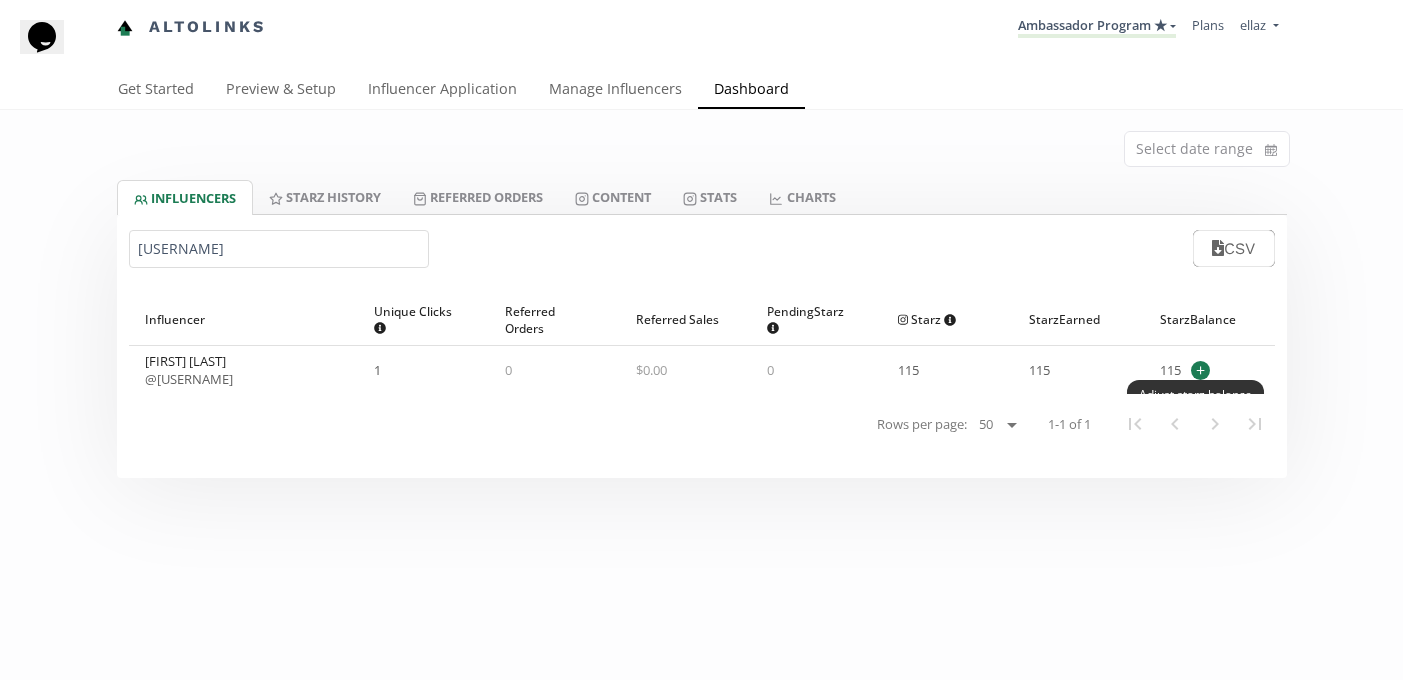 type on "Catalinaordazr" 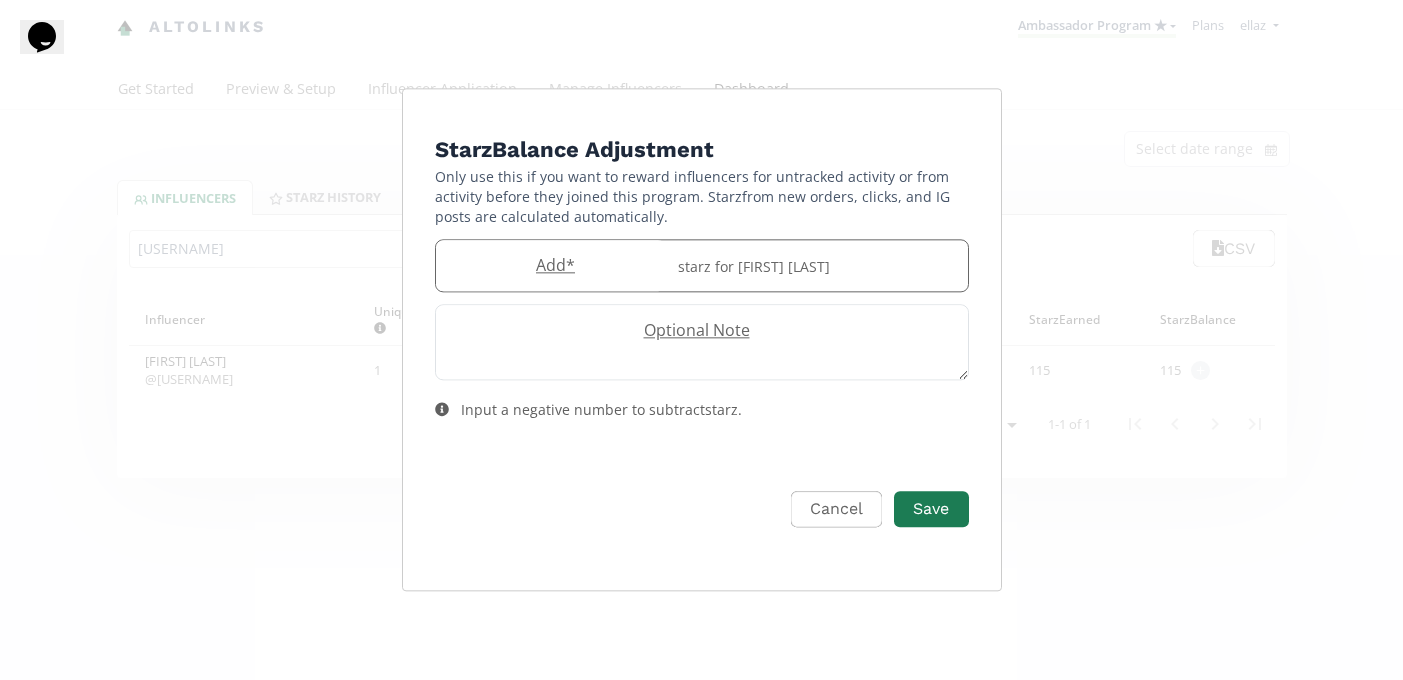 click on "Add *" at bounding box center [551, 265] 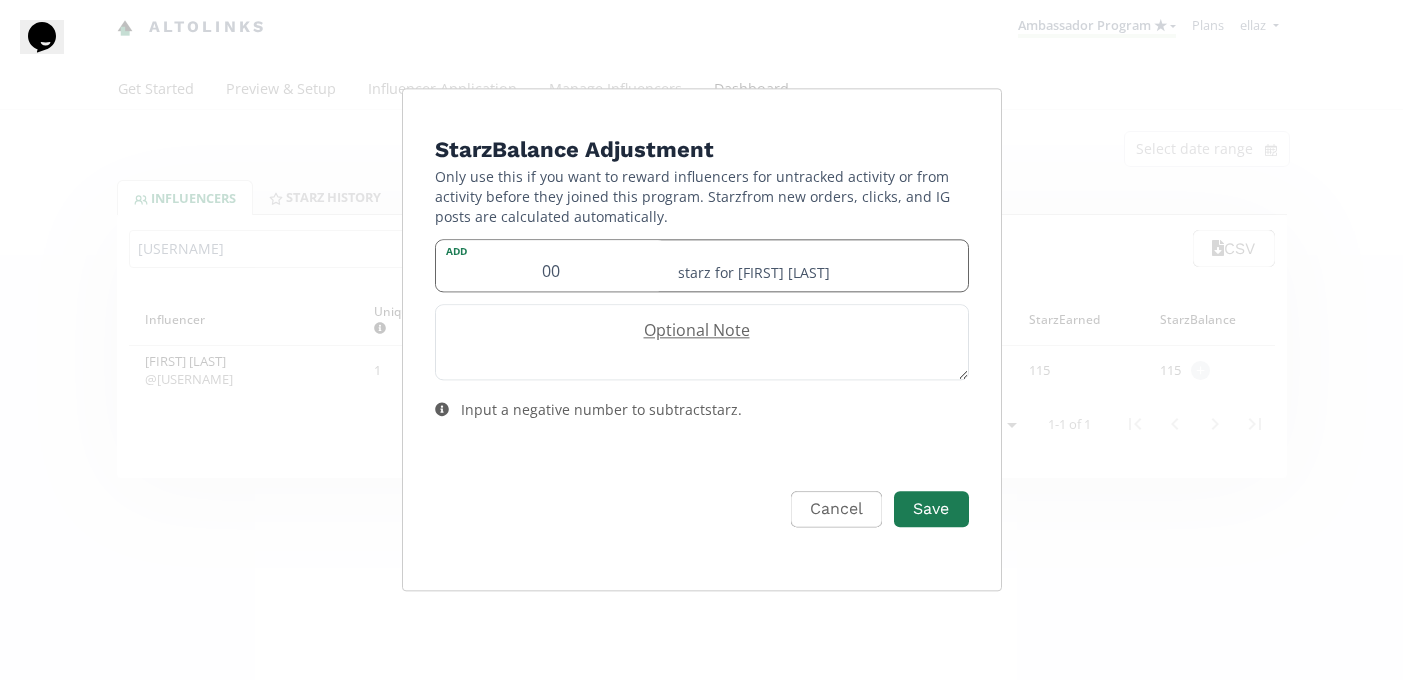 type on "0" 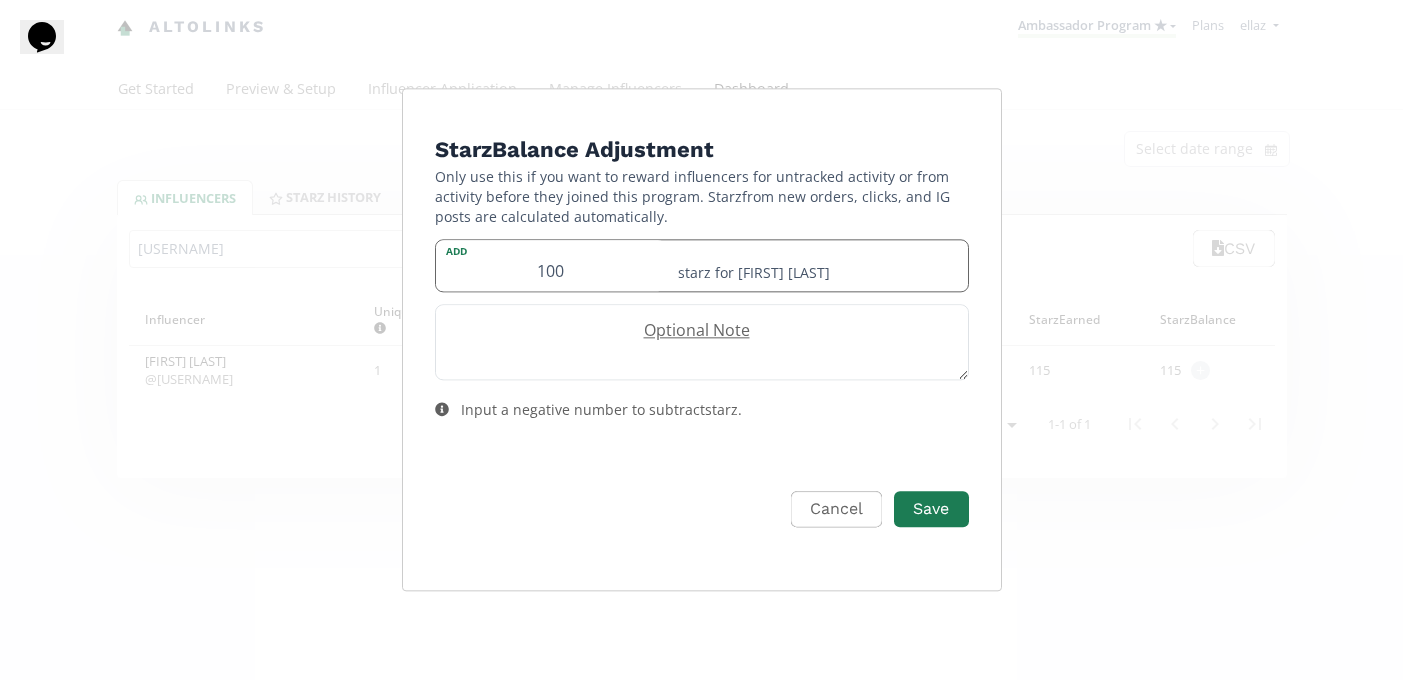 type on "100" 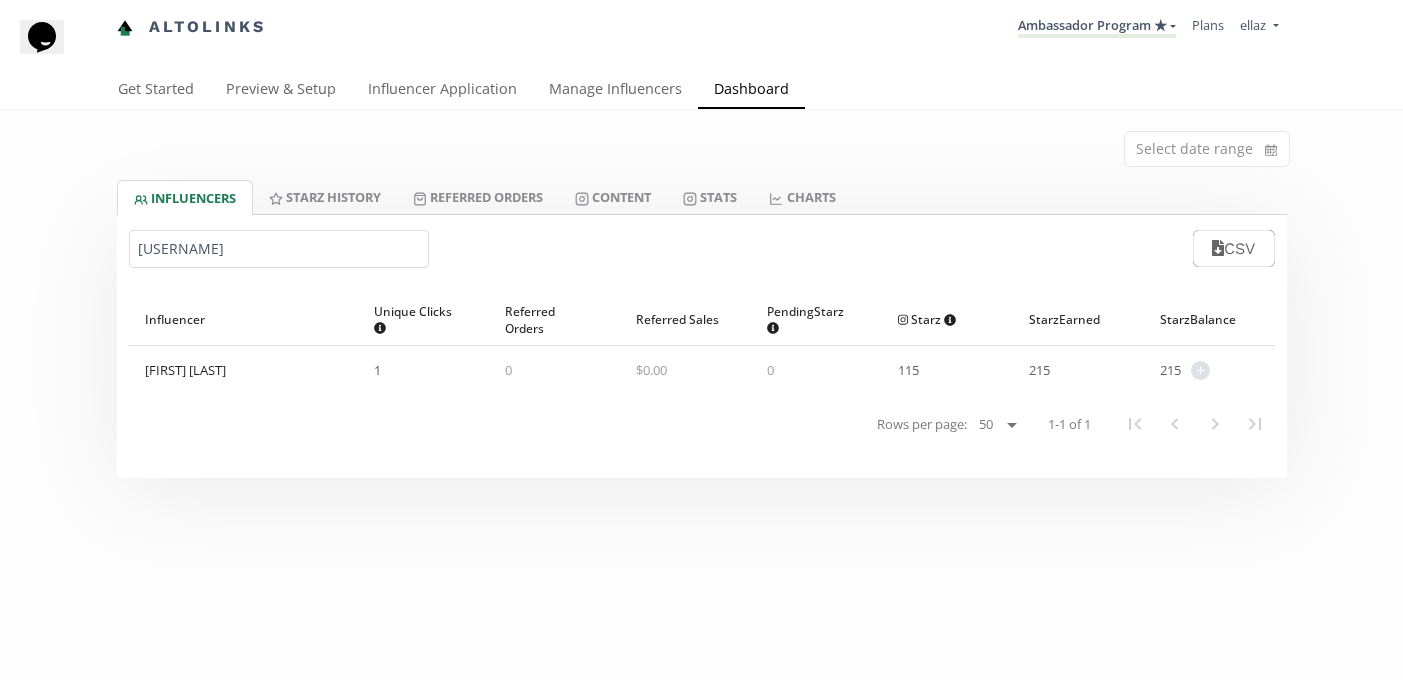 click on "Catalinaordazr" at bounding box center [279, 249] 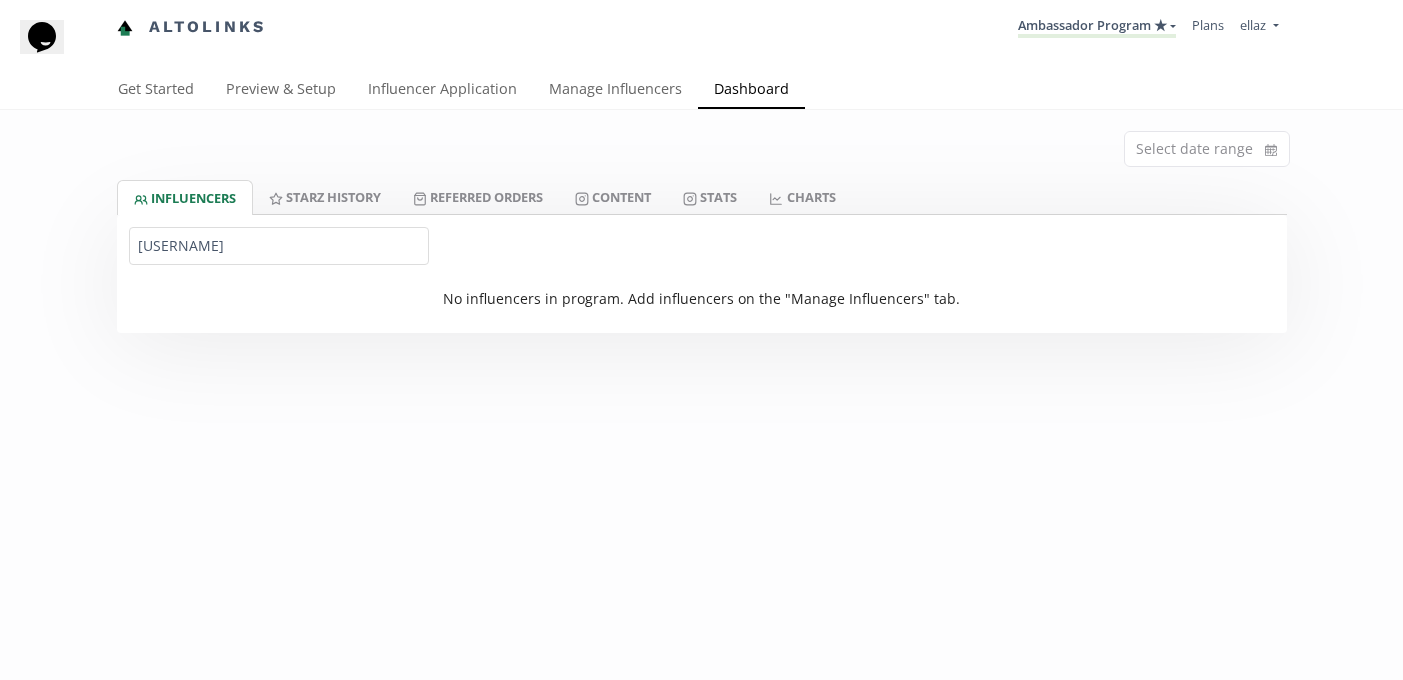 click on "@danast19" at bounding box center (279, 246) 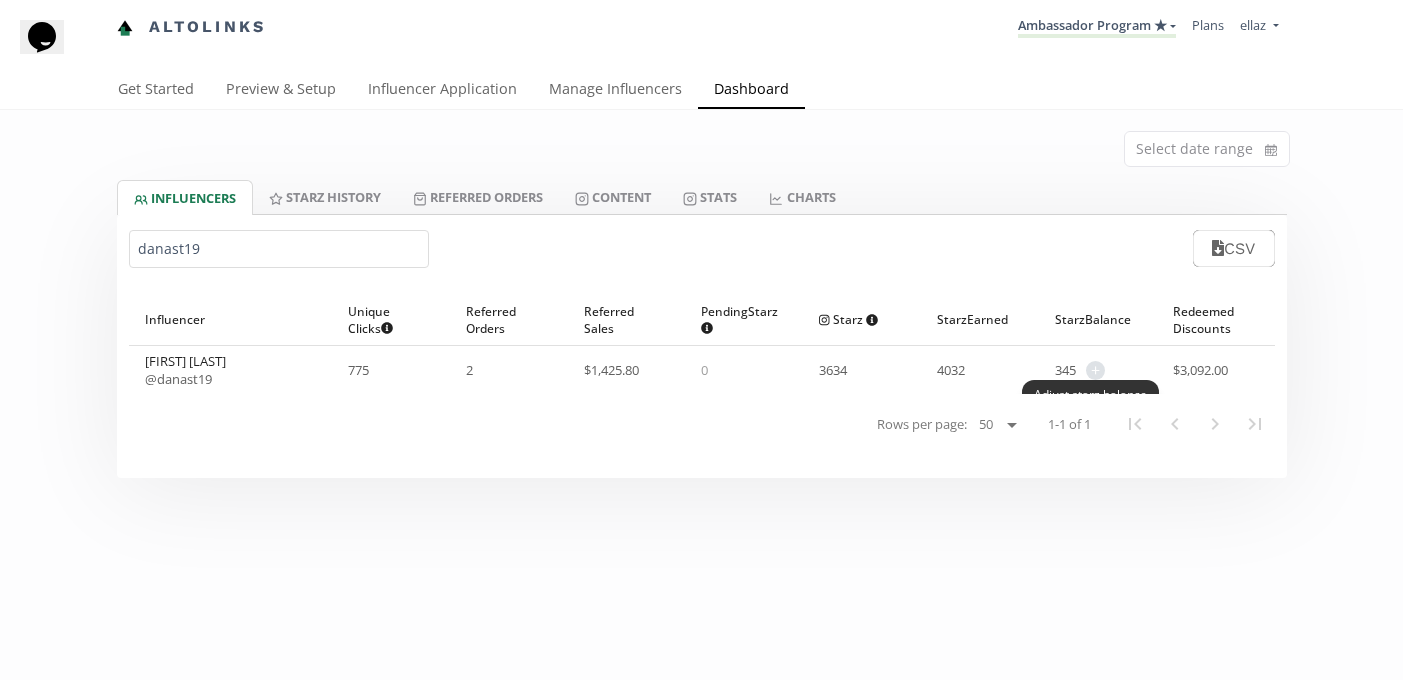 type on "danast19" 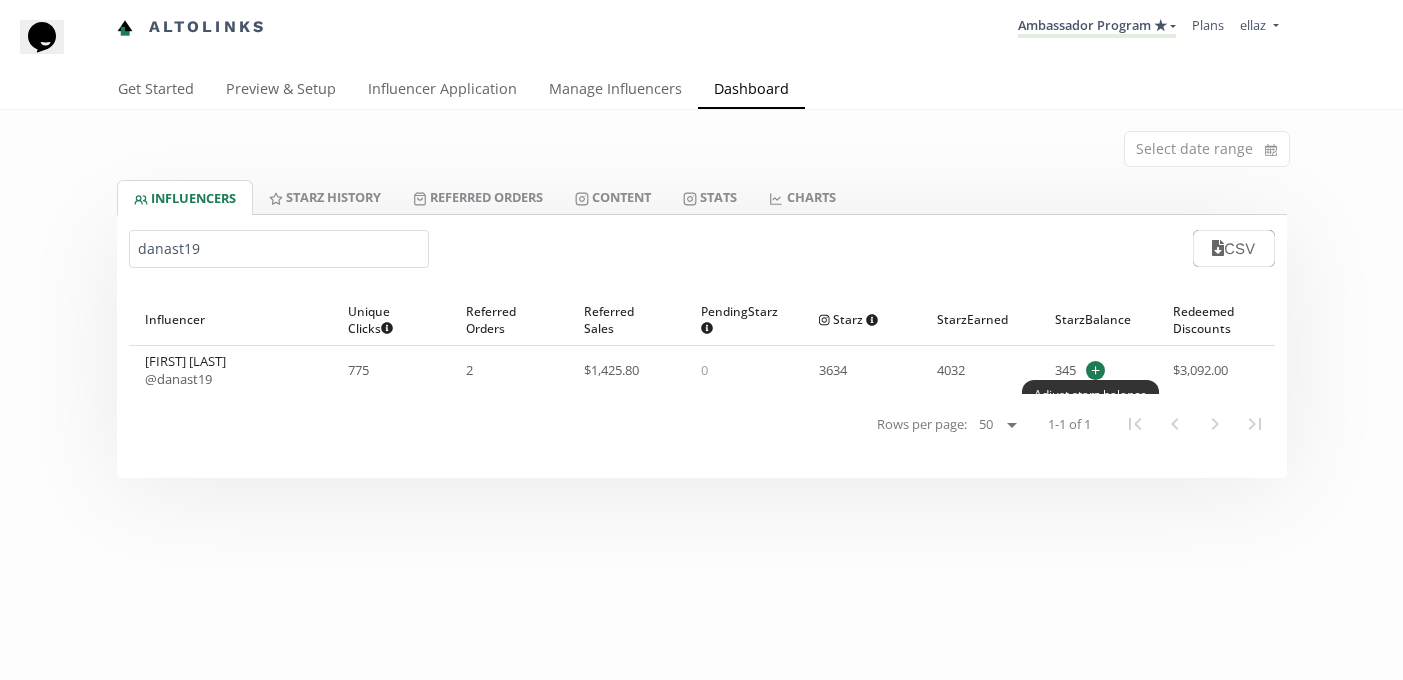 click on "+" at bounding box center (1095, 370) 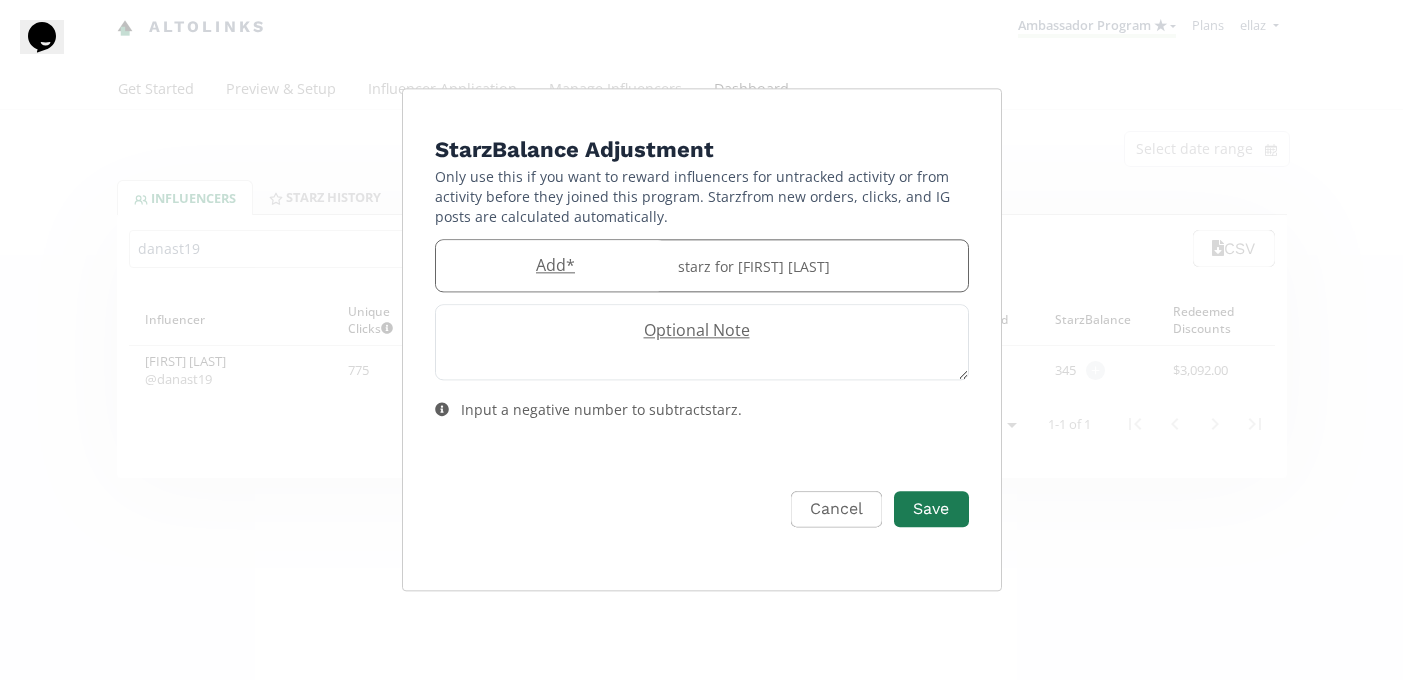 click on "Add *" at bounding box center [551, 265] 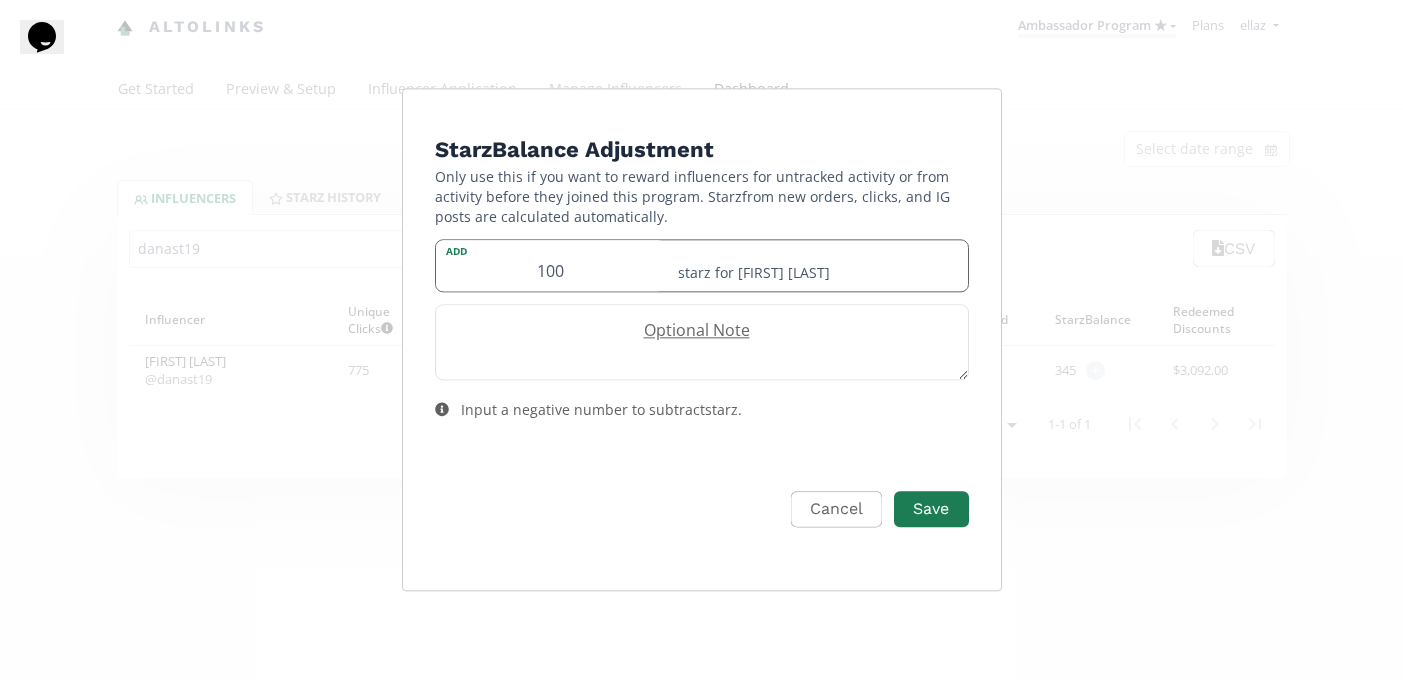 type on "100" 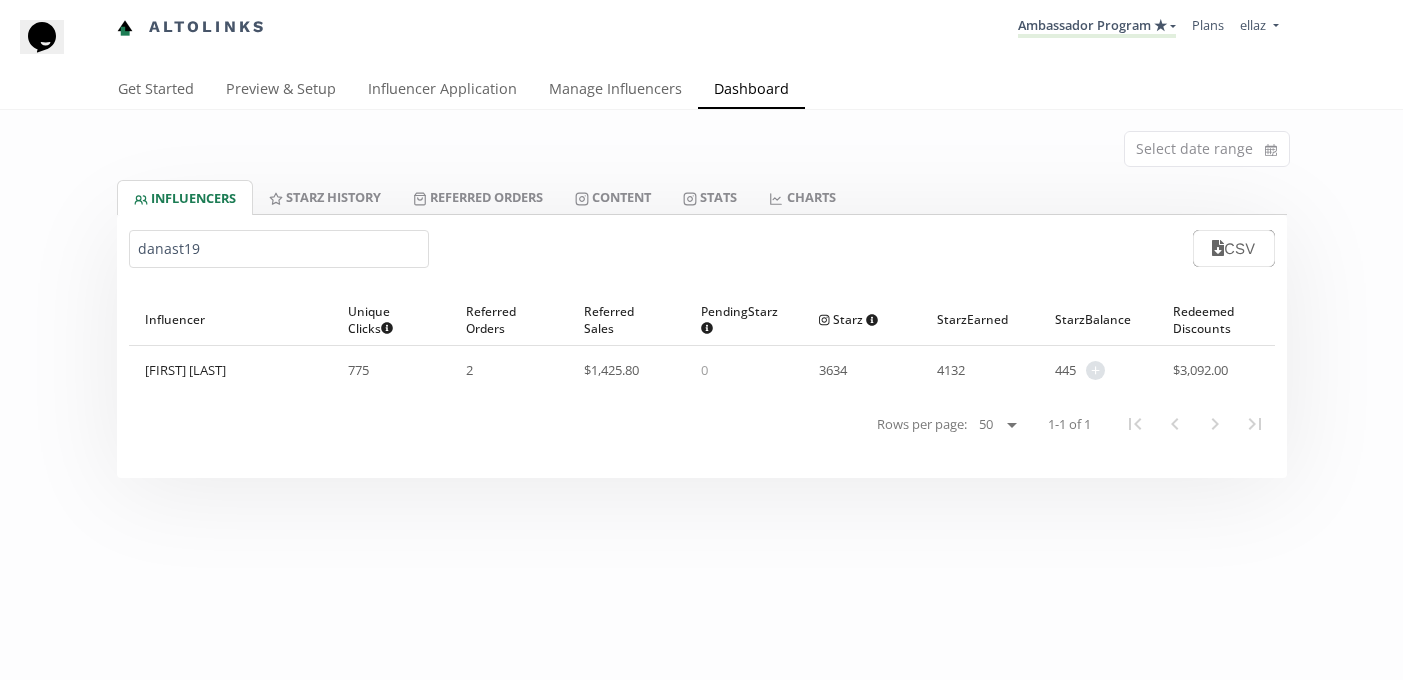 click on "danast19" at bounding box center (279, 249) 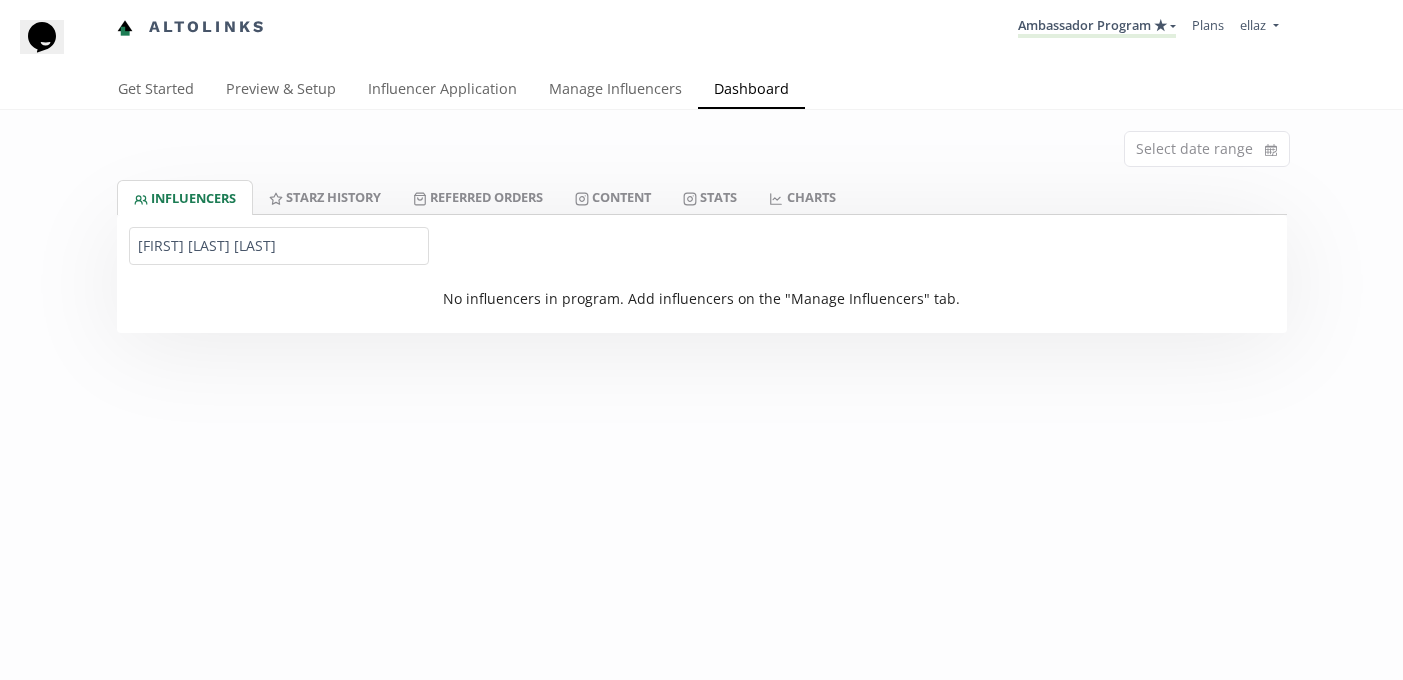 click on "[FIRST] [LAST] [LAST]" at bounding box center (279, 246) 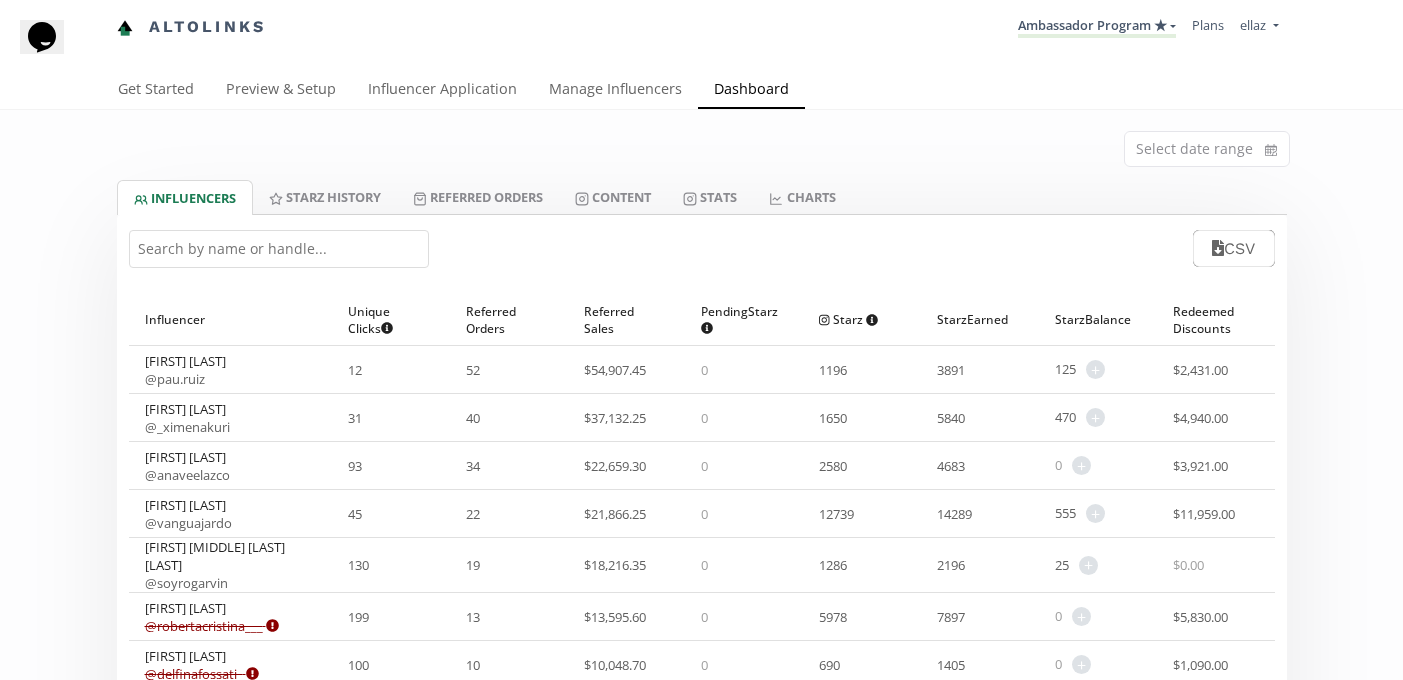 click at bounding box center [279, 249] 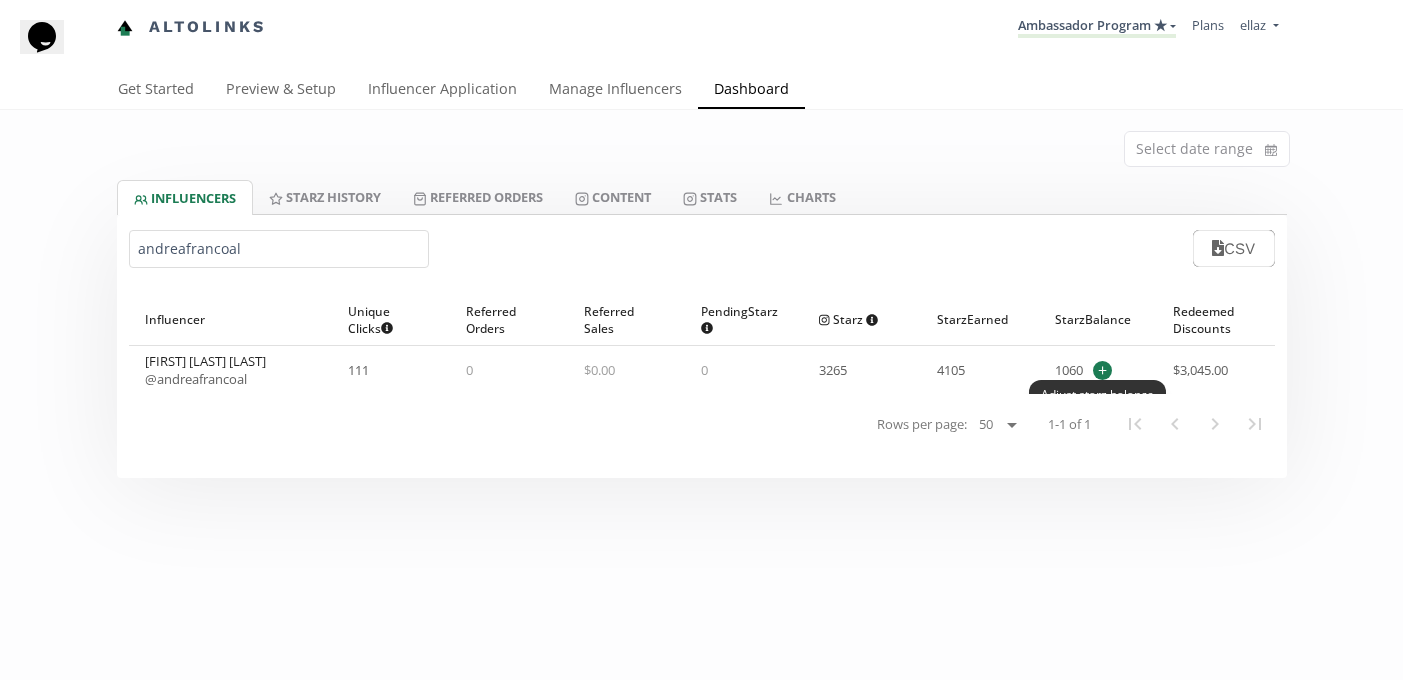 type on "andreafrancoal" 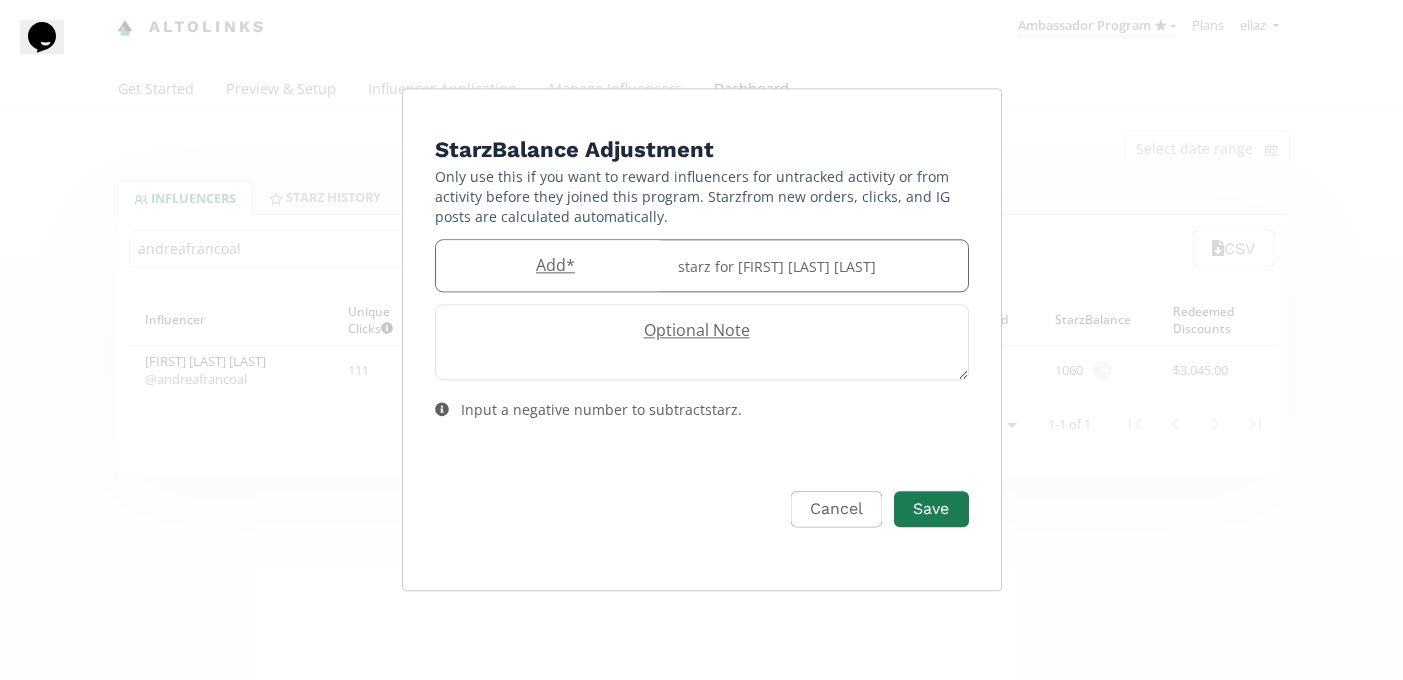 click on "Add *" at bounding box center [551, 265] 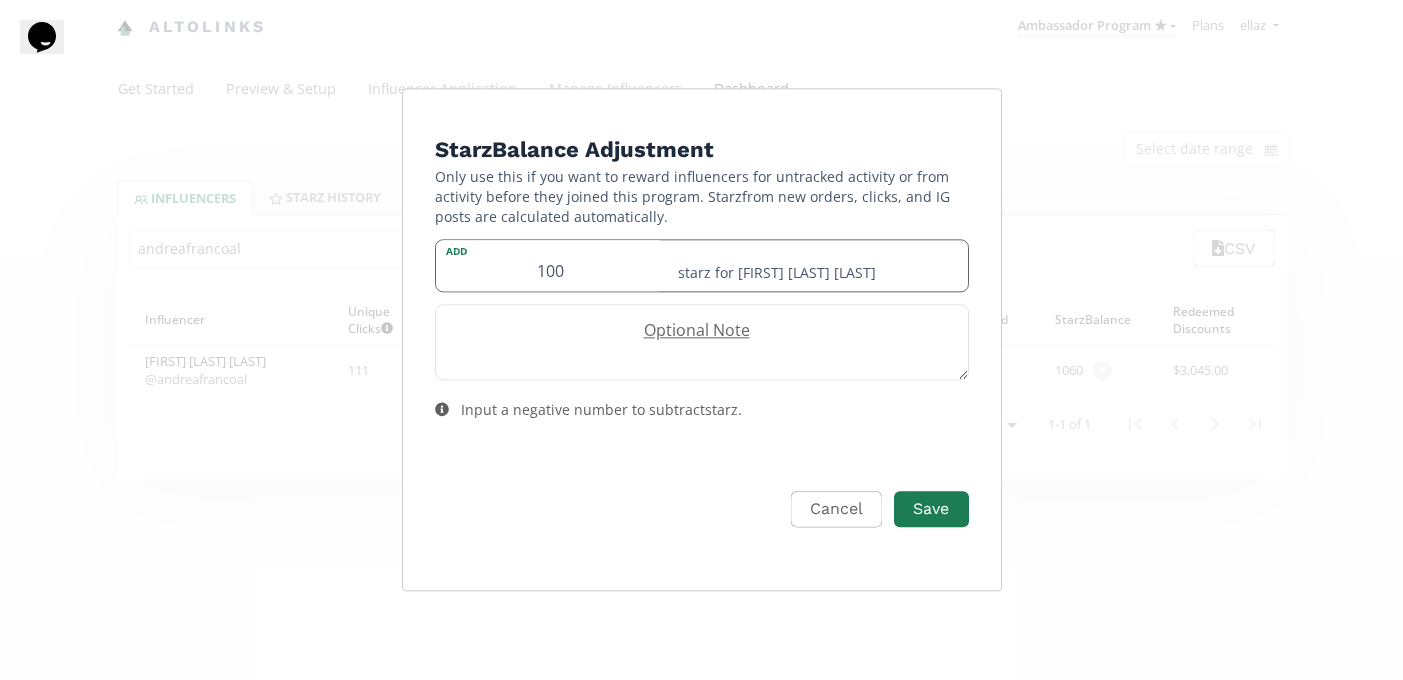 type on "100" 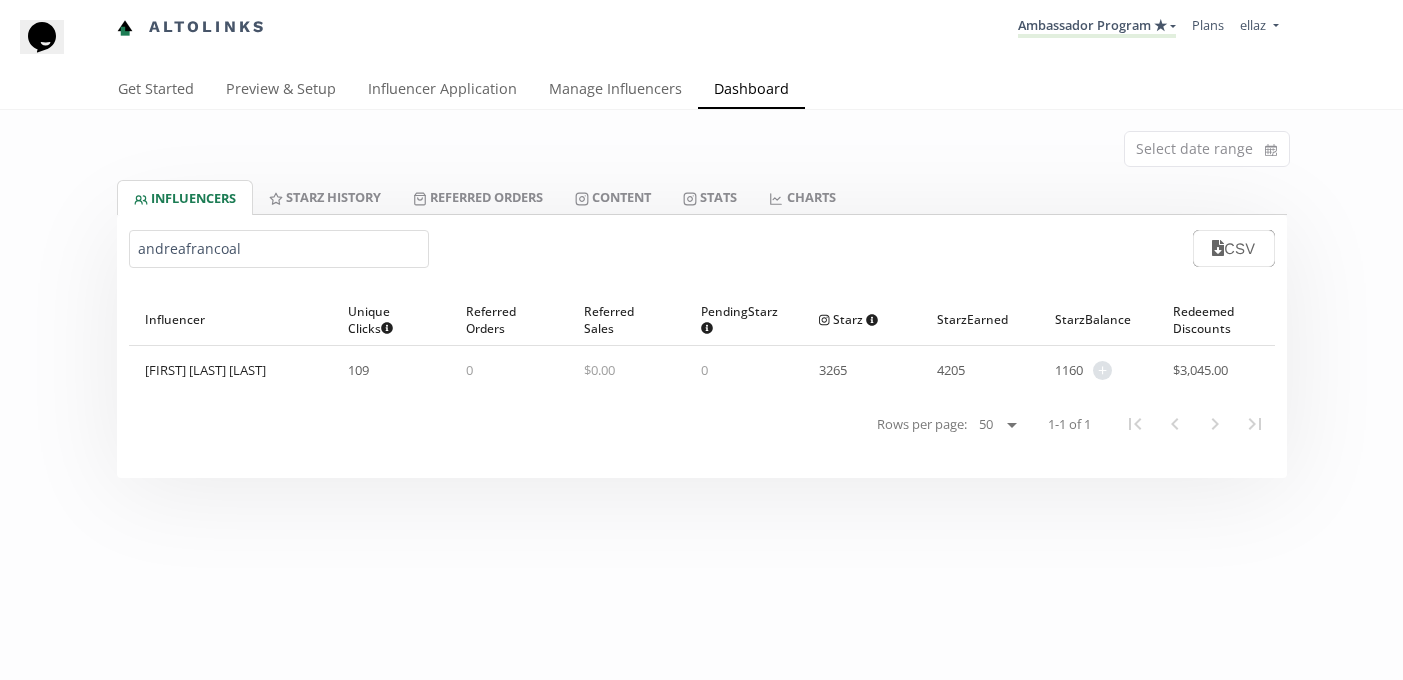click on "andreafrancoal" at bounding box center [279, 249] 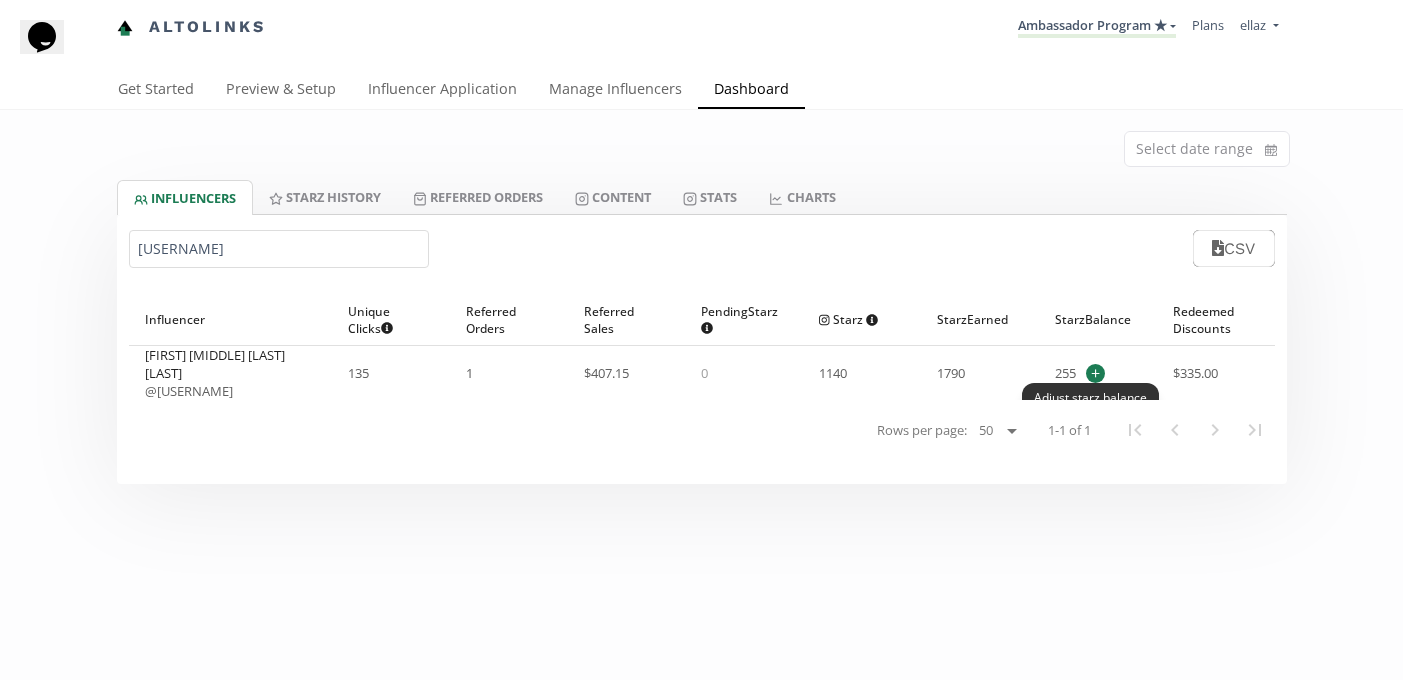 type on "Ana.guerreromtz" 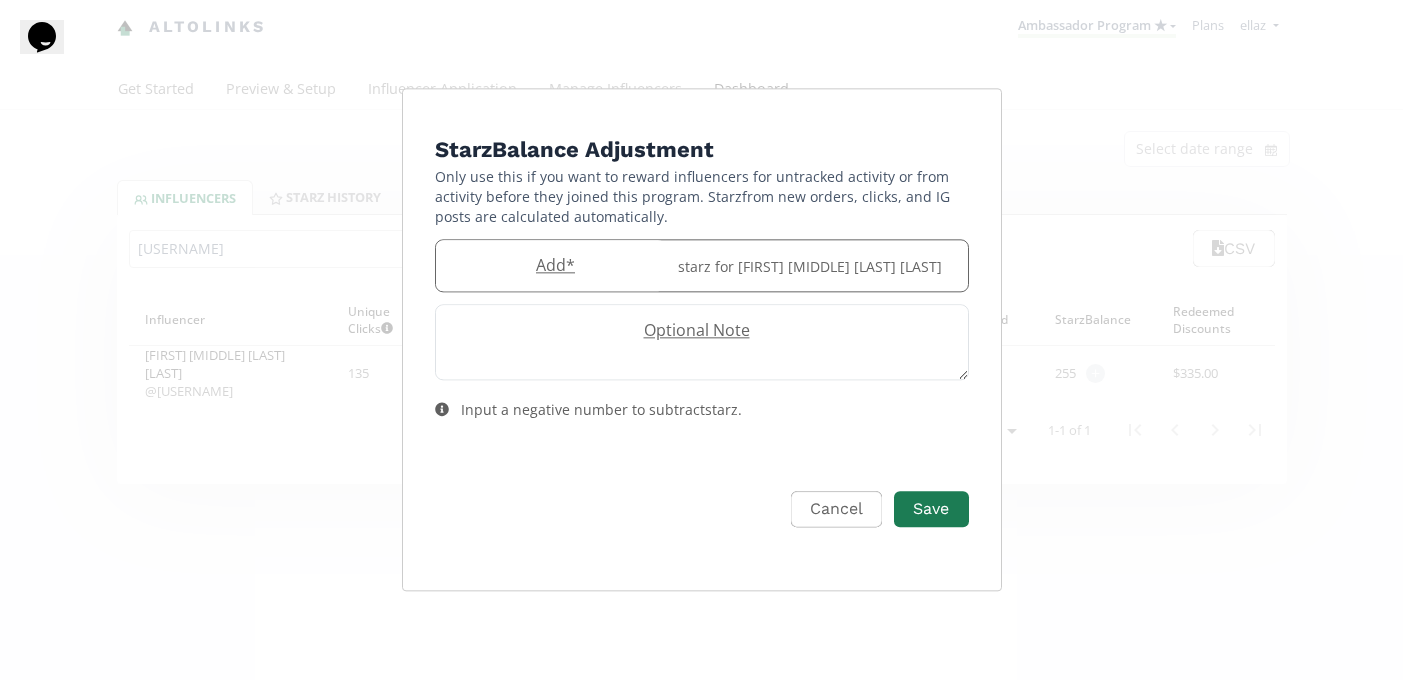 click at bounding box center [551, 265] 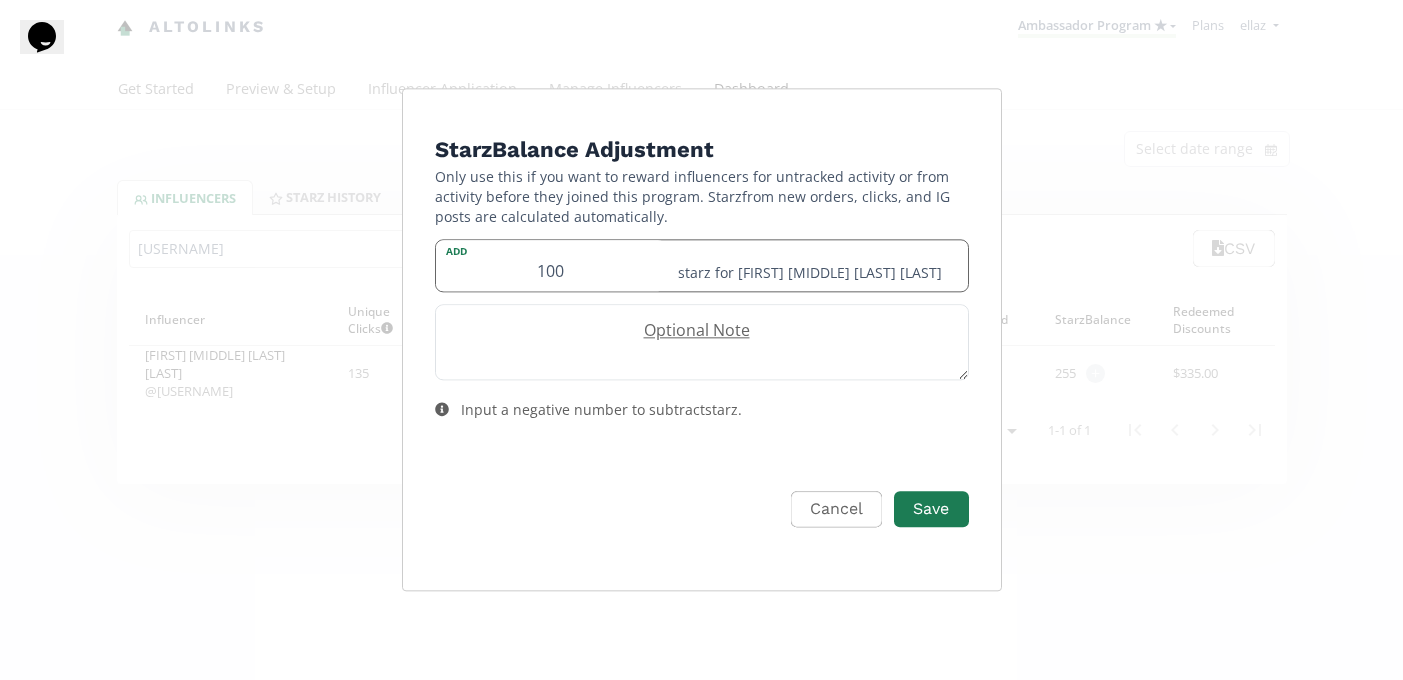 type on "100" 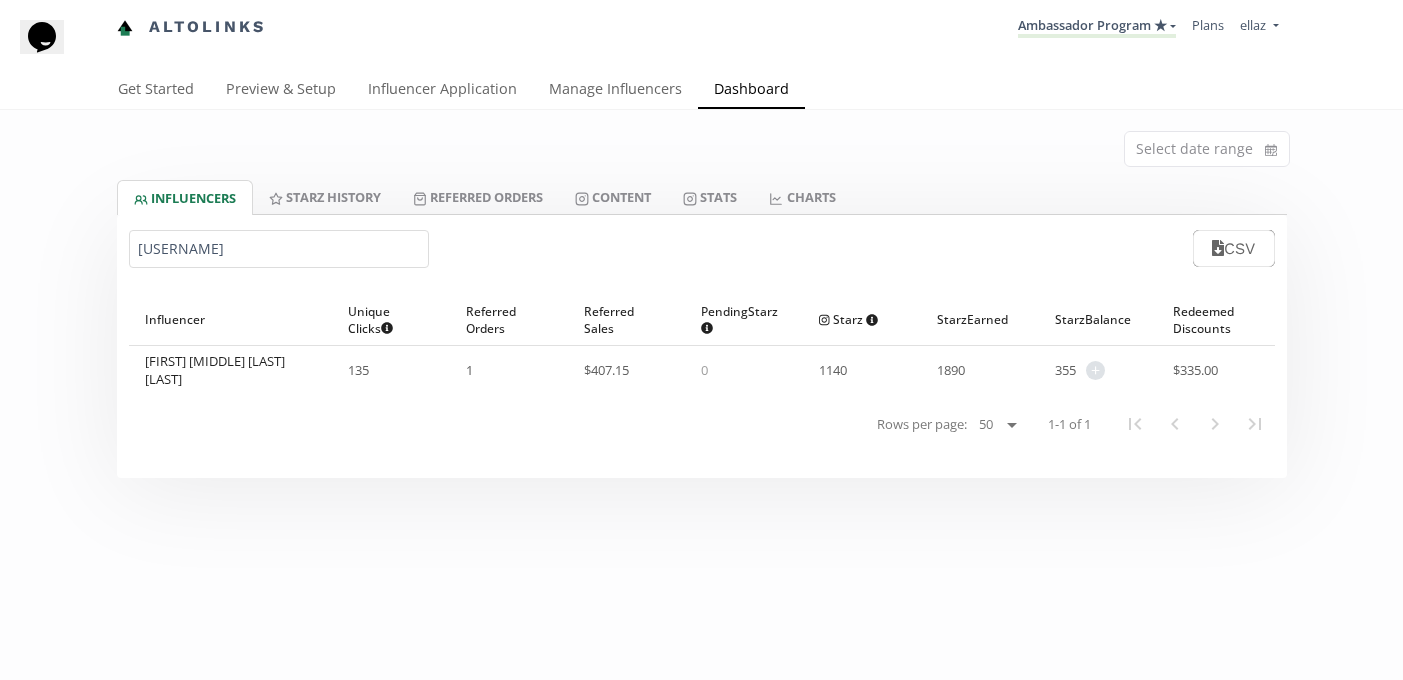 click on "Ana.guerreromtz" at bounding box center [279, 249] 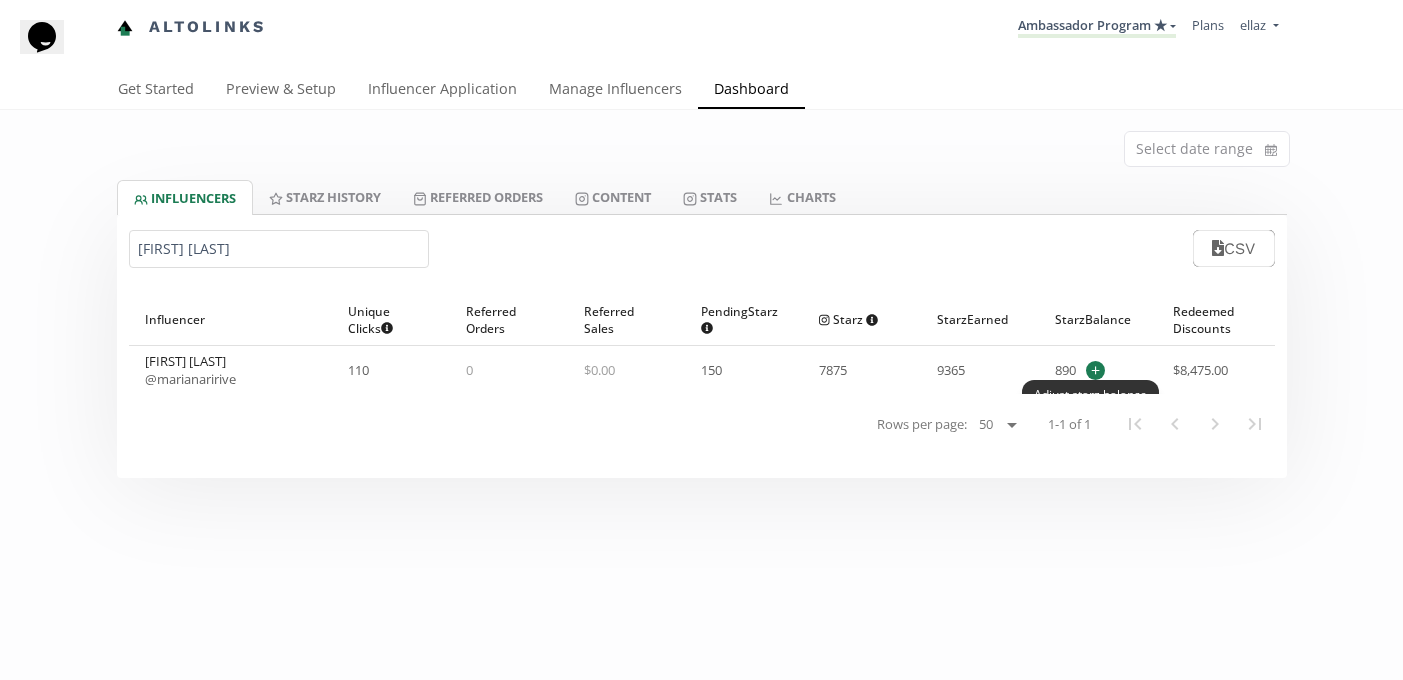 type on "Marianaririve" 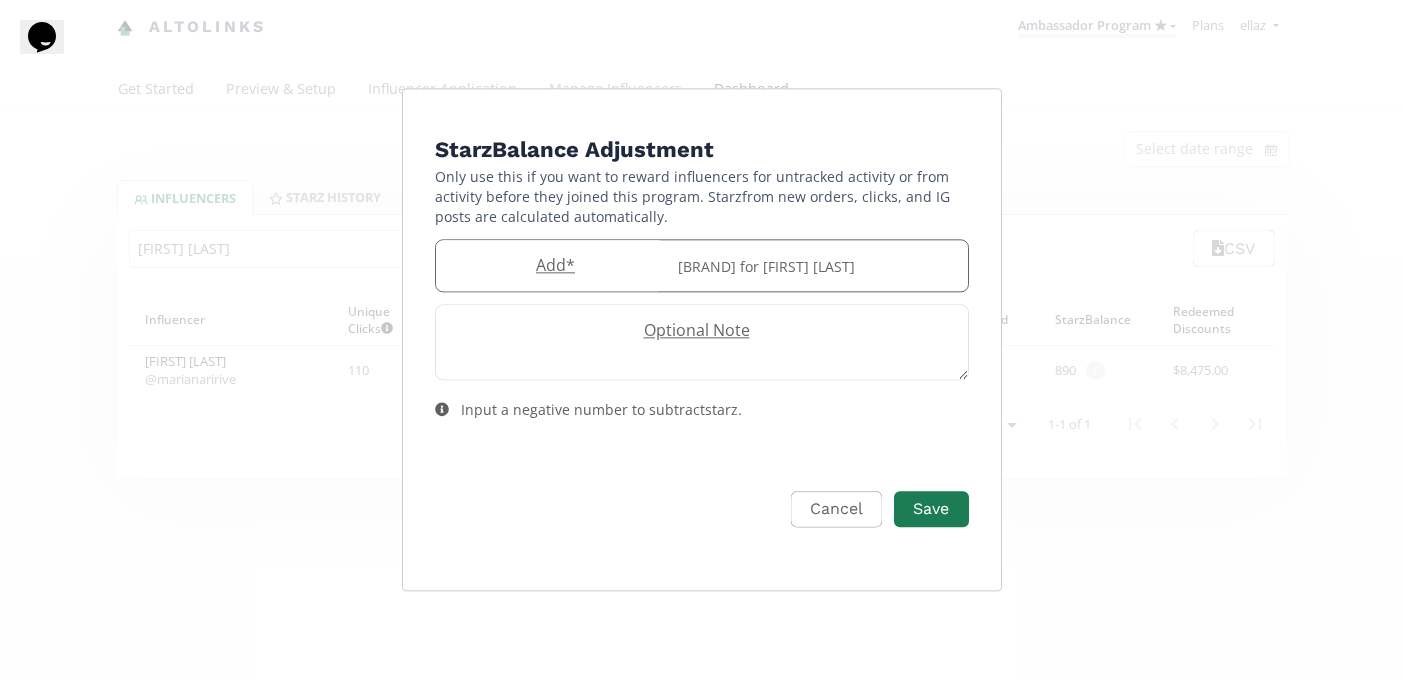 click on "Add *" at bounding box center (551, 265) 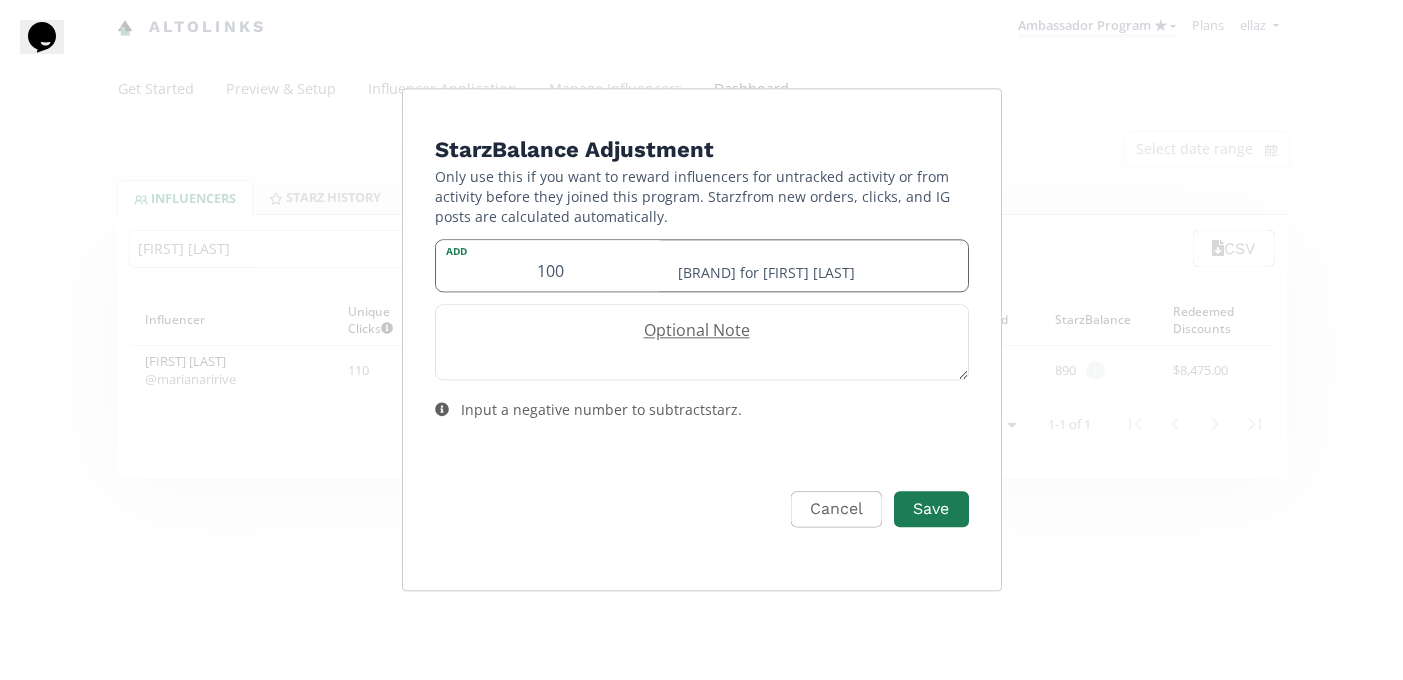 type on "100" 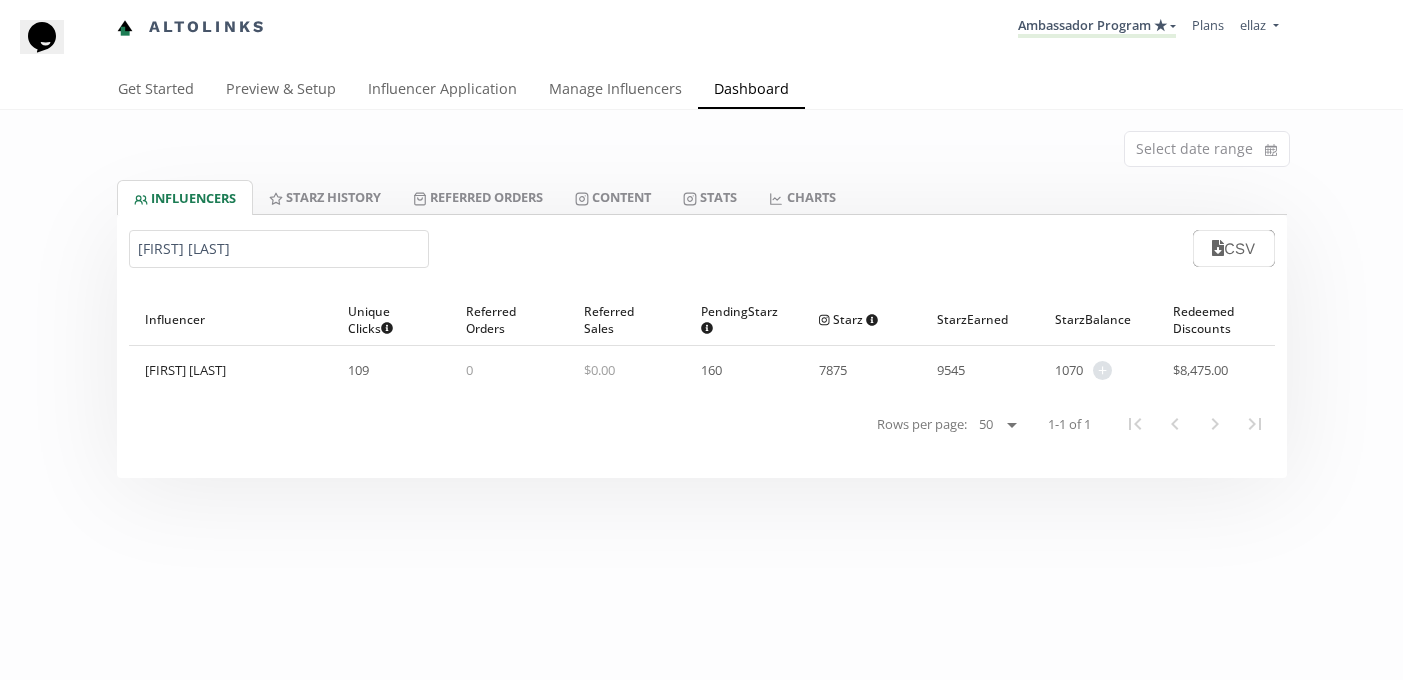 click on "Marianaririve" at bounding box center (279, 249) 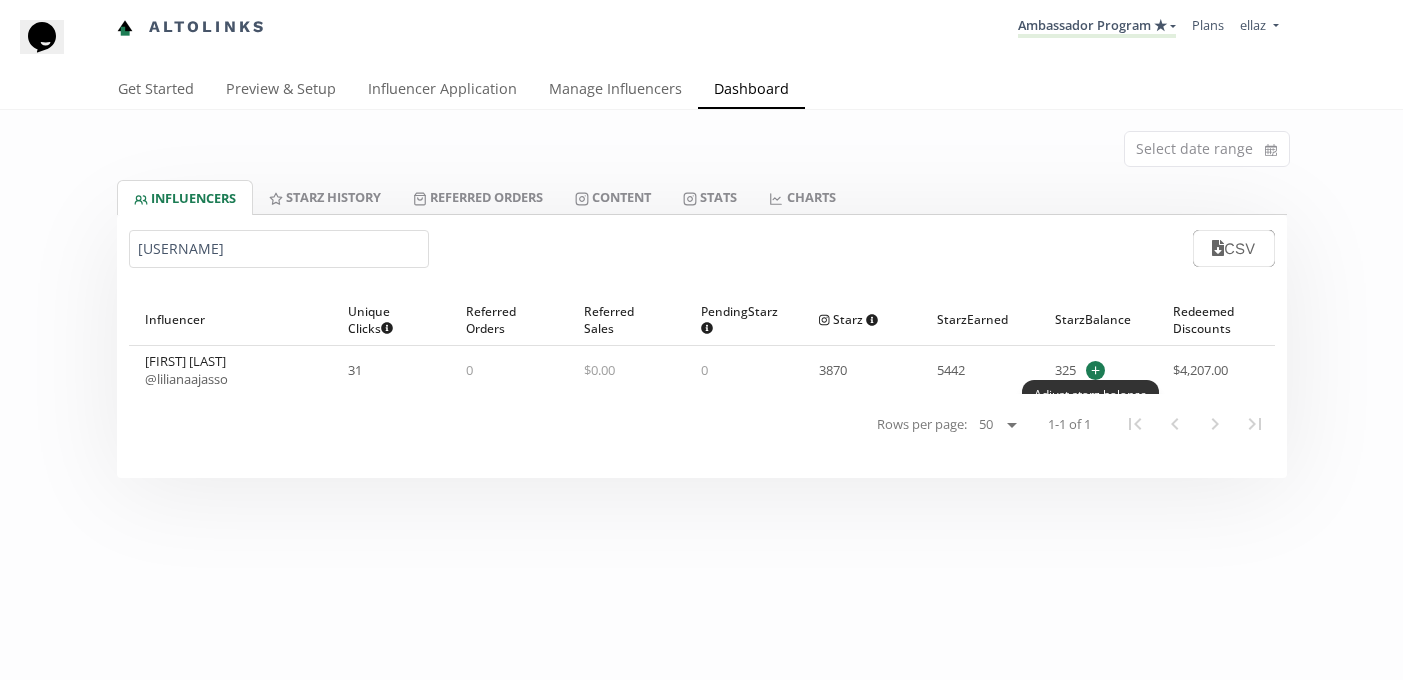 type on "Lilianaajasso" 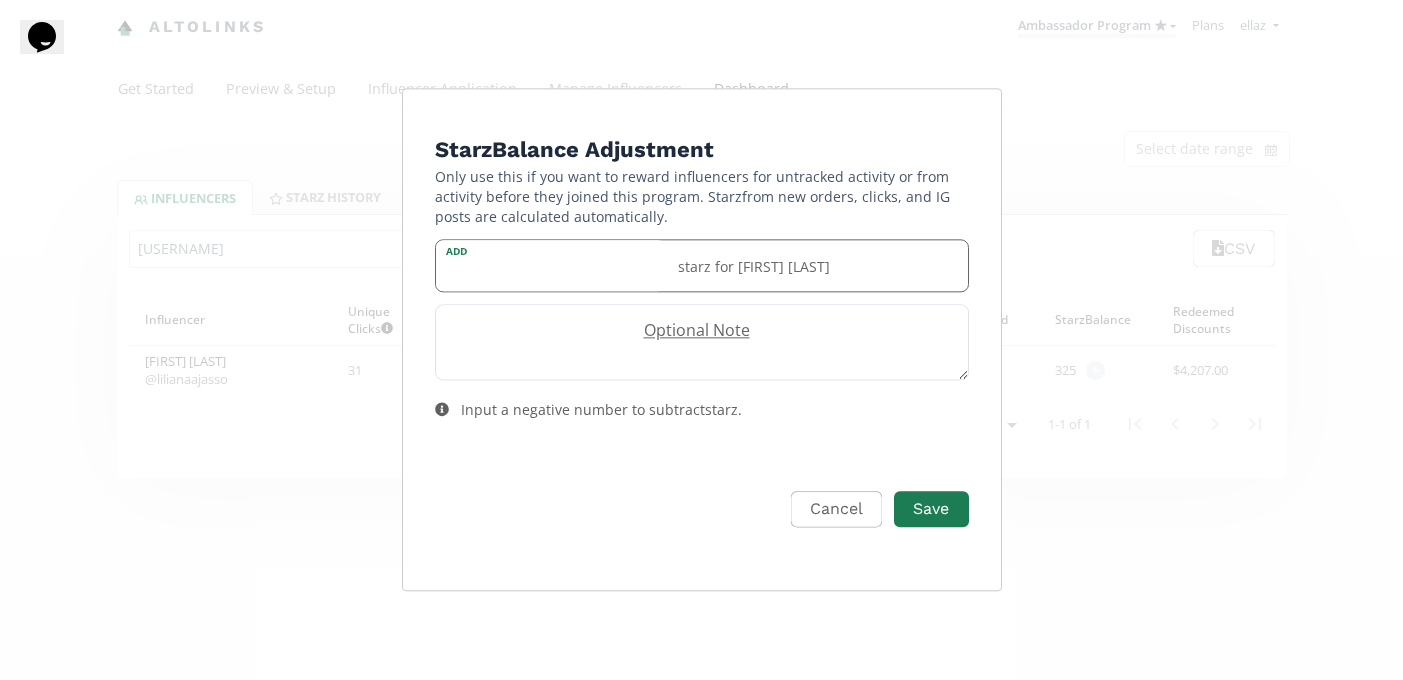 click at bounding box center [551, 265] 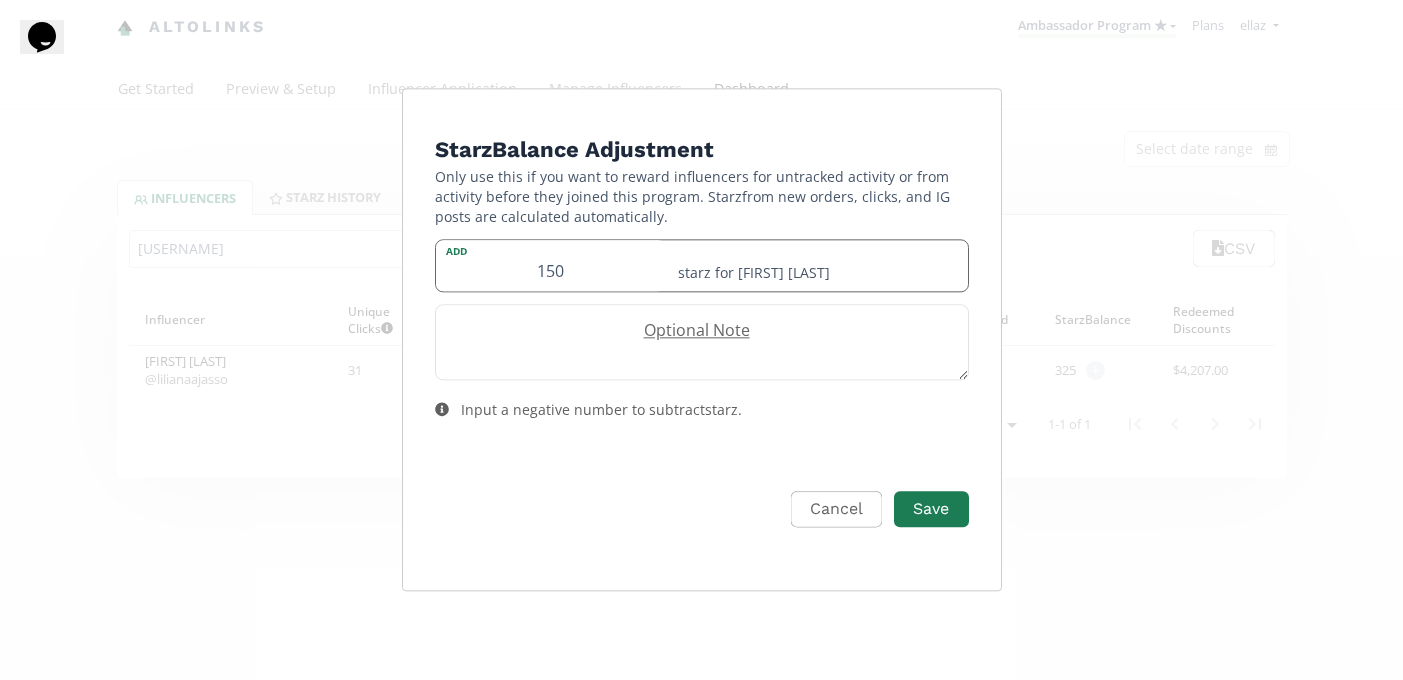 type on "150" 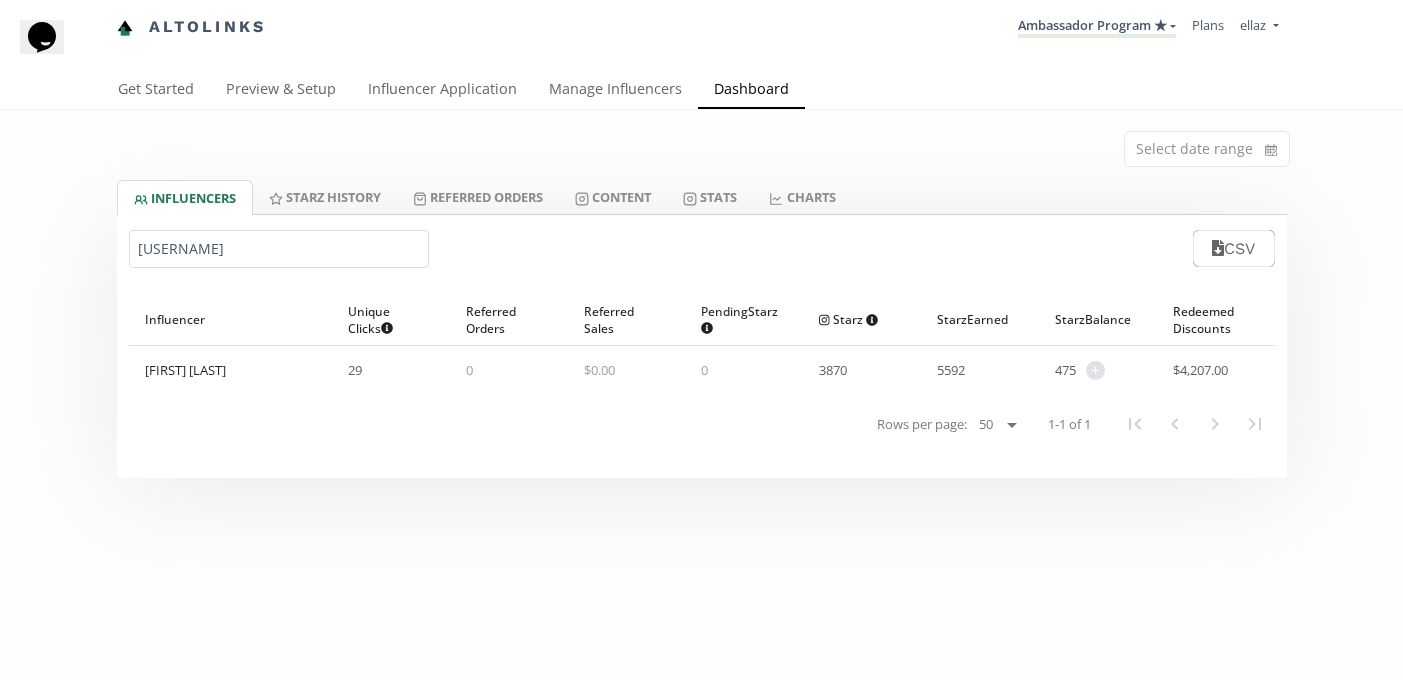 click on "Lilianaajasso" at bounding box center [279, 249] 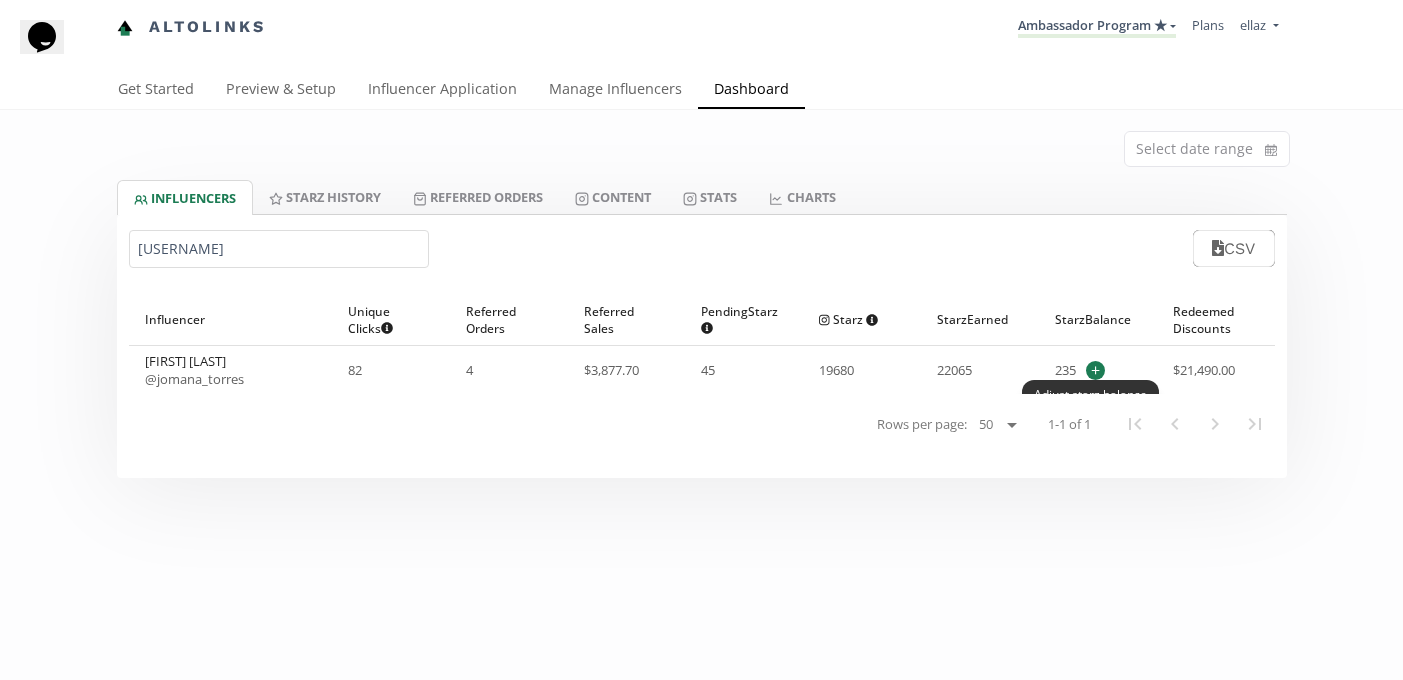 type on "Jomana_torres" 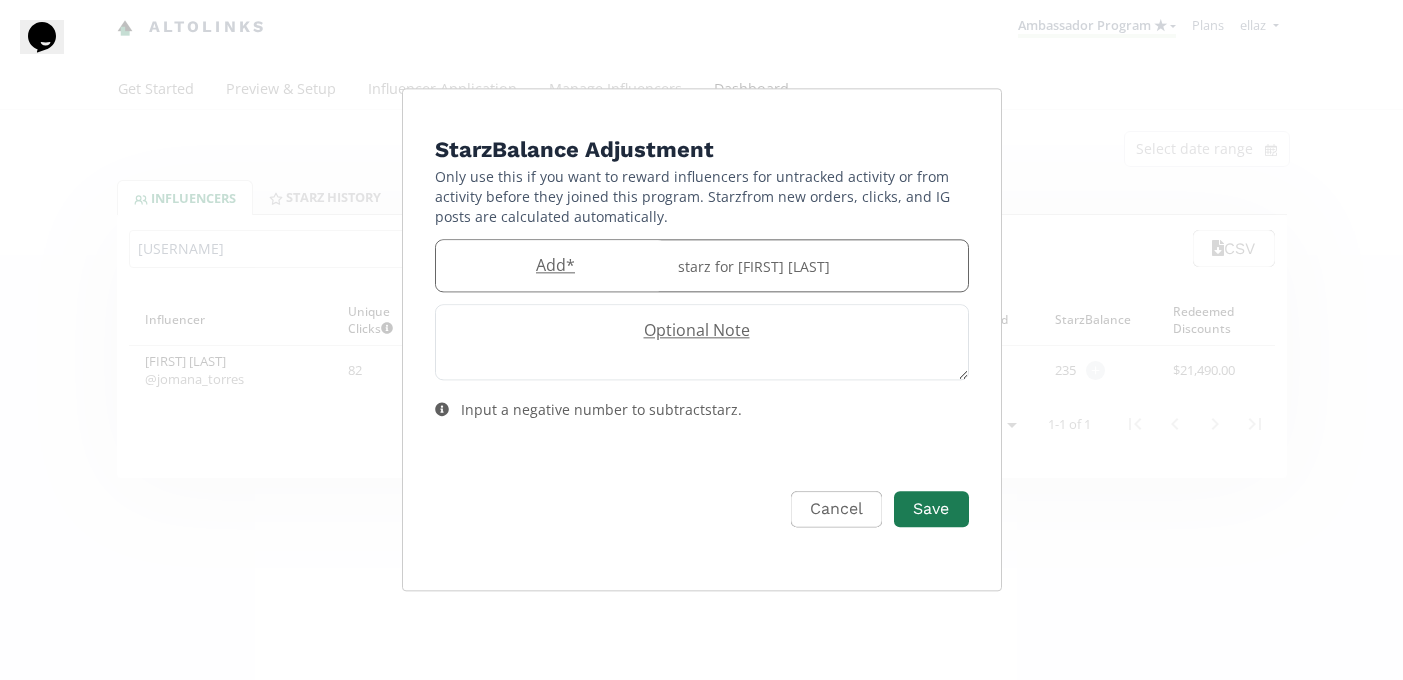 click on "Add *" at bounding box center [551, 265] 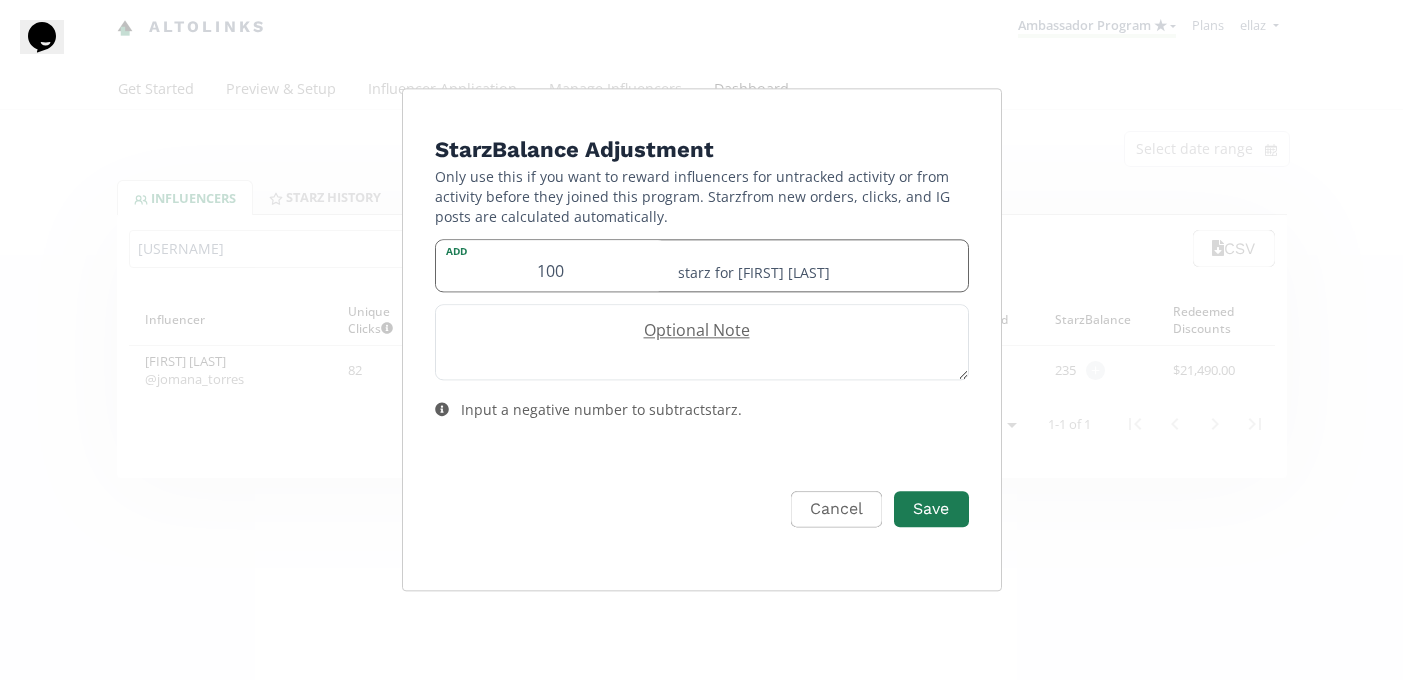 type on "100" 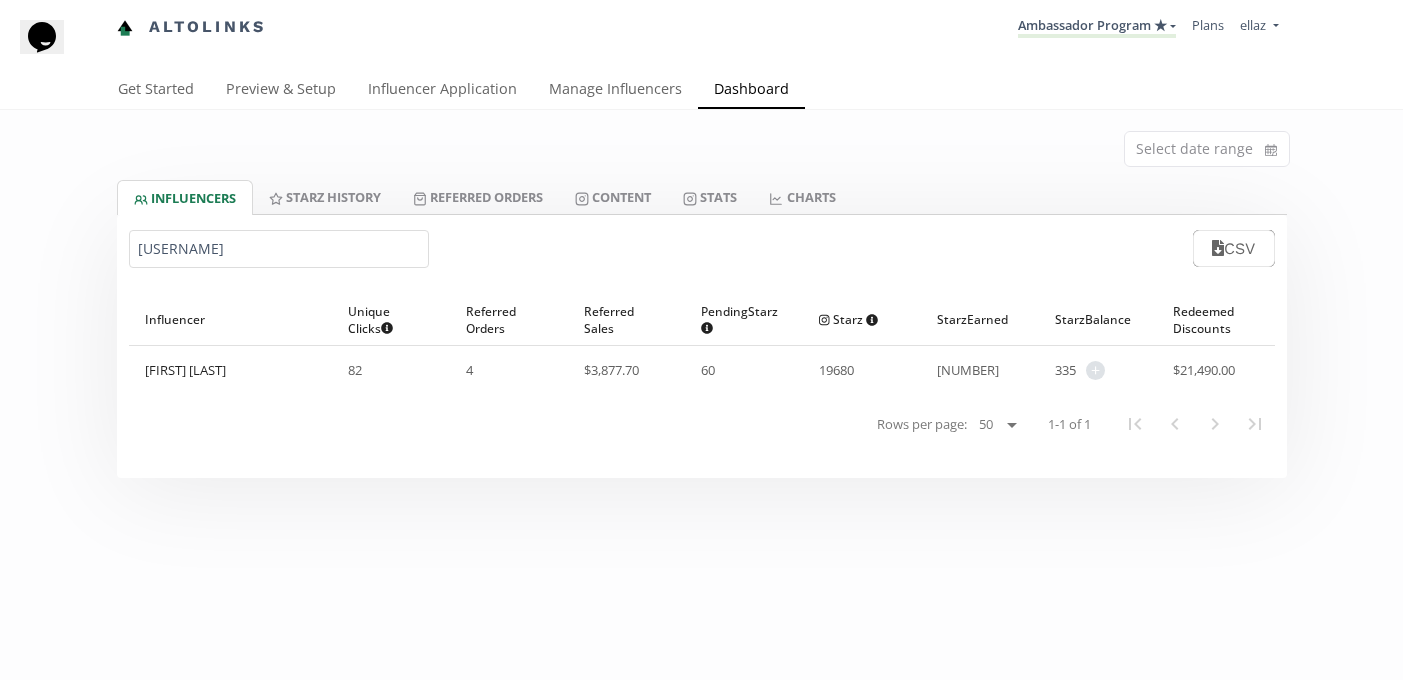 click on "Jomana_torres" at bounding box center (279, 249) 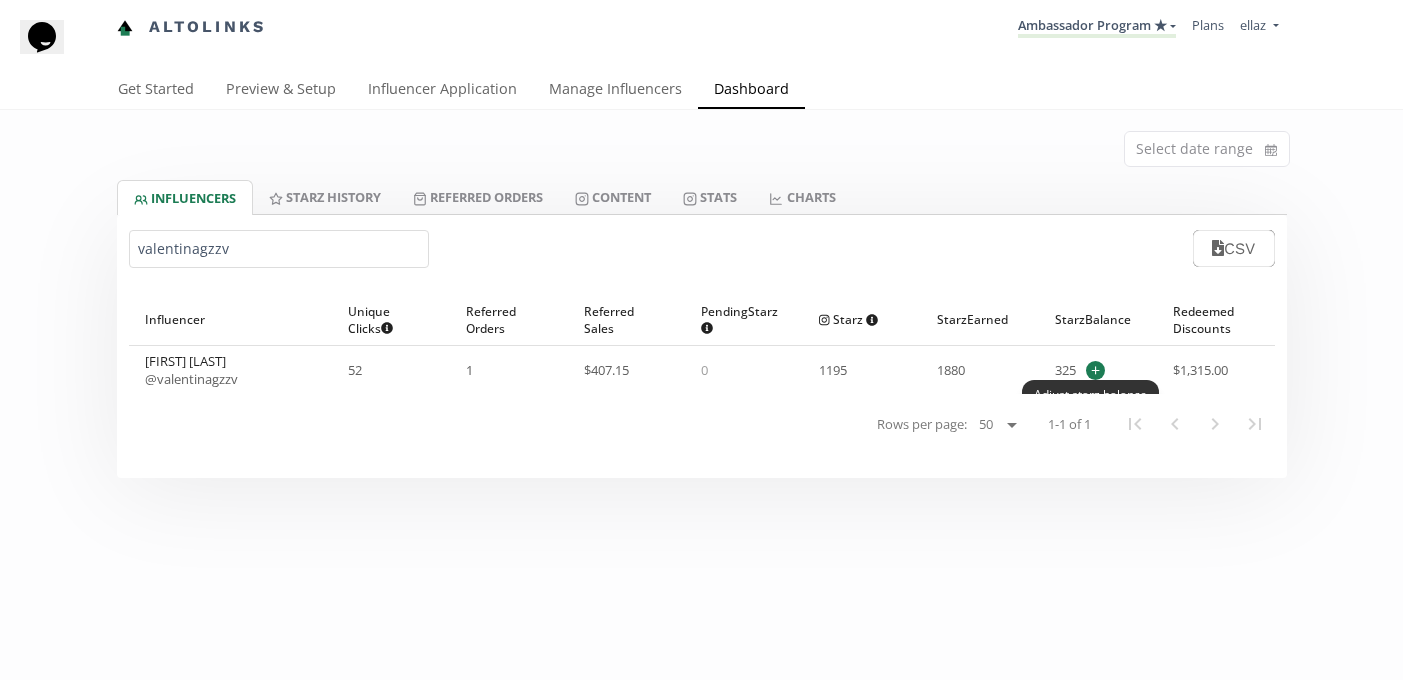 type on "valentinagzzv" 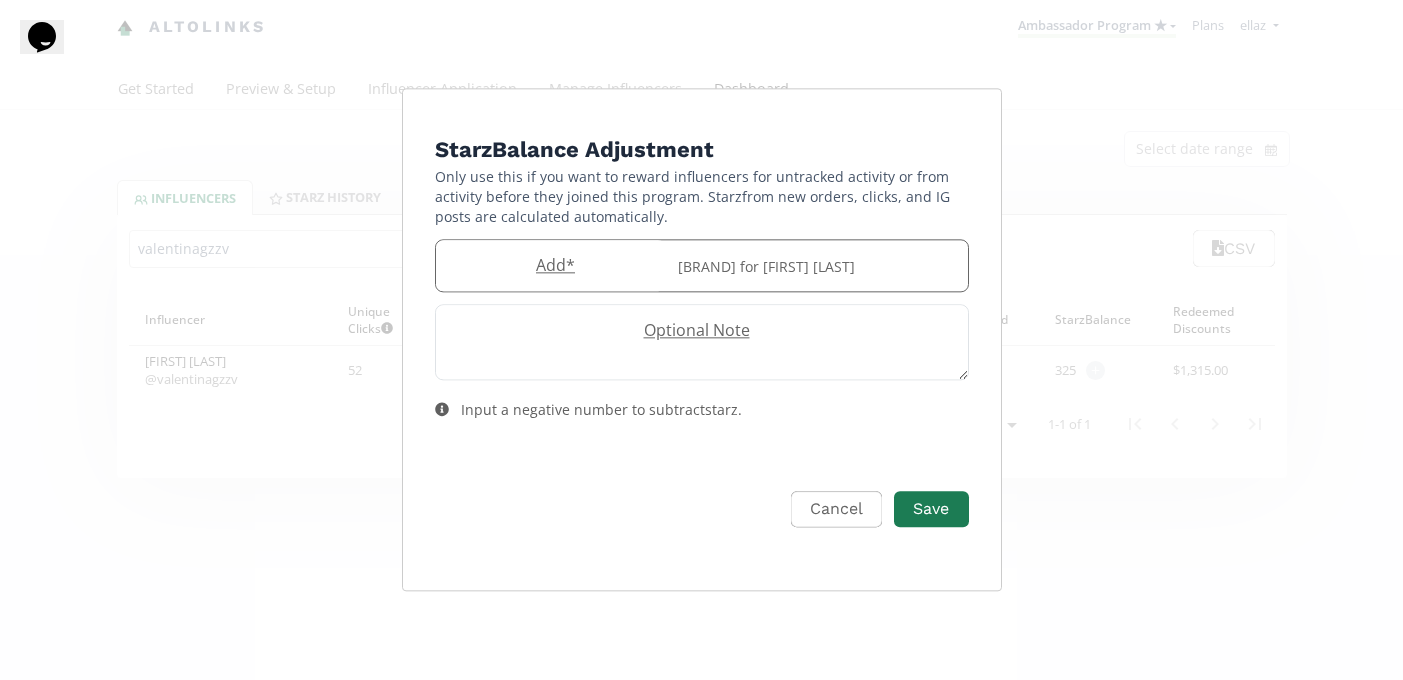 click on "Add *" at bounding box center (551, 265) 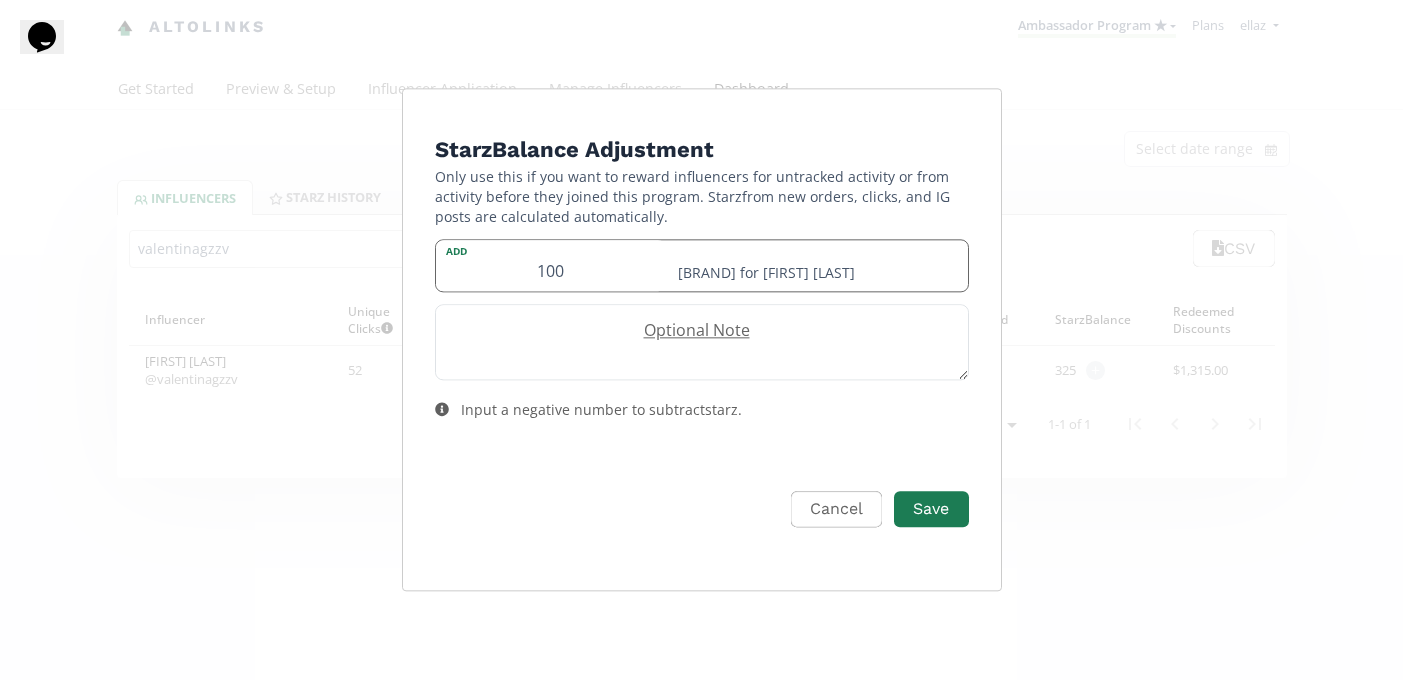 type on "100" 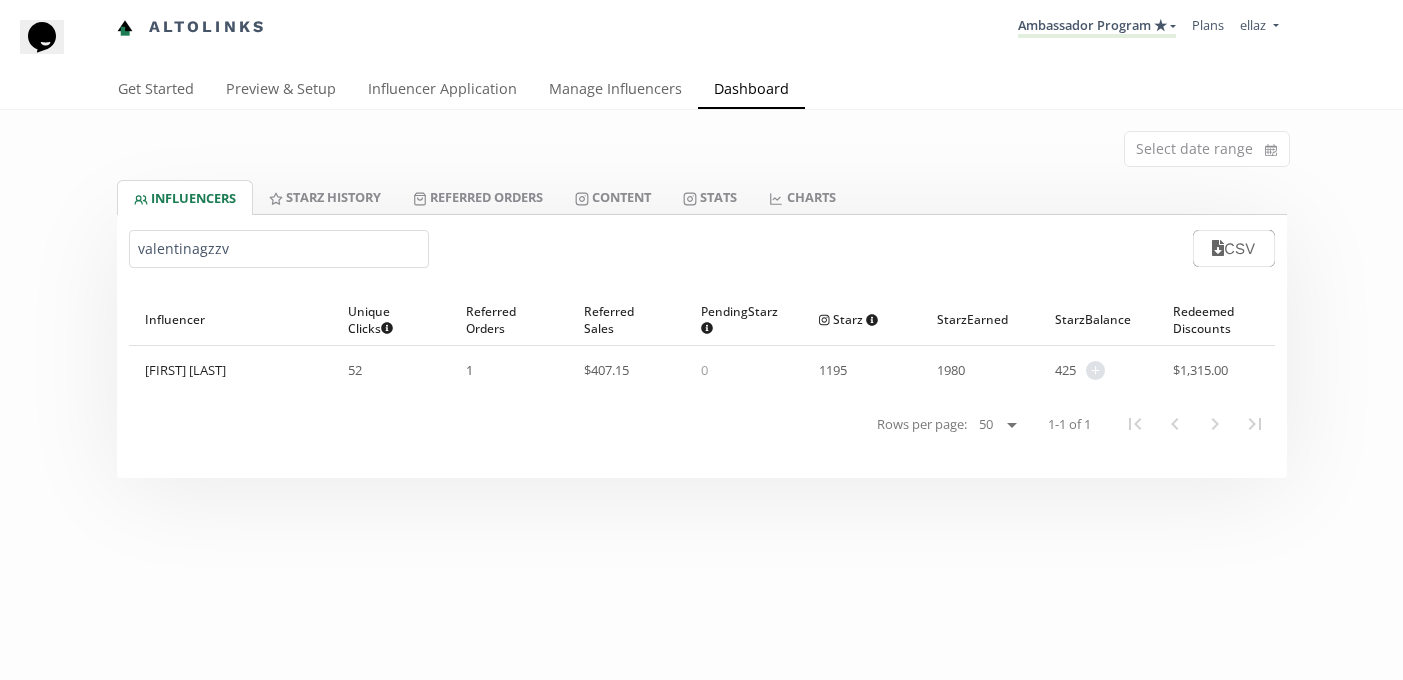 click on "valentinagzzv" at bounding box center (279, 249) 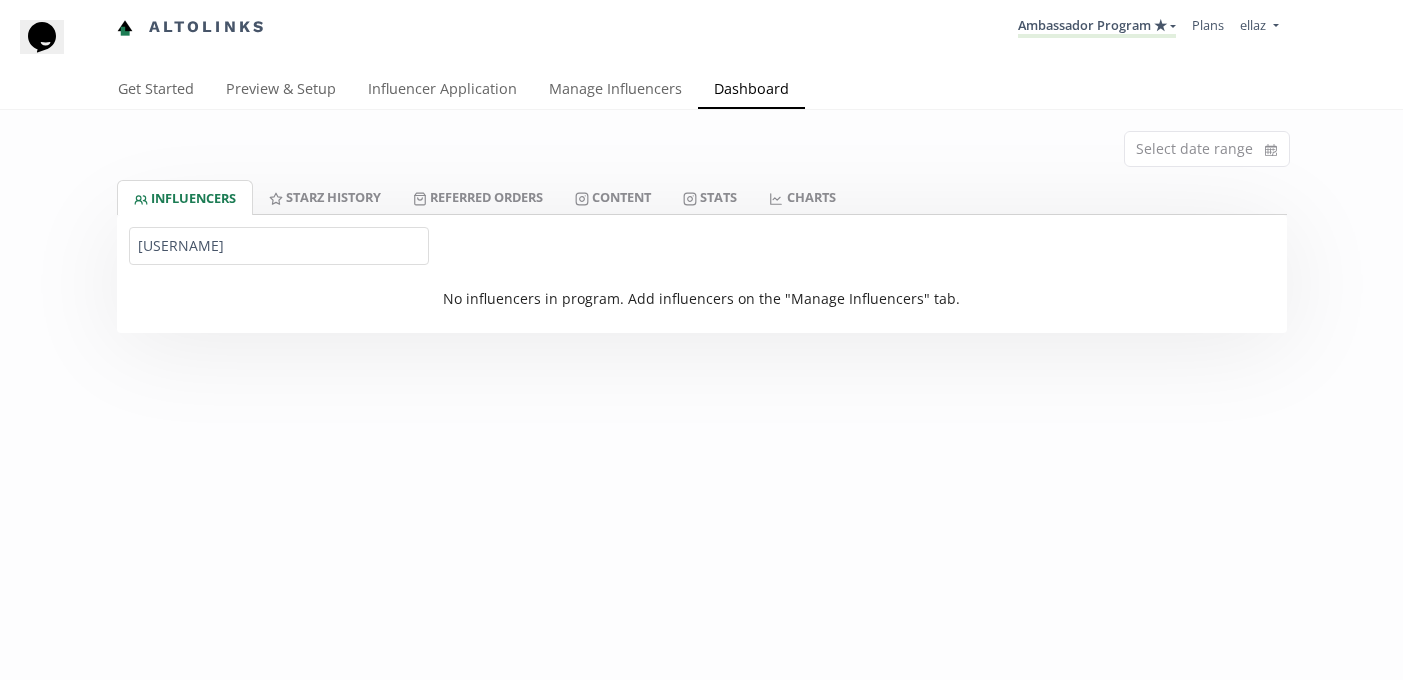 click on "@samanthacornejo" at bounding box center (279, 246) 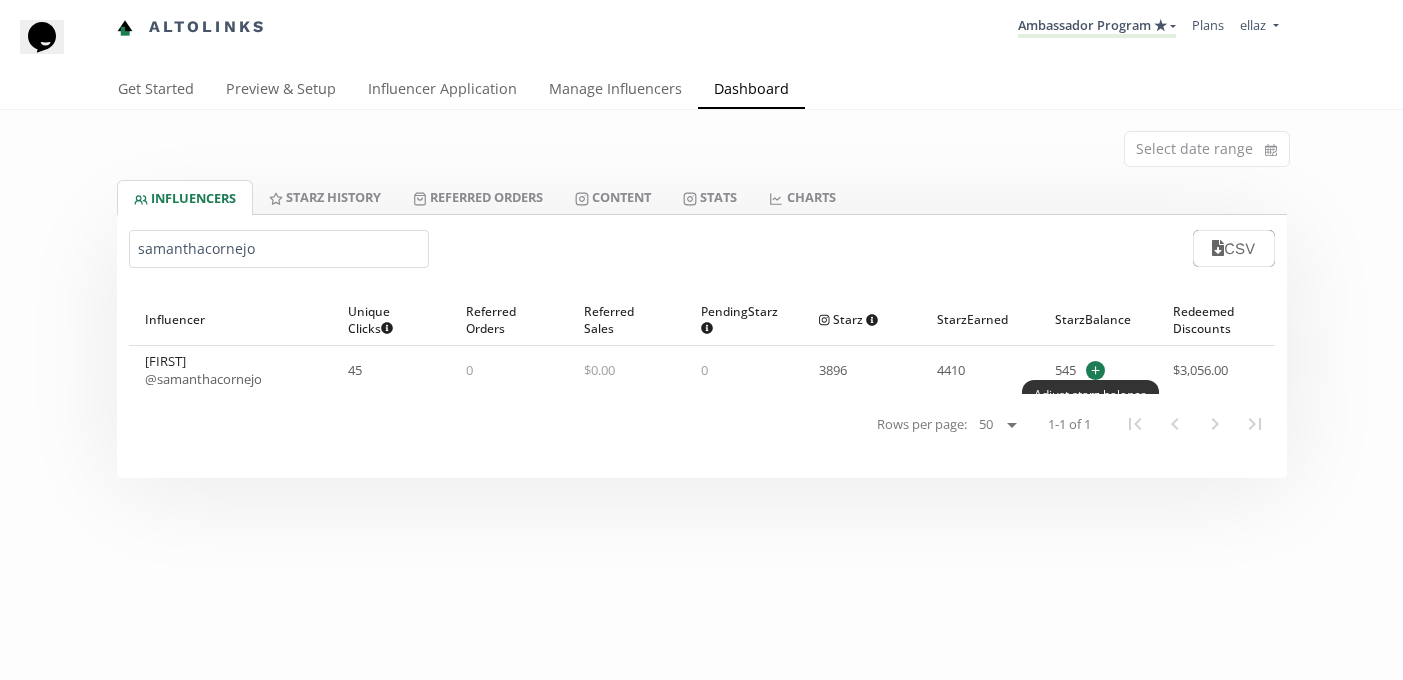 type on "samanthacornejo" 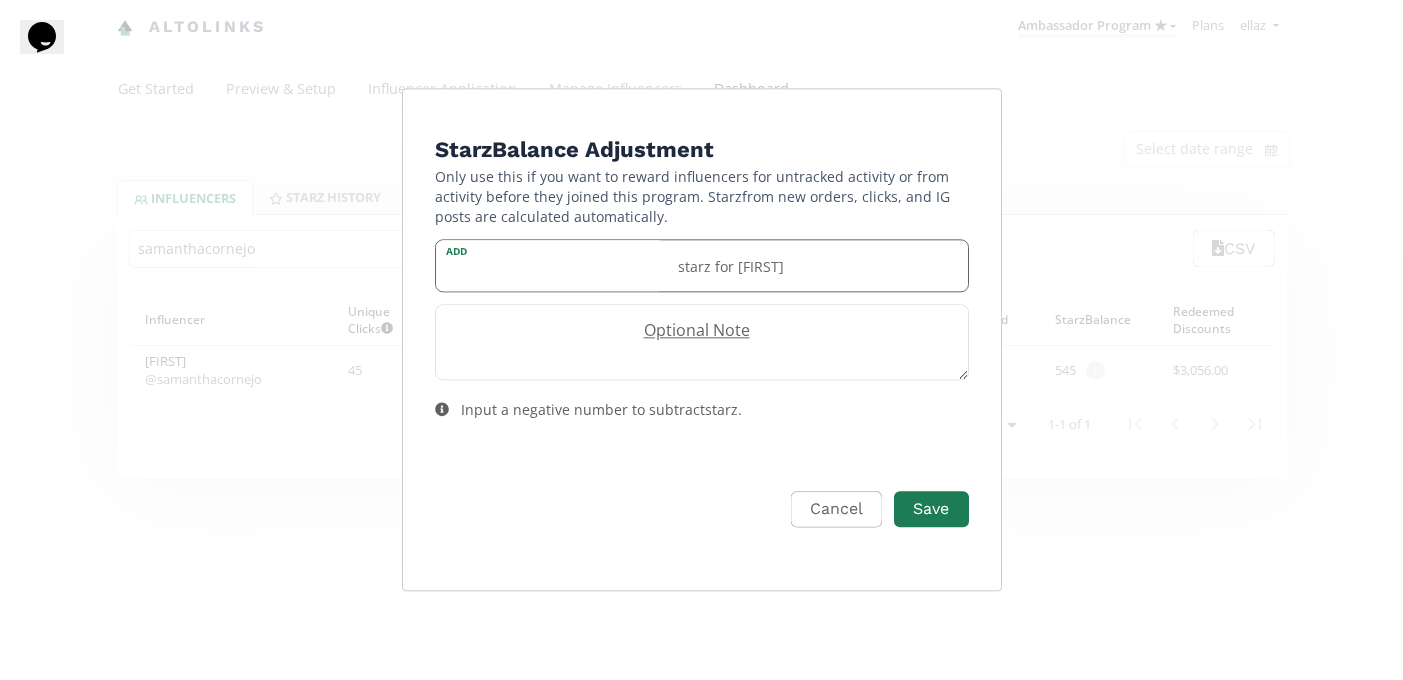click on "Add starz for Samantha" at bounding box center (702, 265) 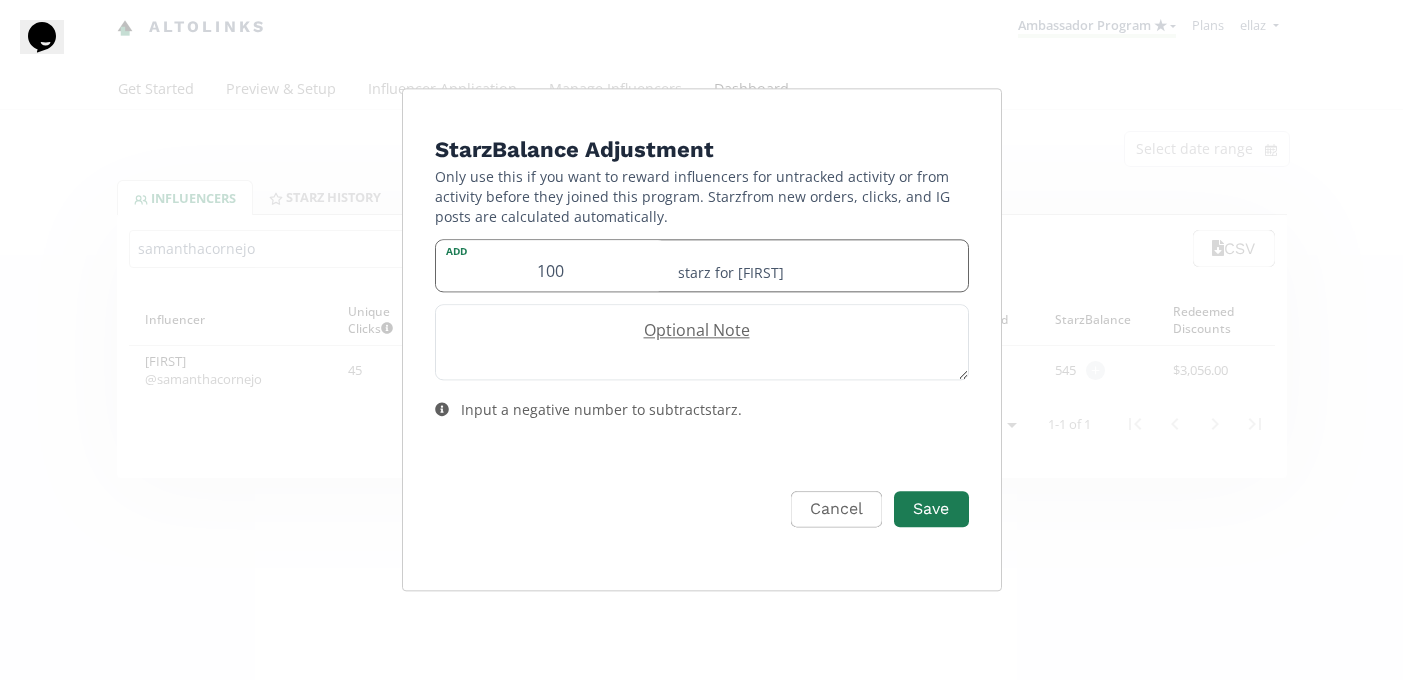 type on "100" 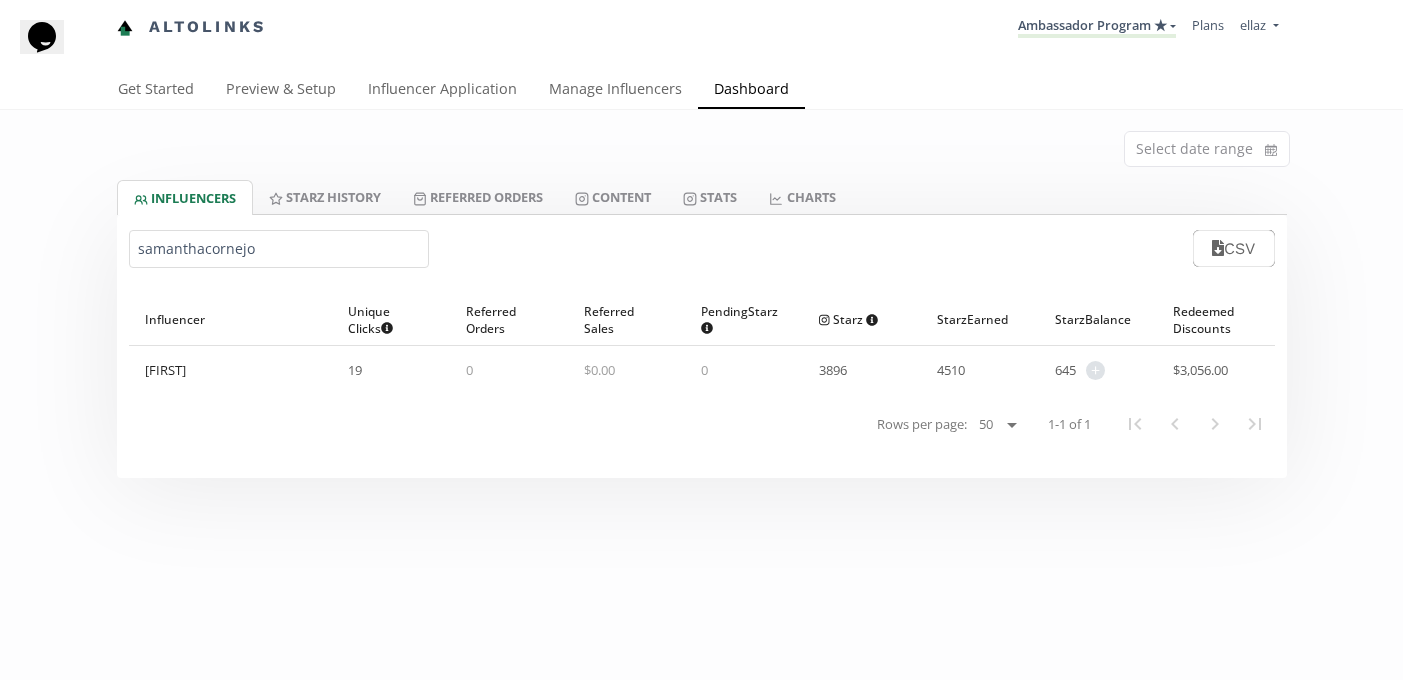 click on "samanthacornejo" at bounding box center [279, 249] 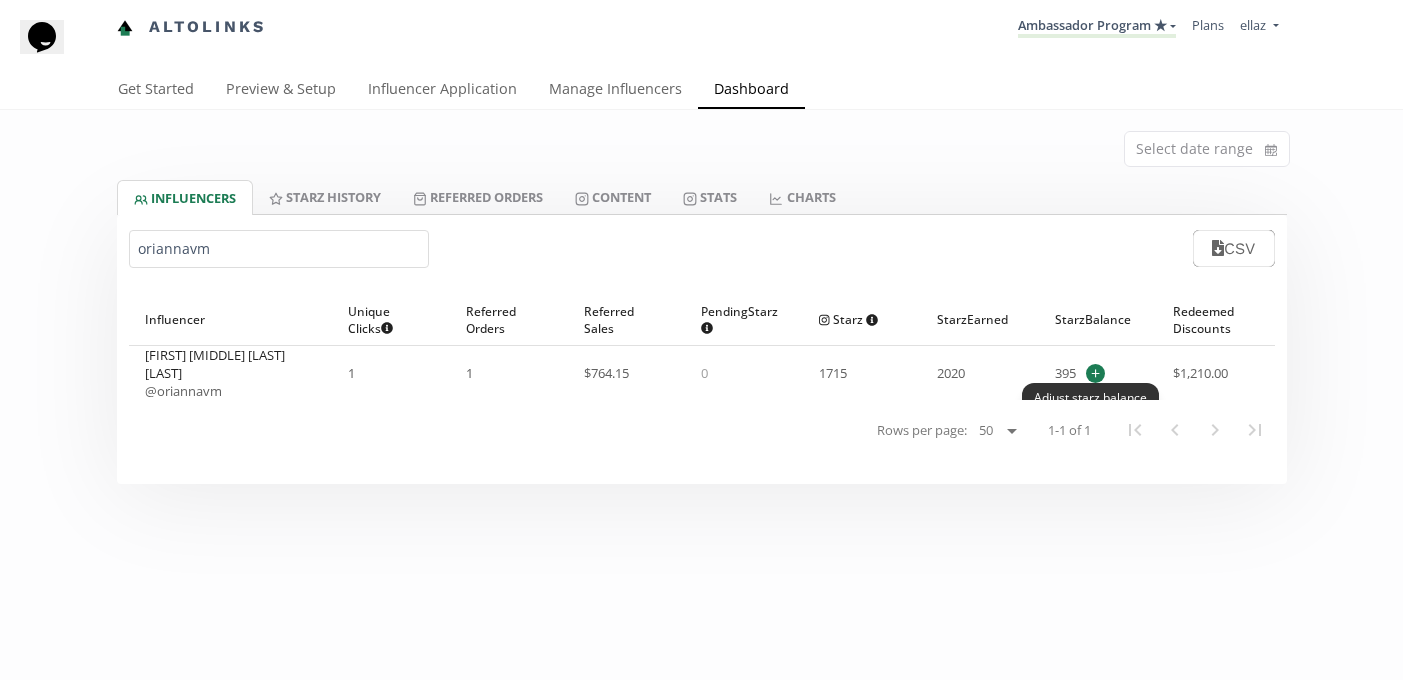 type on "oriannavm" 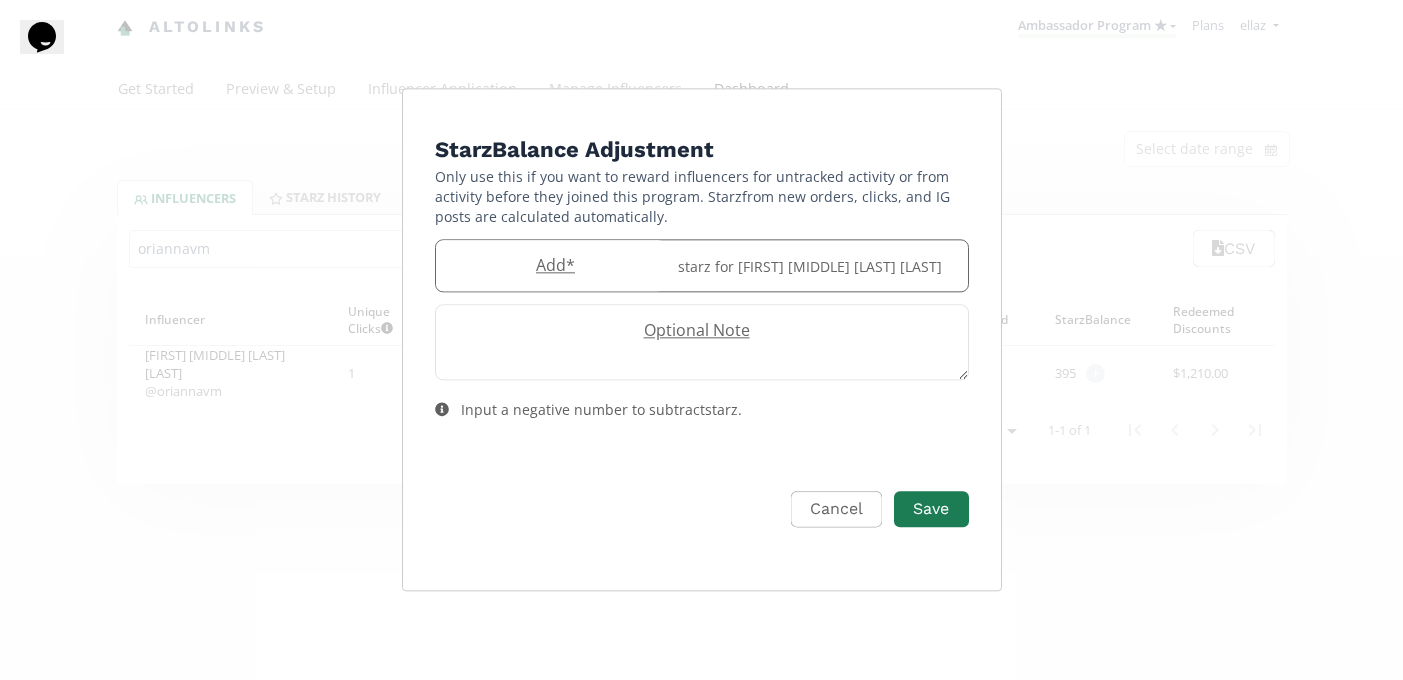 click on "Add * starz for Orianna Linette Virgen Mar" at bounding box center [702, 265] 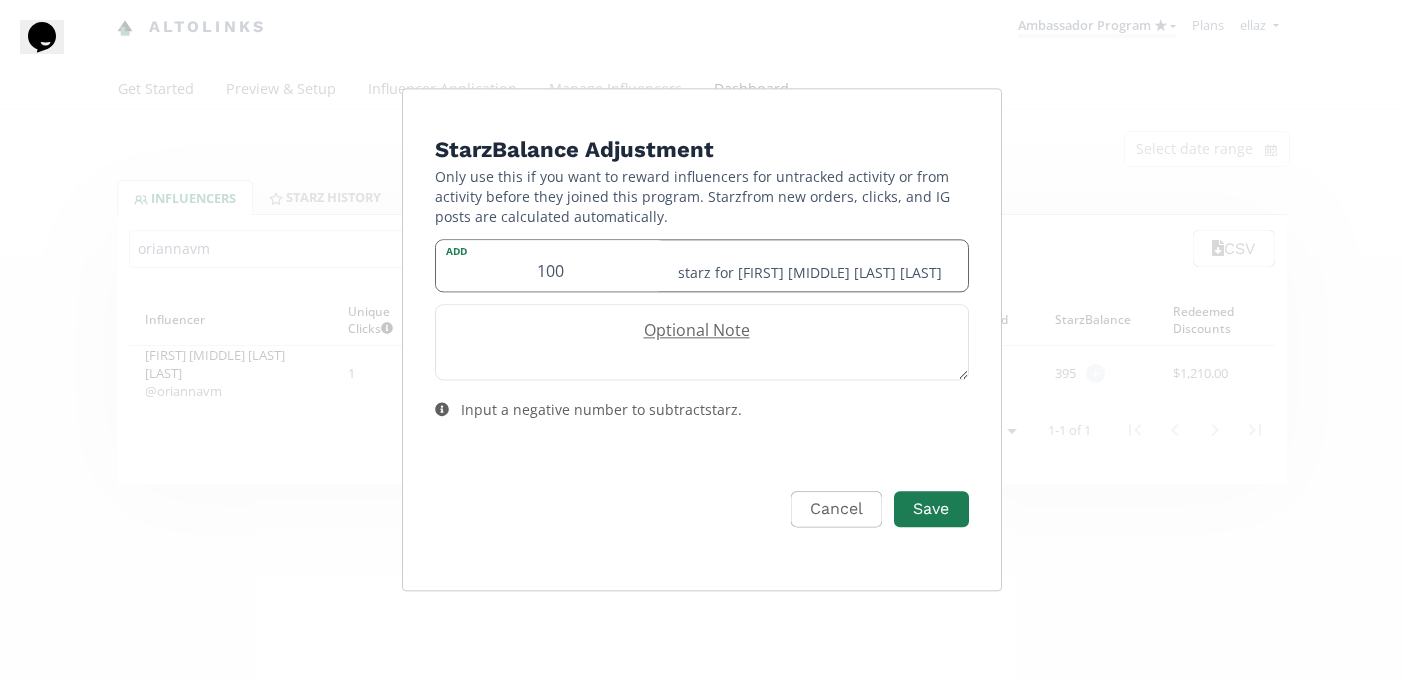 type on "100" 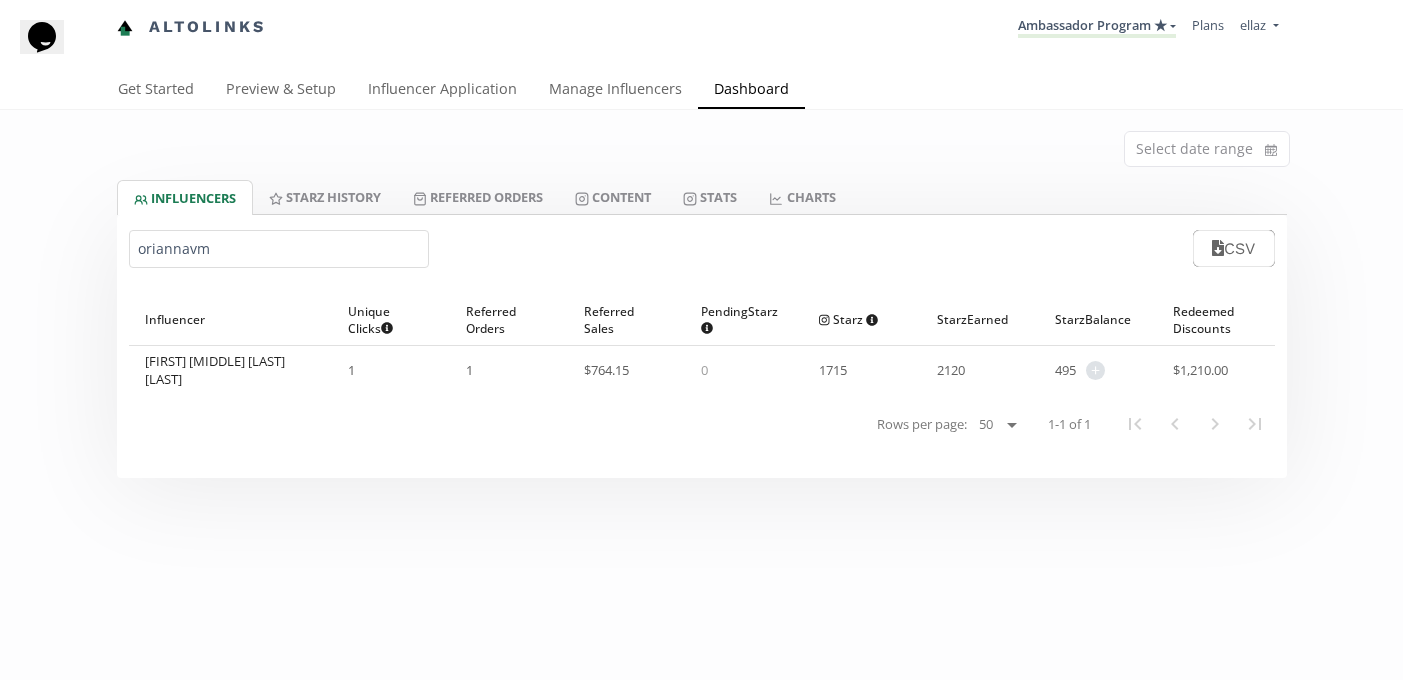 click on "oriannavm" at bounding box center (279, 249) 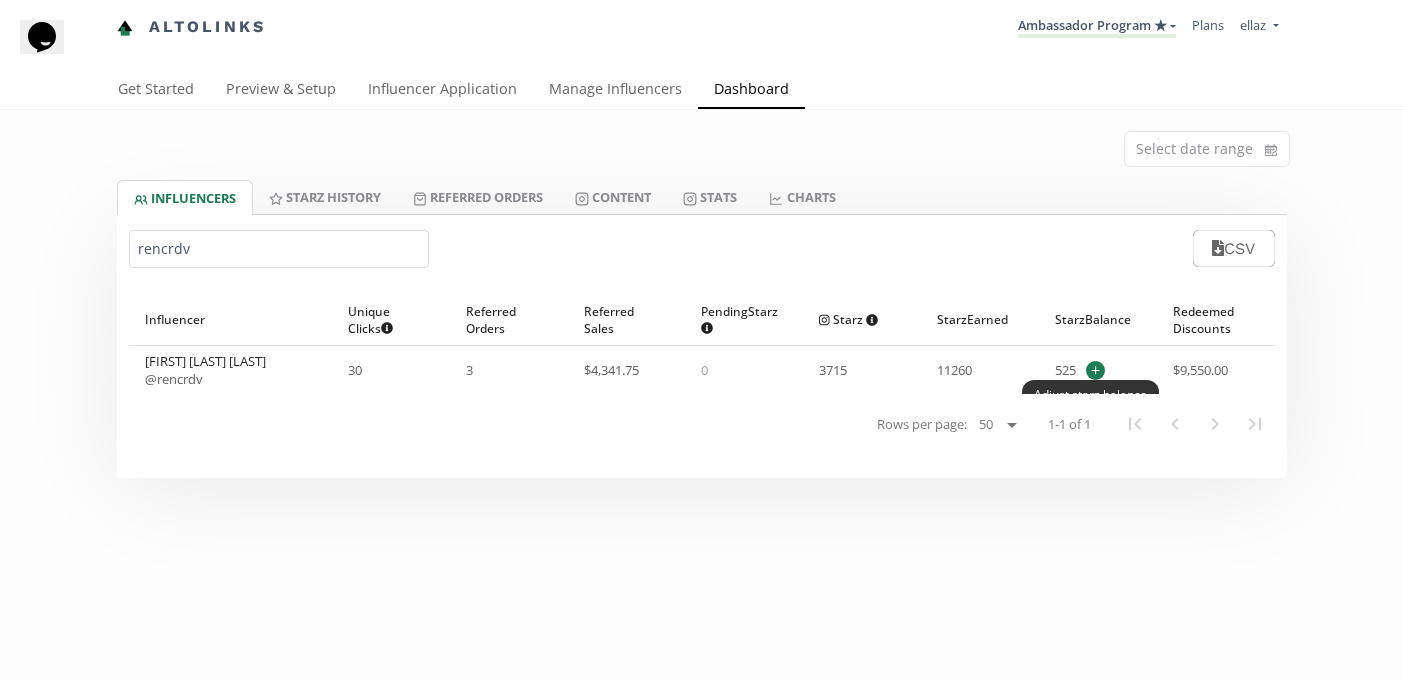 type on "rencrdv" 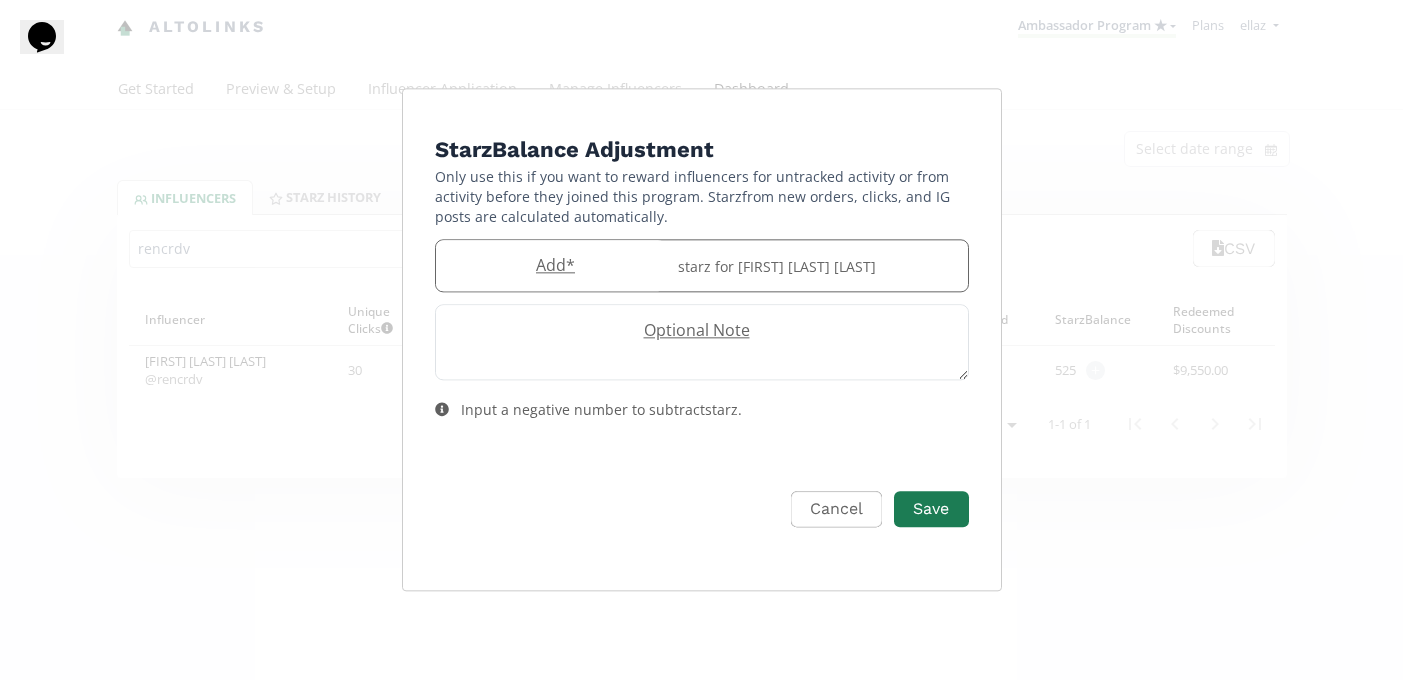 click on "Add *" at bounding box center (551, 265) 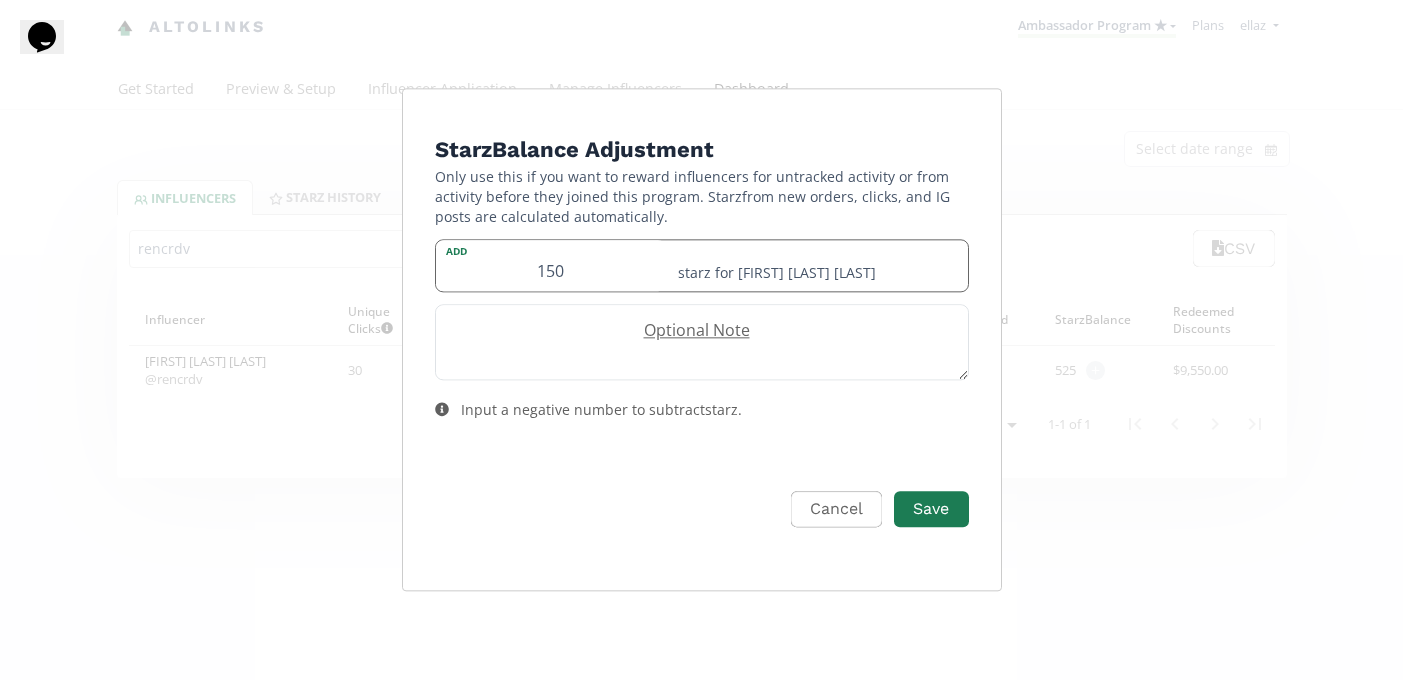 type on "150" 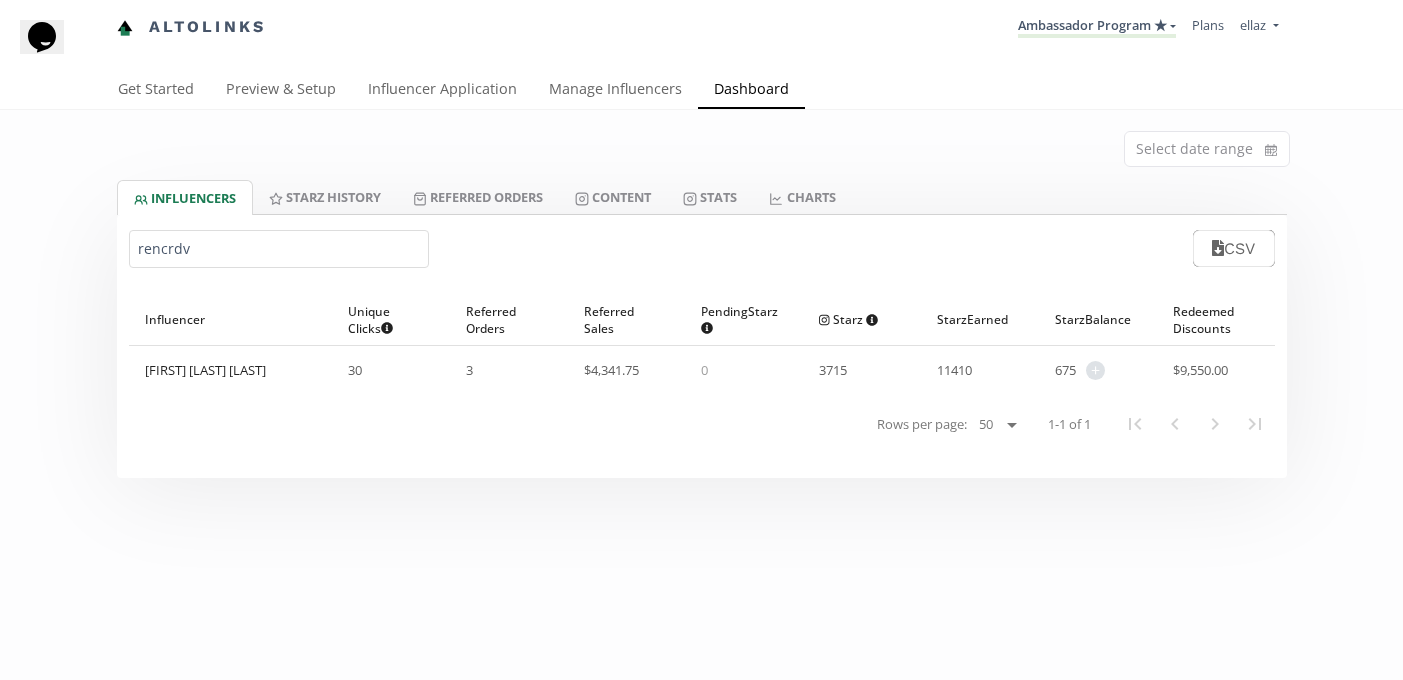click on "rencrdv" at bounding box center [279, 249] 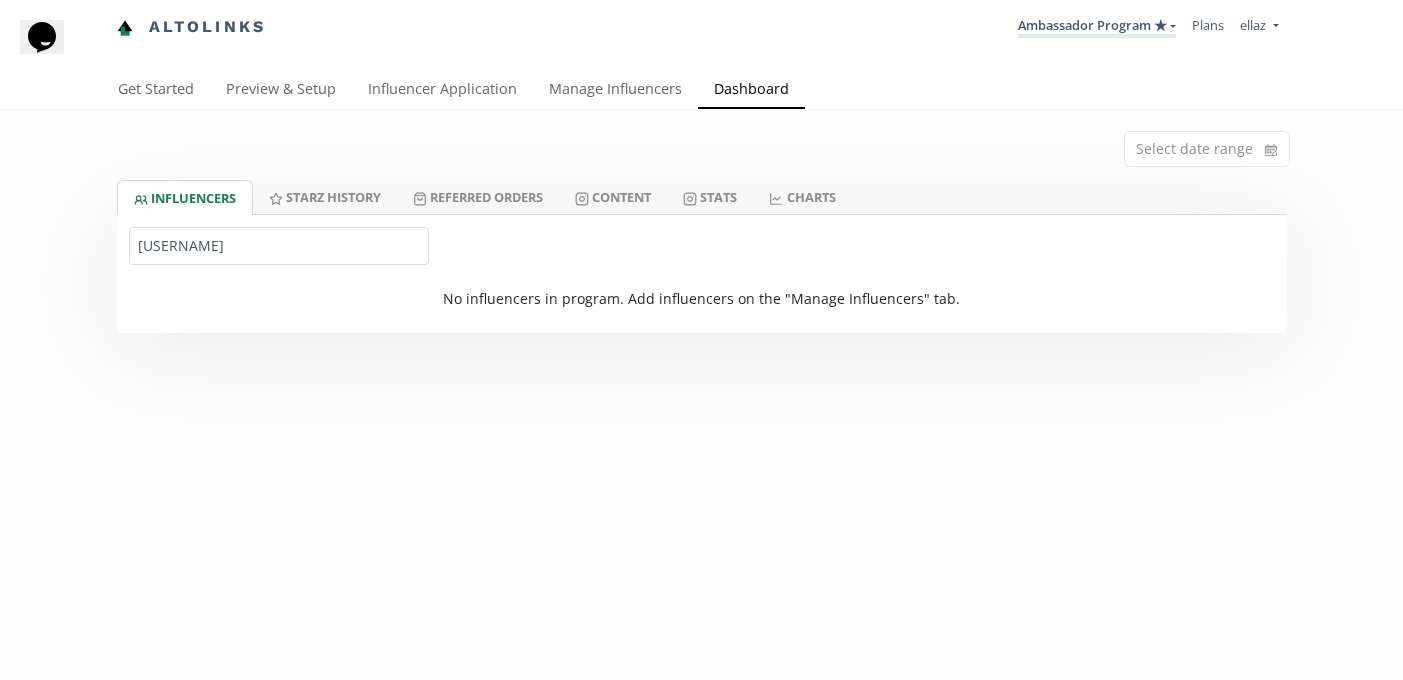 click on "rencrdv@_ywhouse" at bounding box center [279, 246] 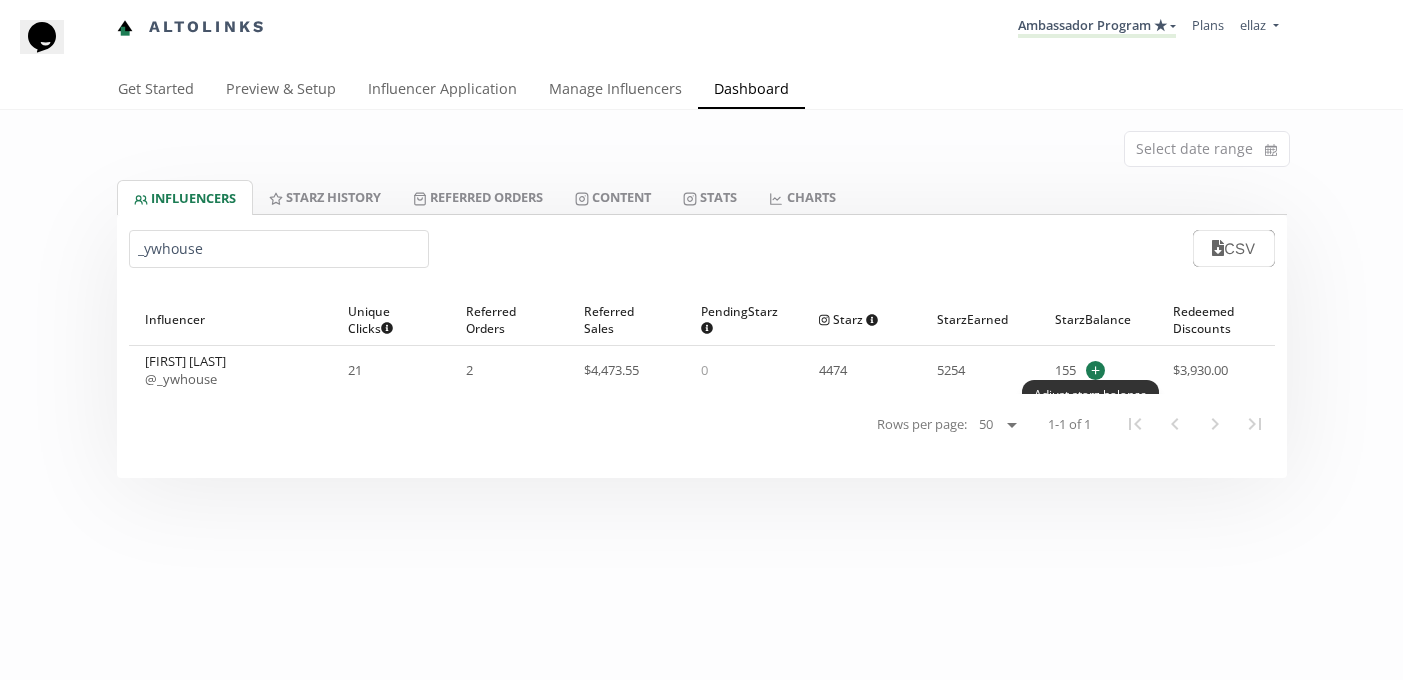 type on "_ywhouse" 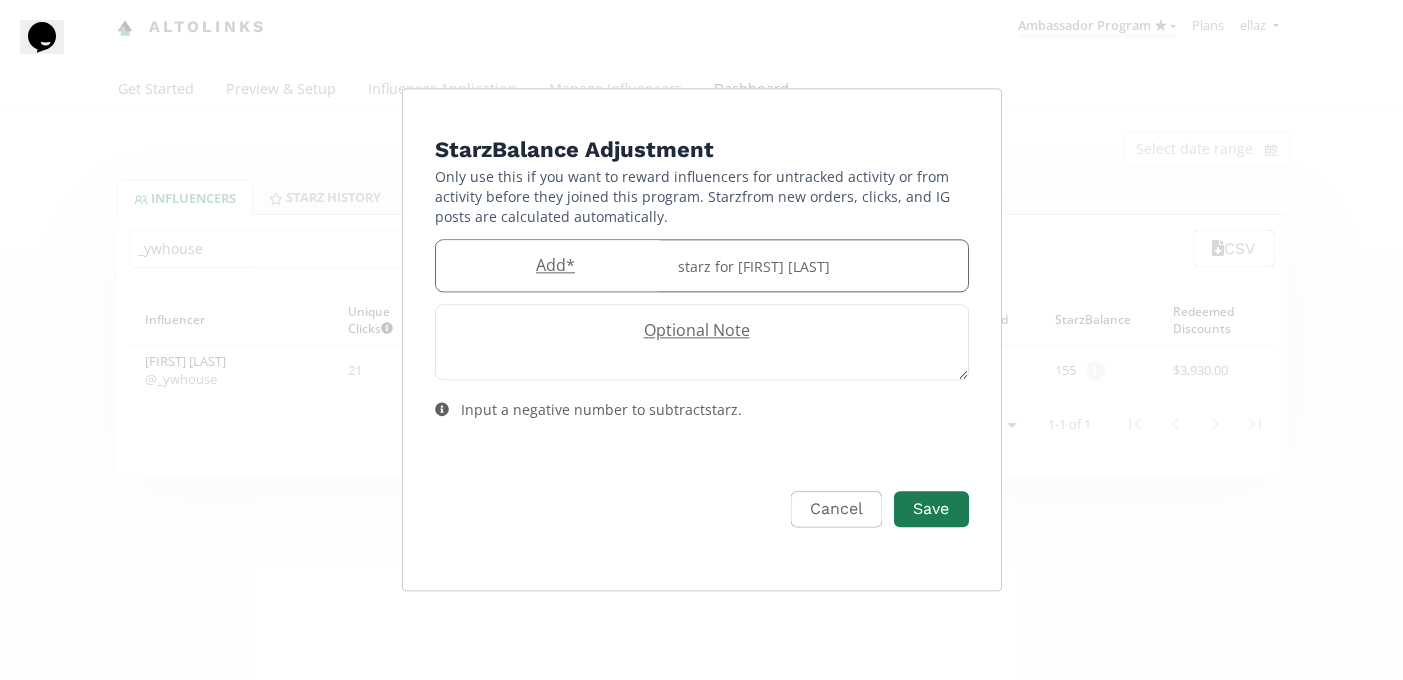 click on "Add *" at bounding box center [551, 265] 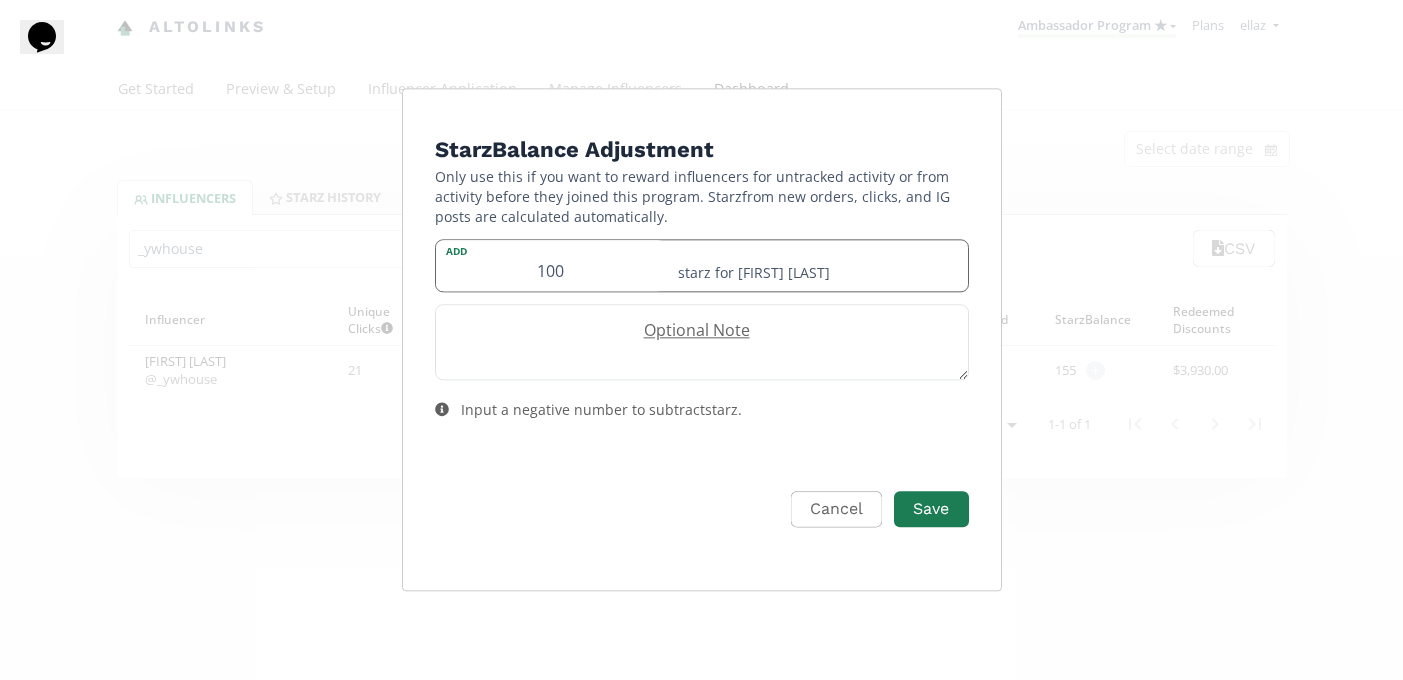 type on "100" 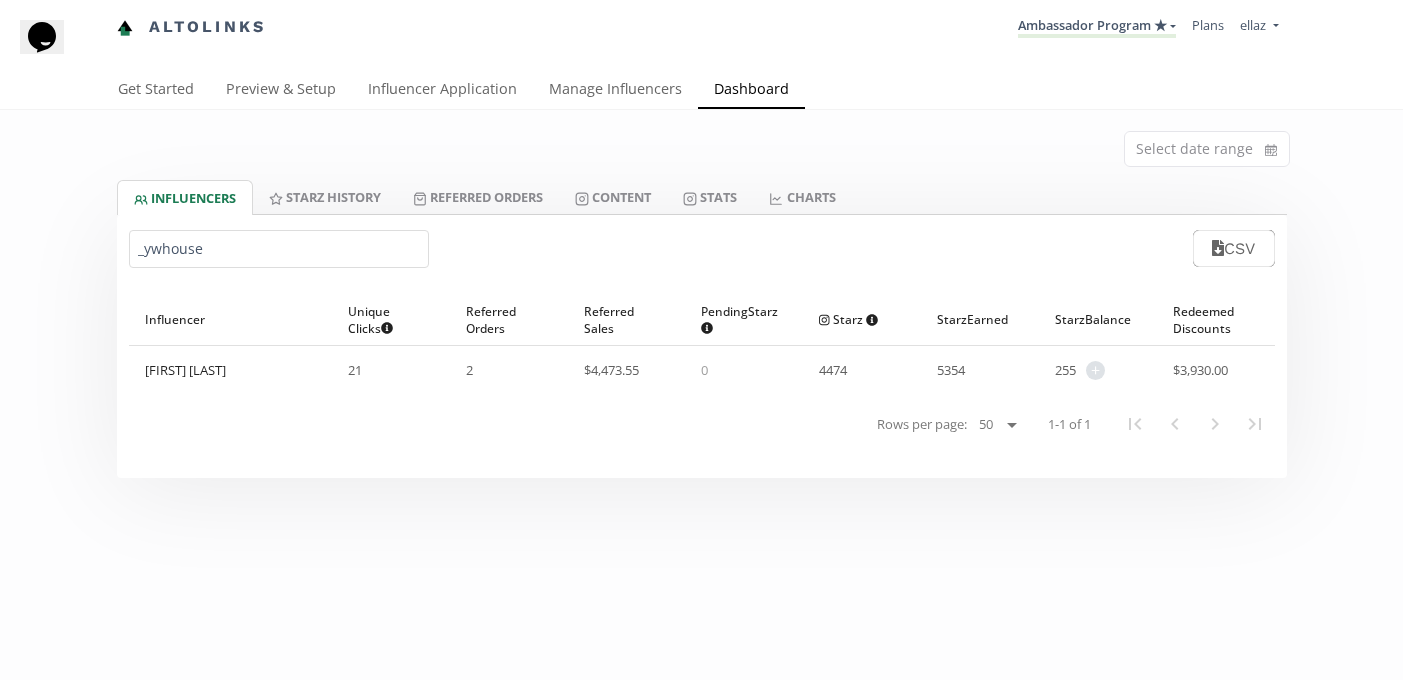 click on "_ywhouse" at bounding box center [279, 249] 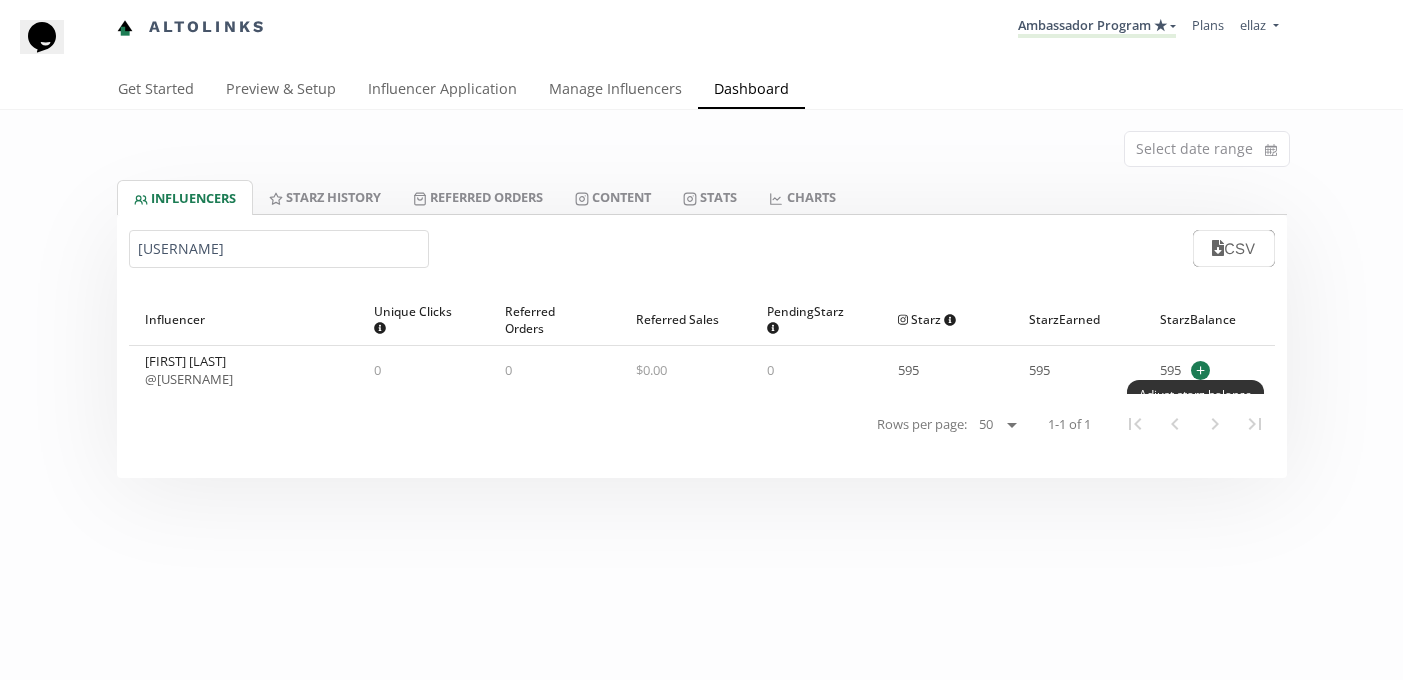 type on "[USERNAME]" 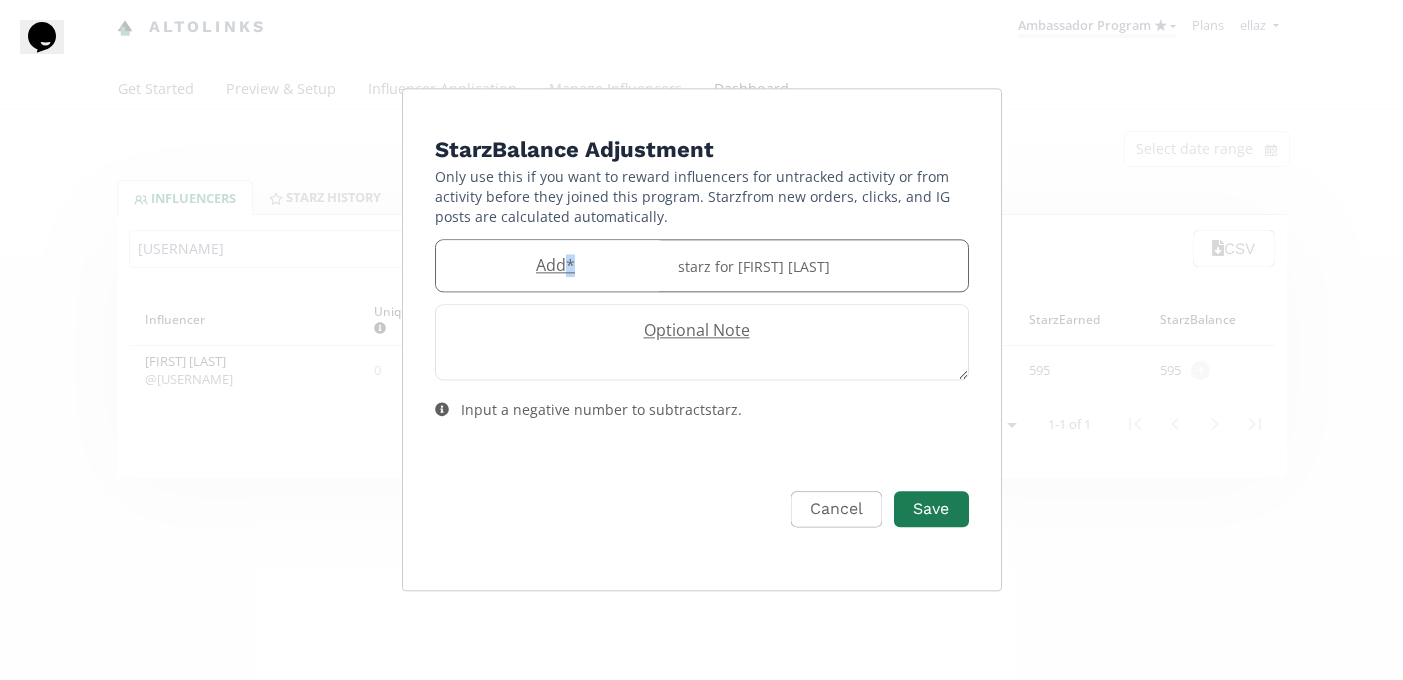 click on "Add *" at bounding box center [551, 265] 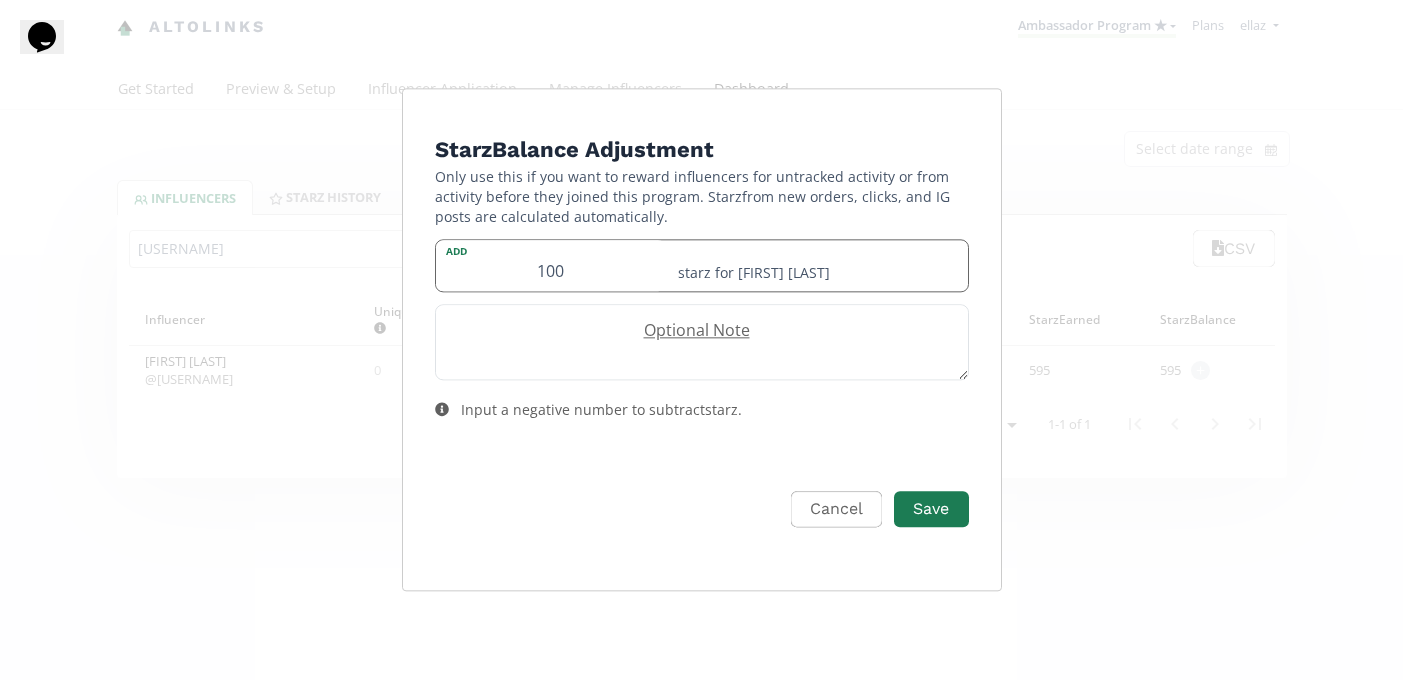type on "100" 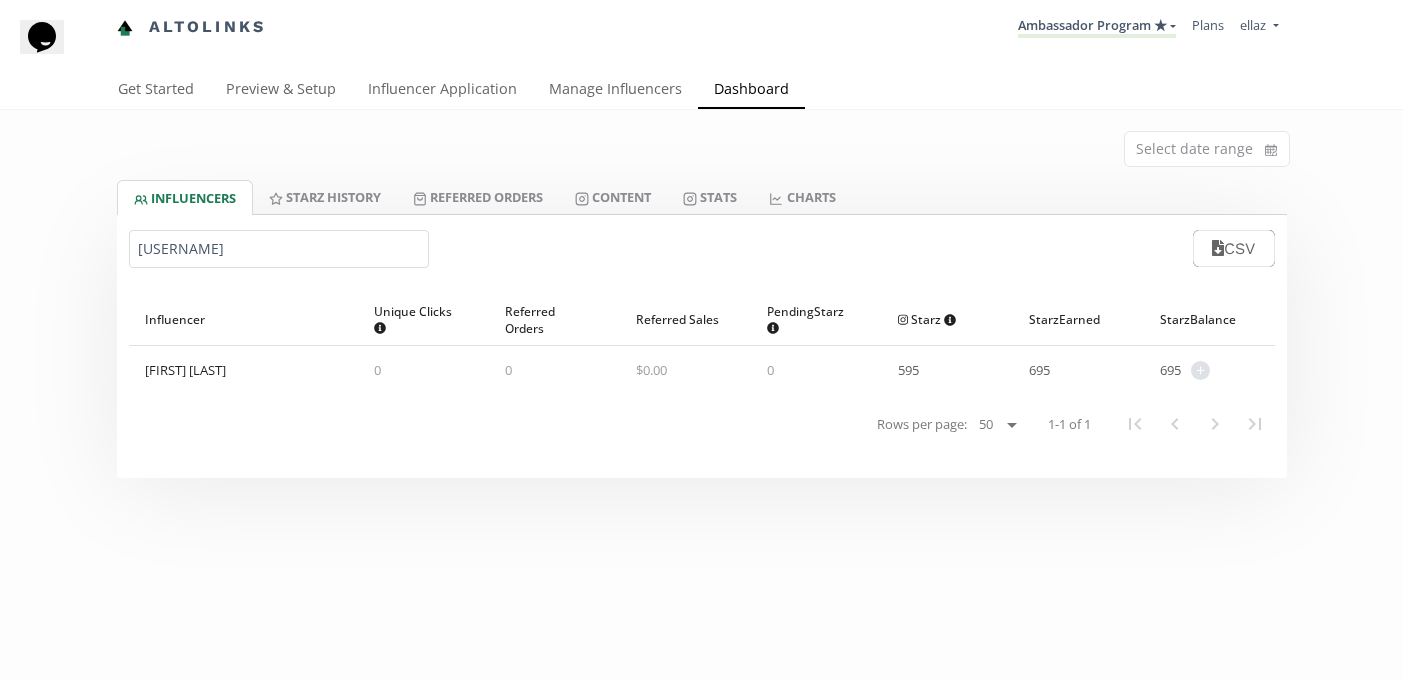 click on "[USERNAME]" at bounding box center (279, 249) 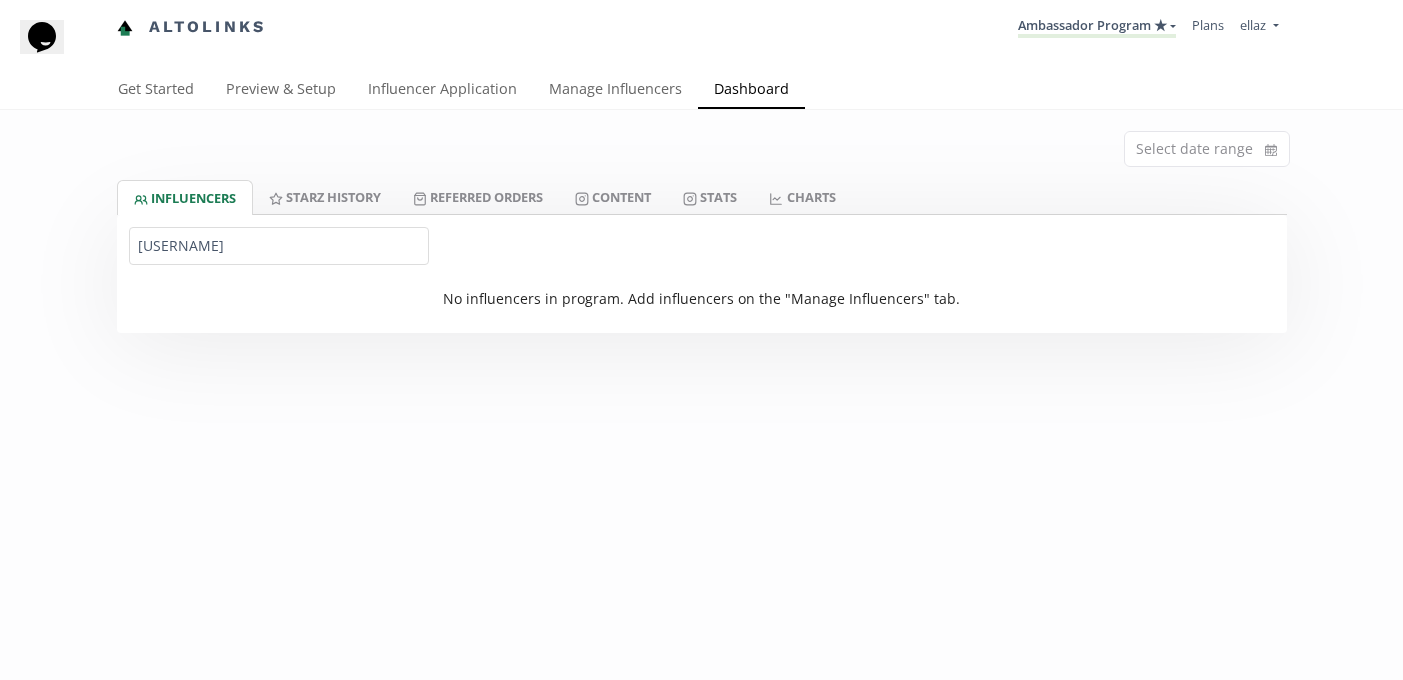 click on "@mariamtzg" at bounding box center [279, 246] 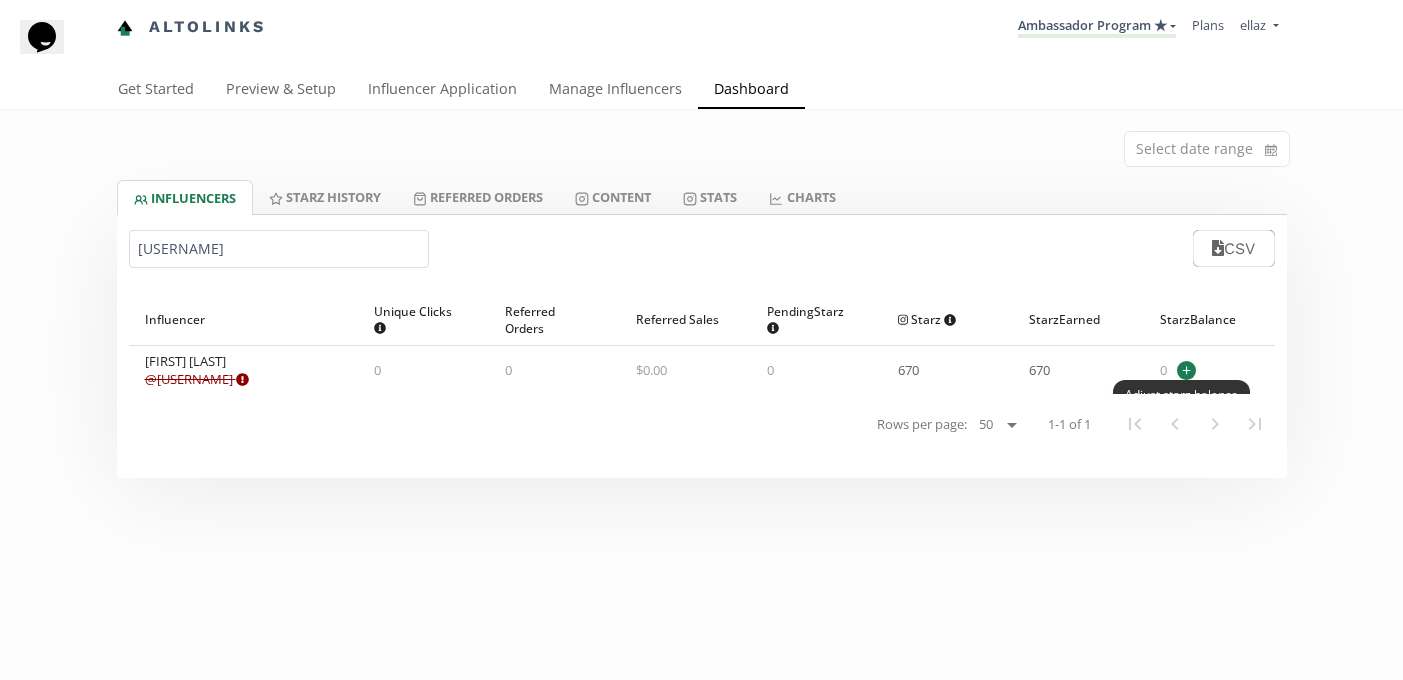 click on "+" at bounding box center [1186, 370] 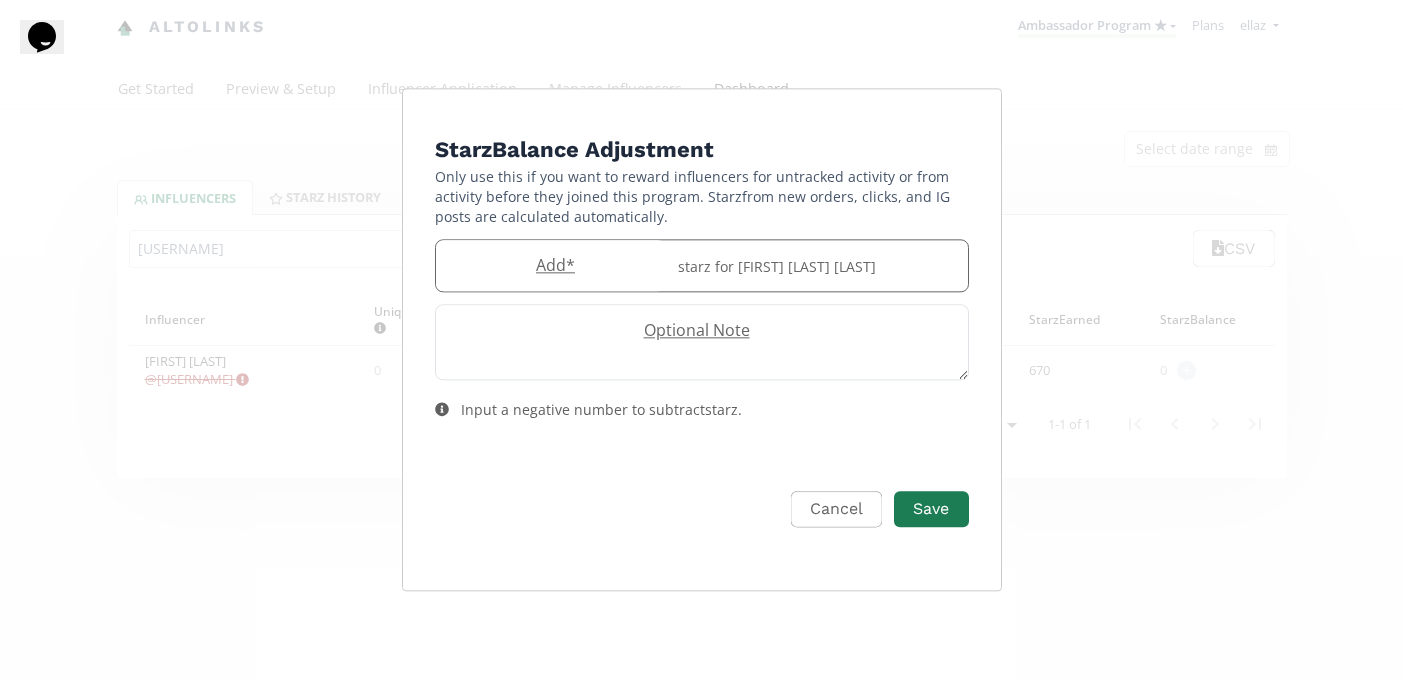 click on "Add *" at bounding box center [551, 265] 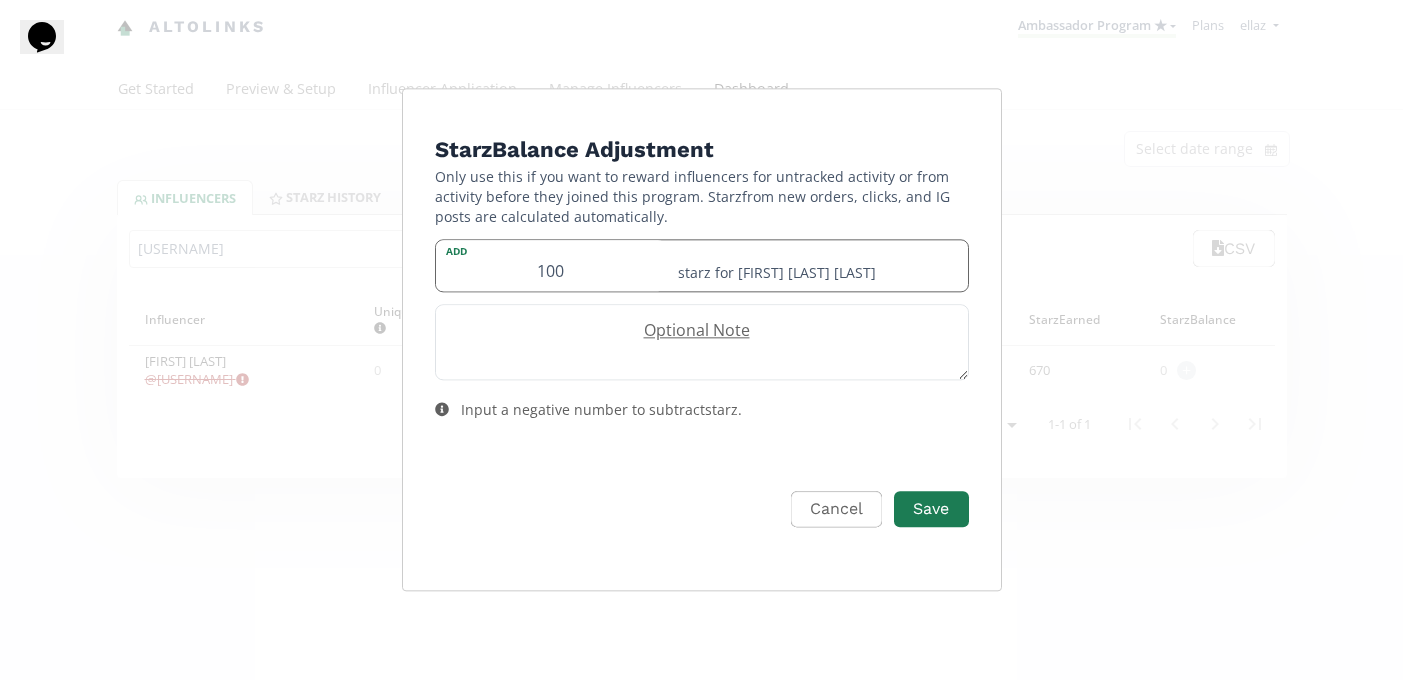 type on "100" 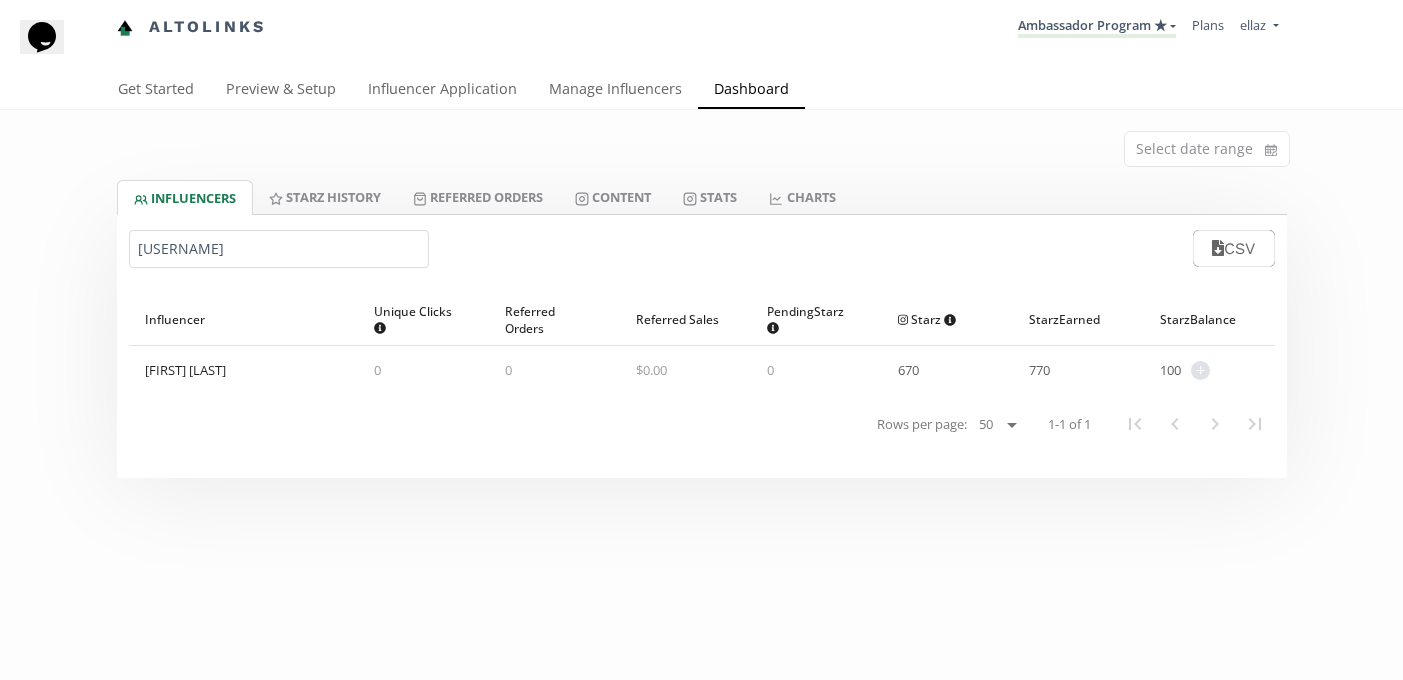 click on "mariamtzg" at bounding box center [279, 249] 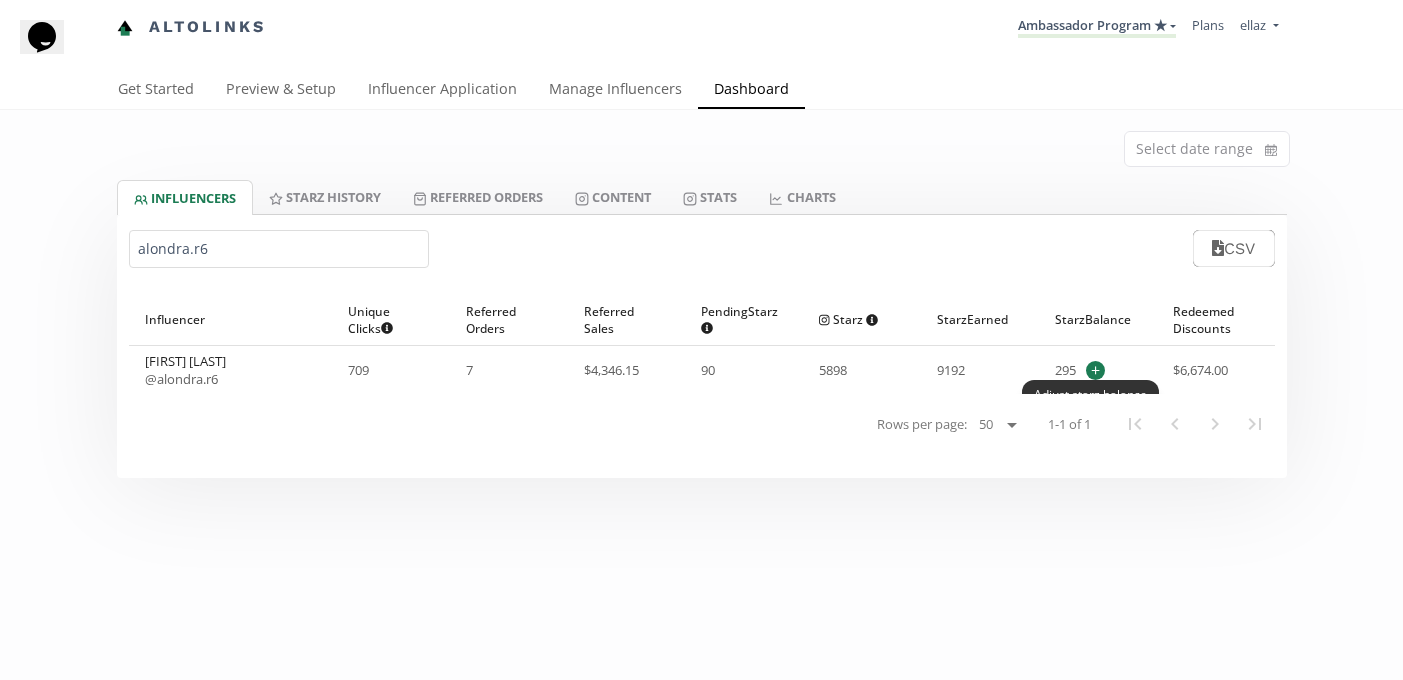 type on "alondra.r6" 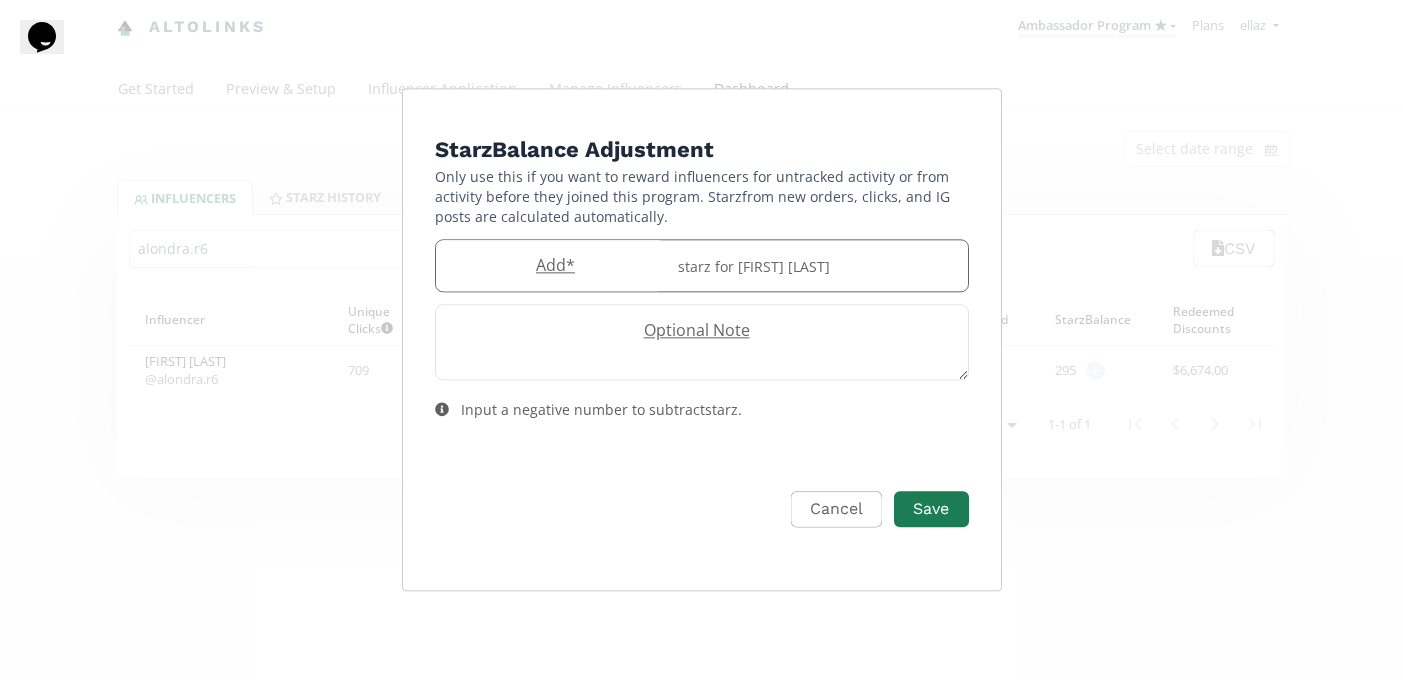 click on "Add *" at bounding box center [551, 265] 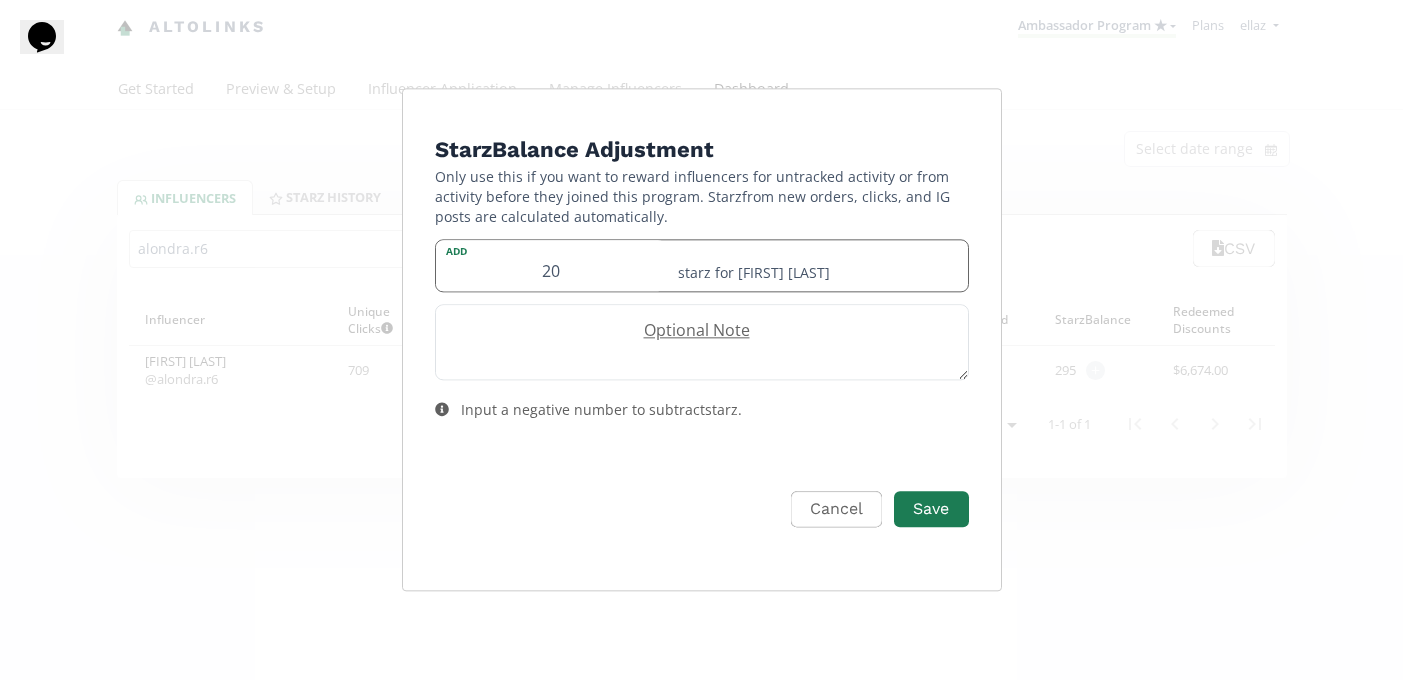 type on "20" 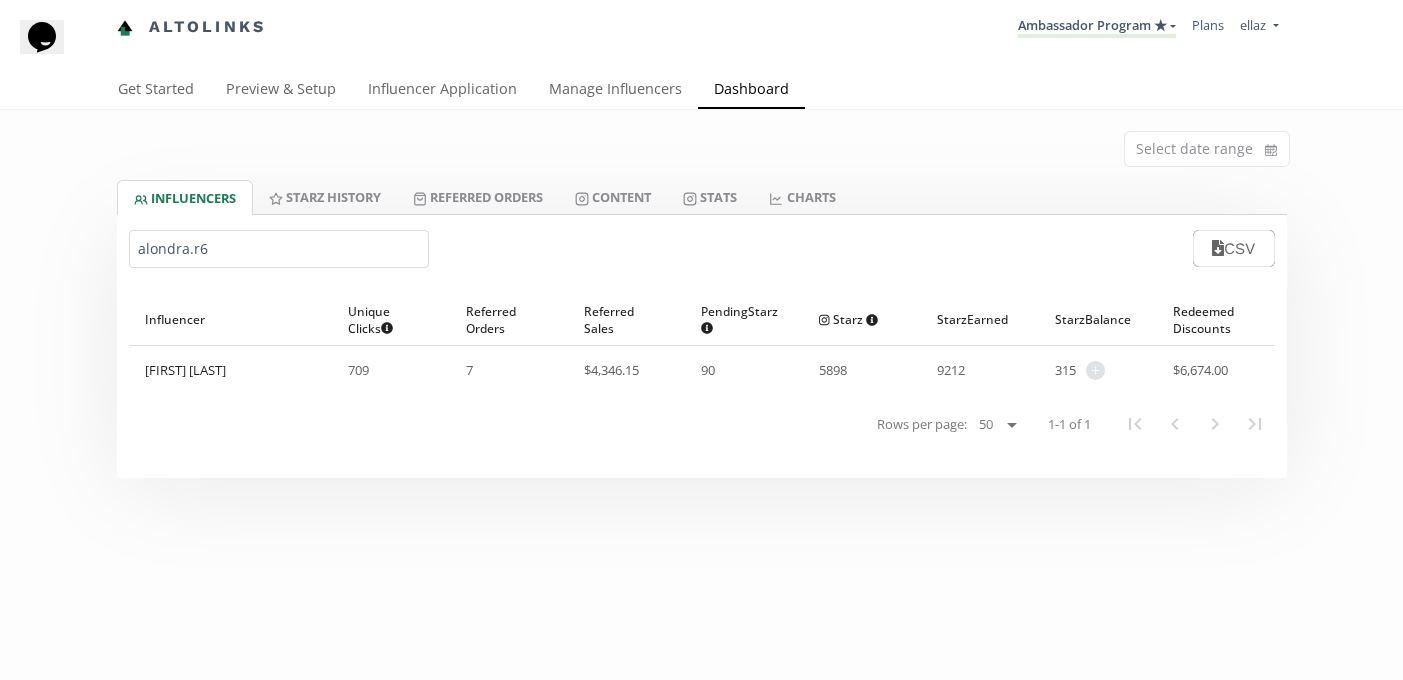 click on "alondra.r6" at bounding box center (279, 249) 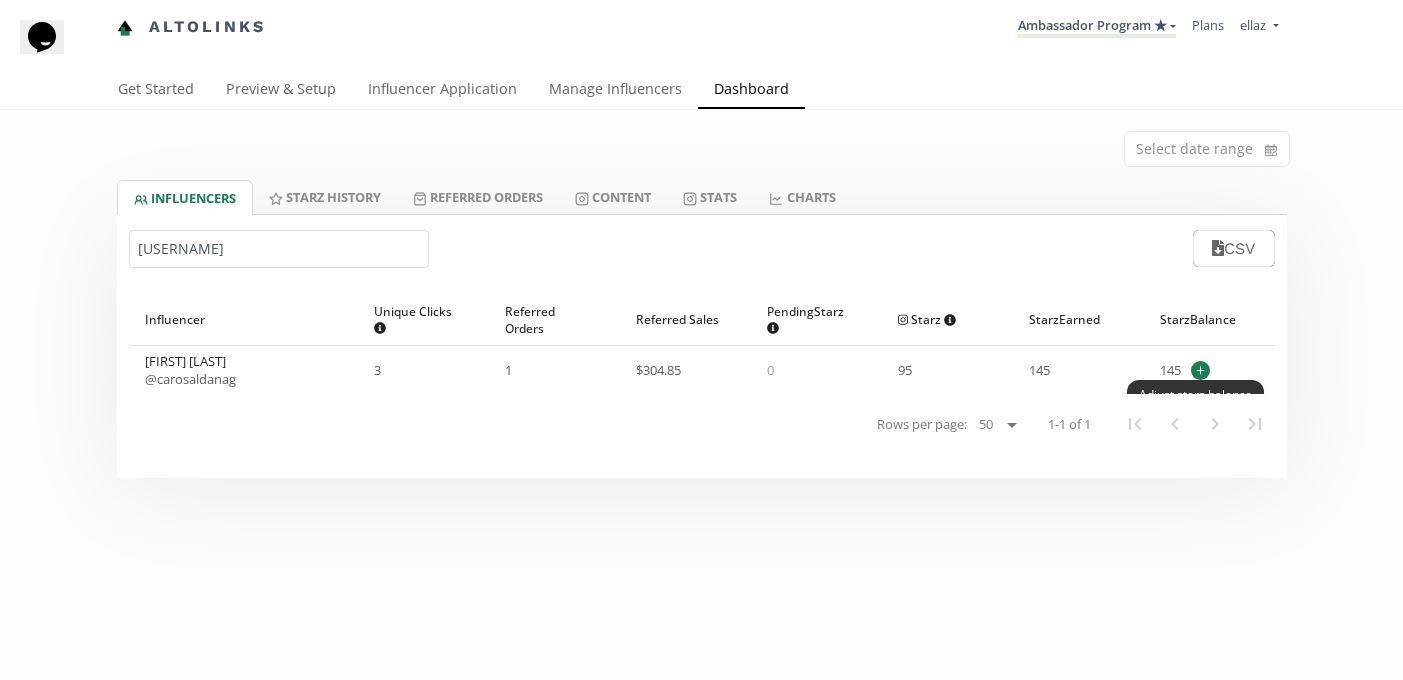 type on "Carosaldanag" 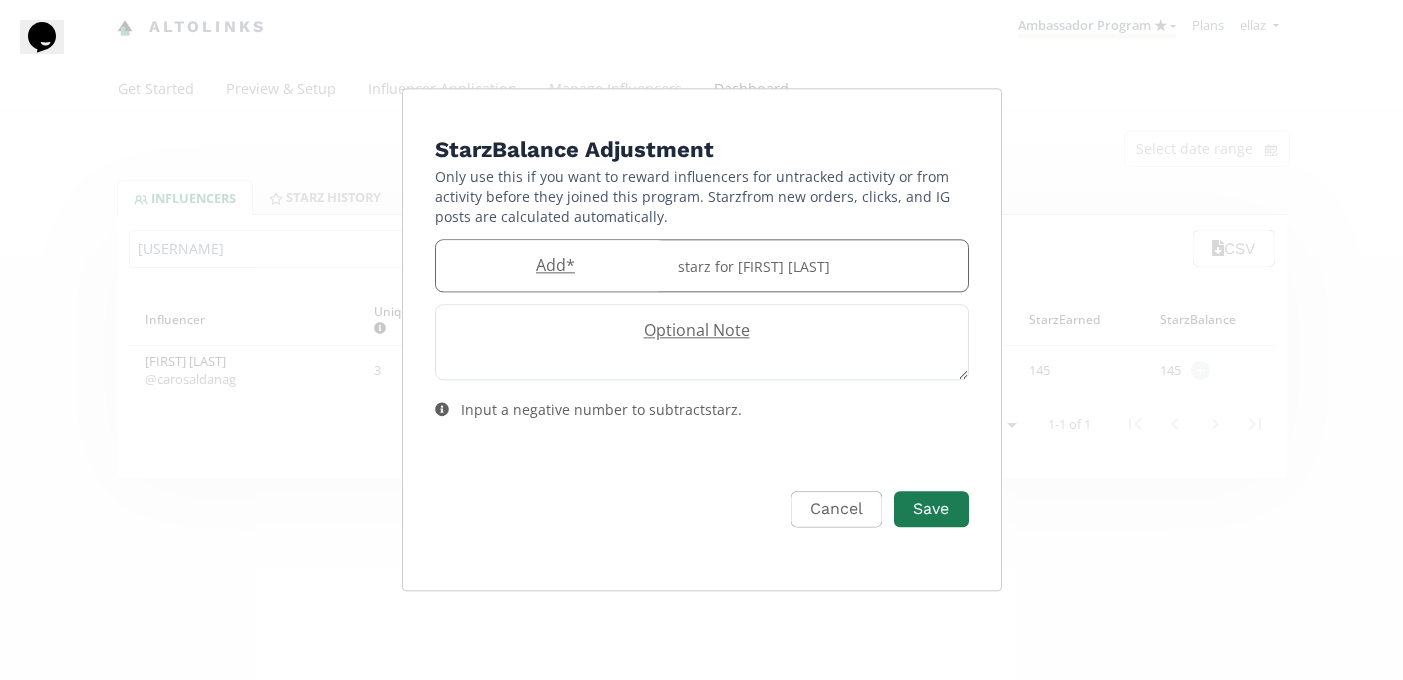 click on "Add * starz for Carolina Saldaña" at bounding box center (702, 265) 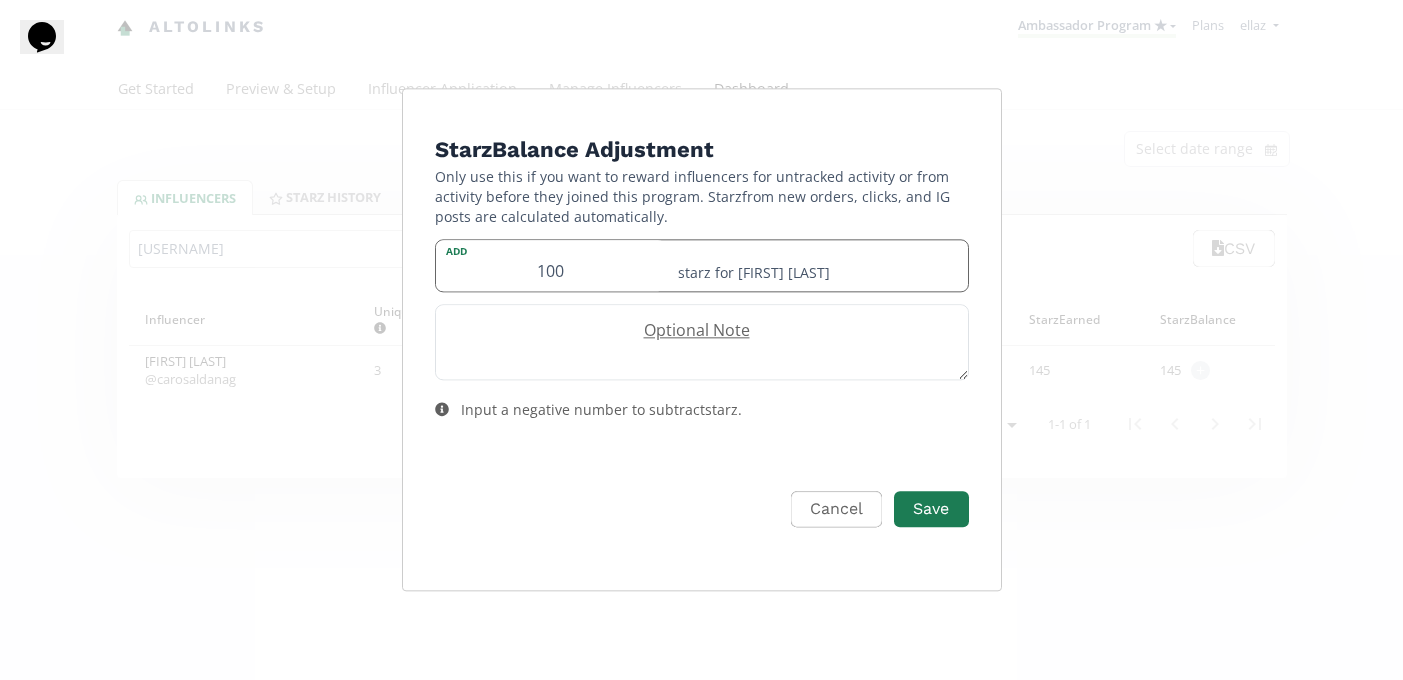 type on "100" 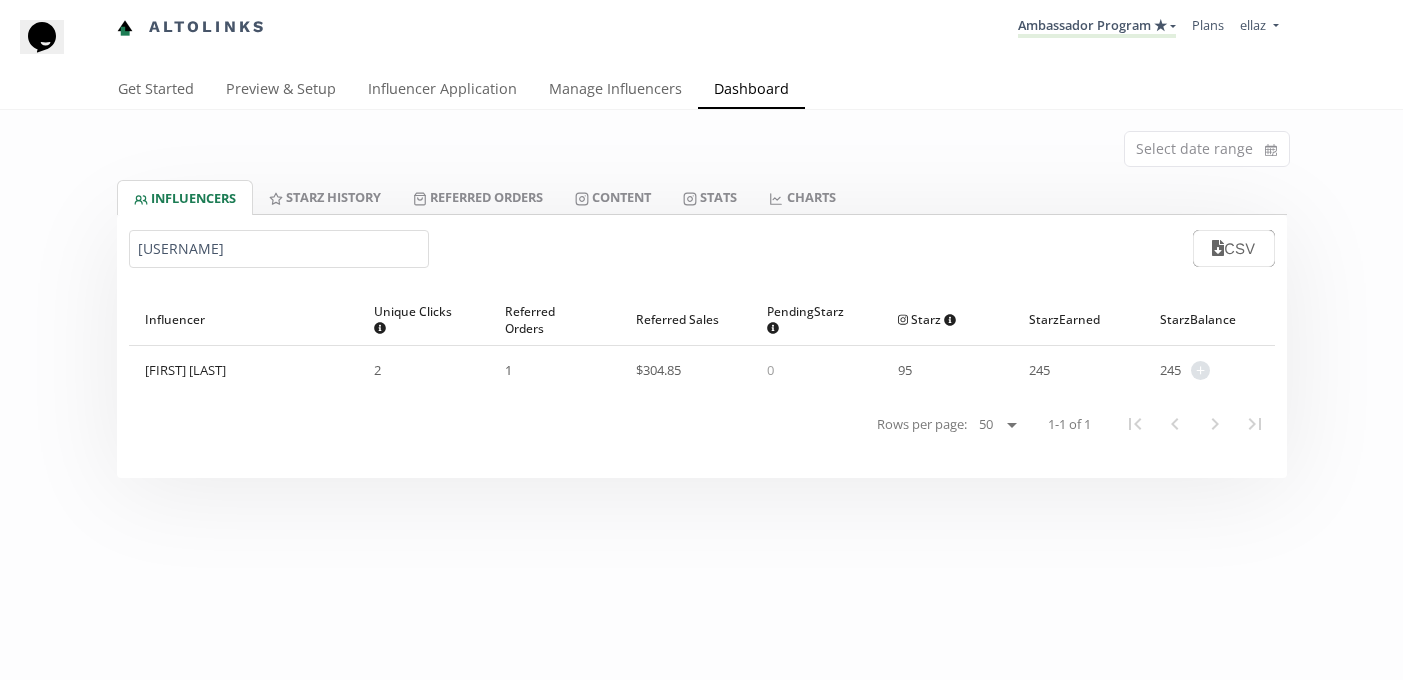 click on "Carosaldanag" at bounding box center (279, 249) 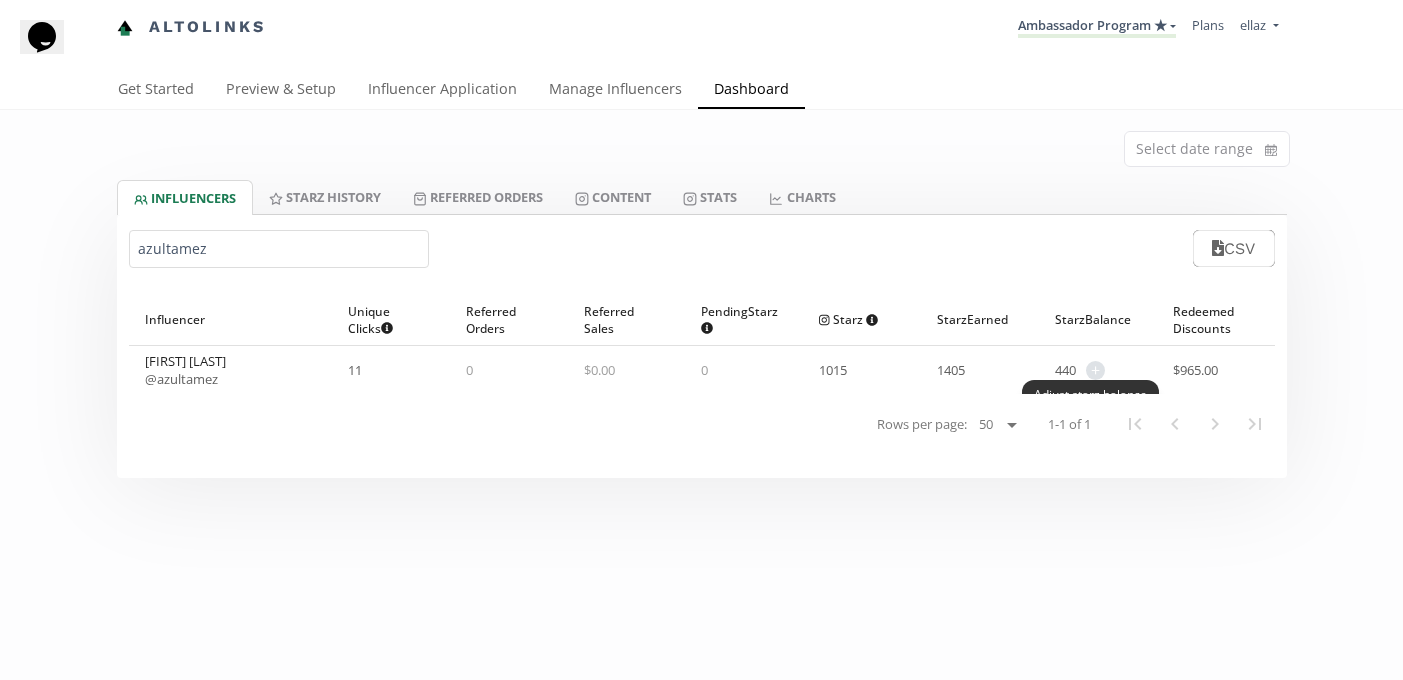 type on "azultamez" 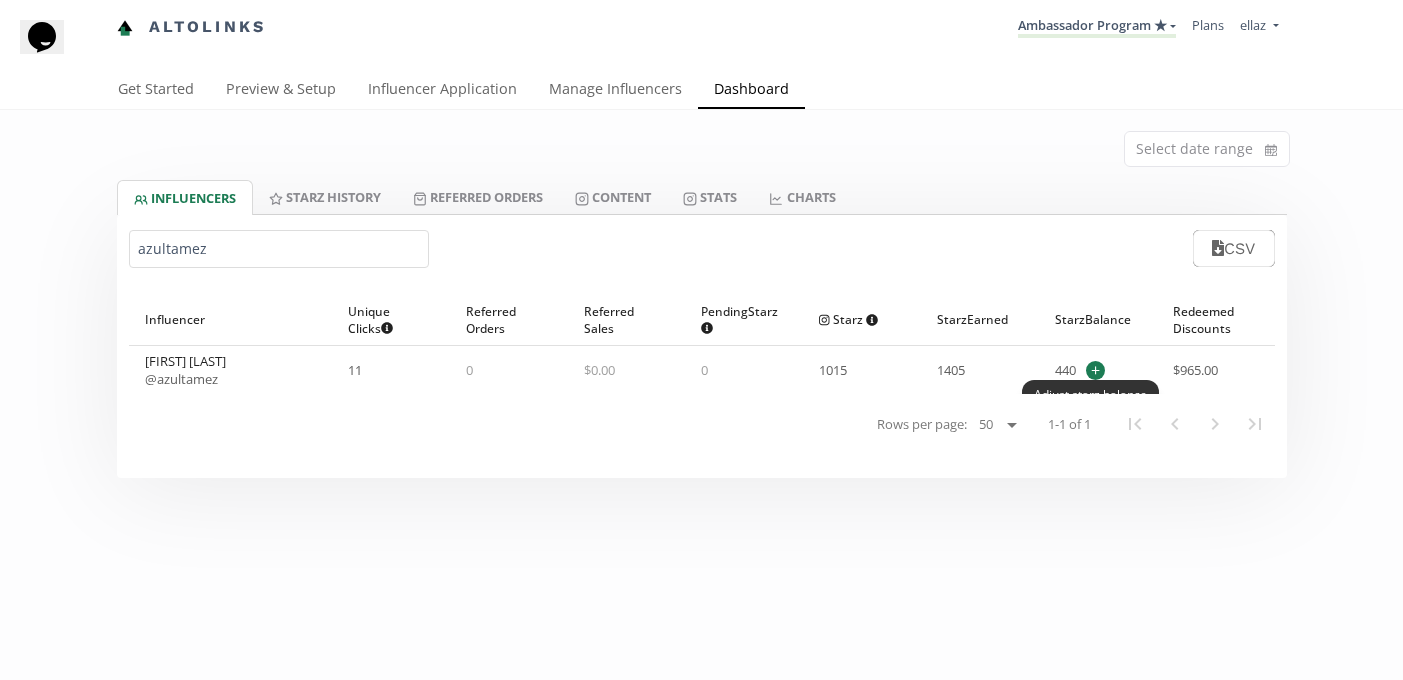click on "+" at bounding box center (1095, 370) 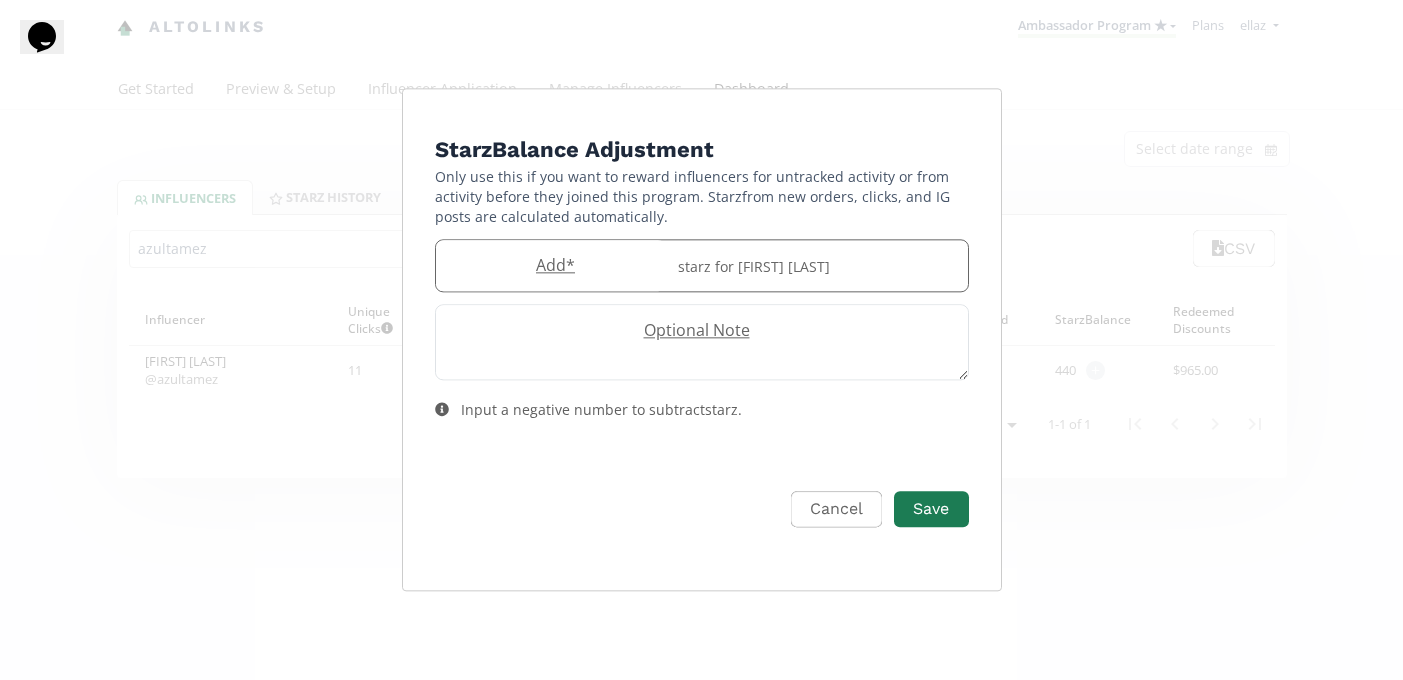 click on "Add *" at bounding box center (551, 265) 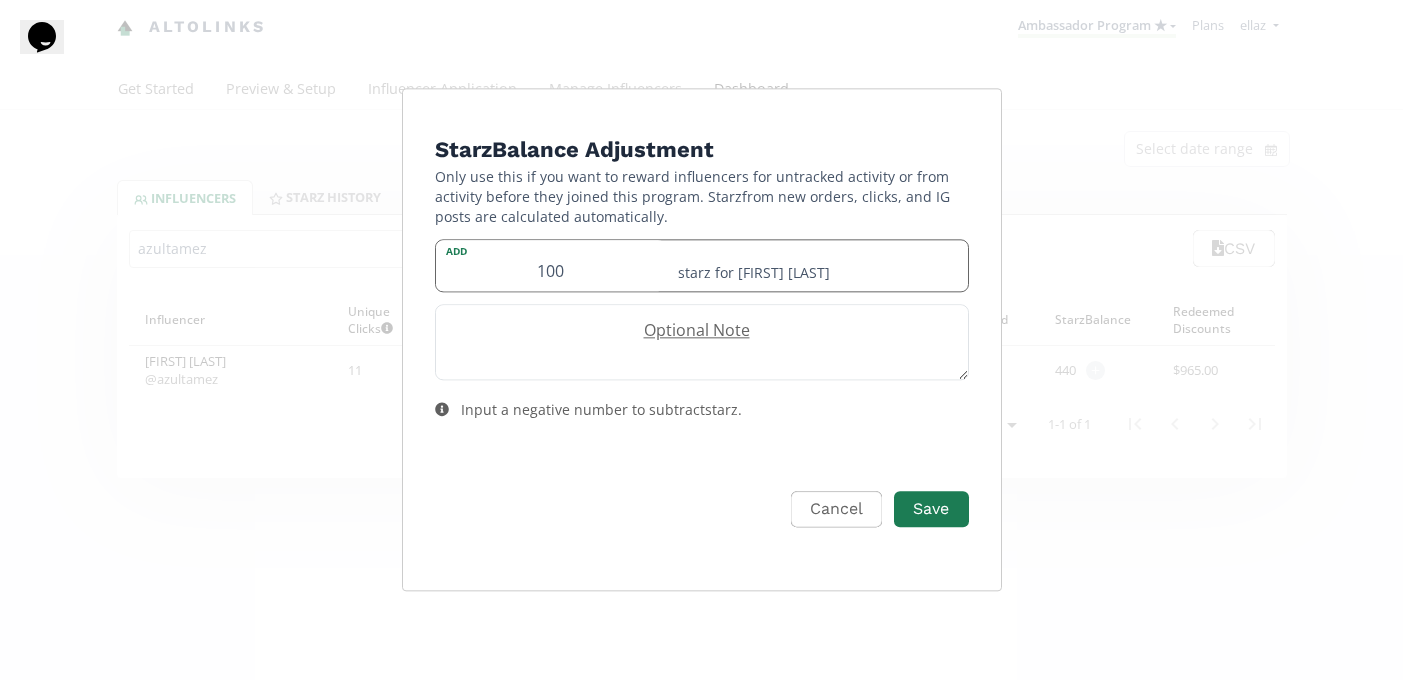 type on "100" 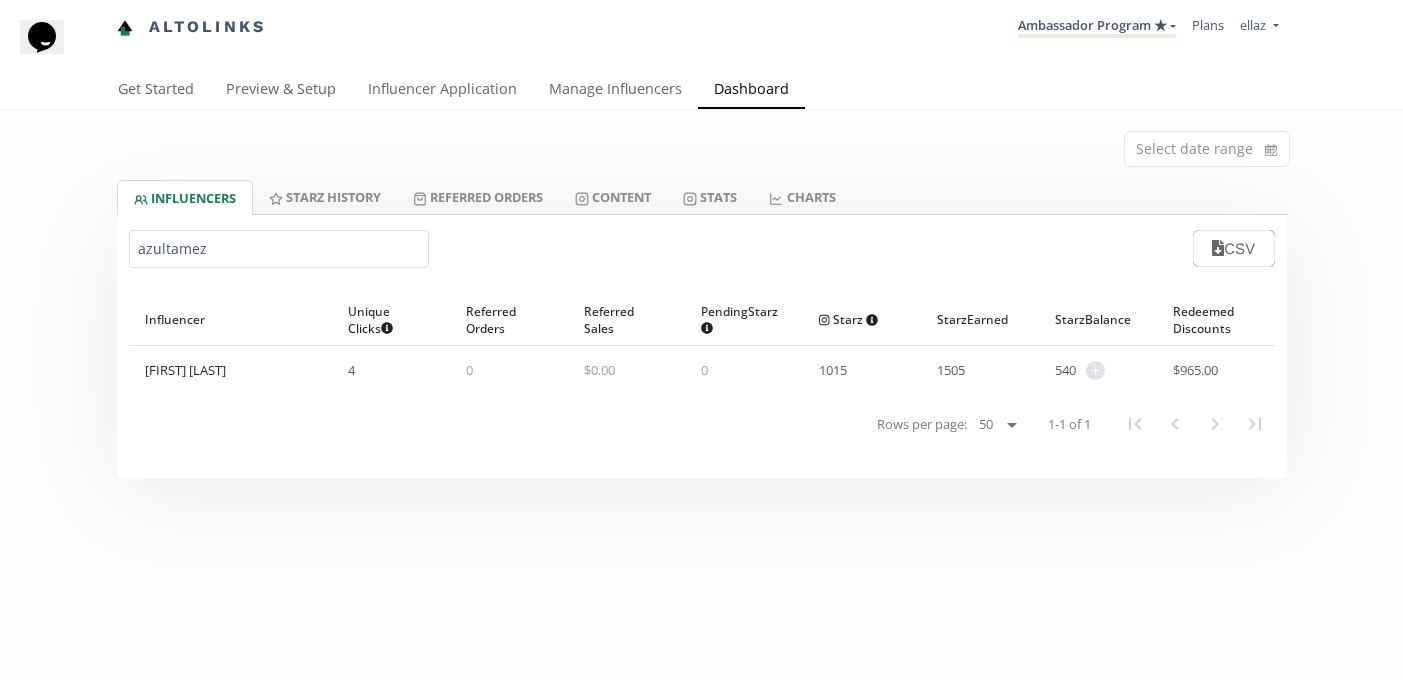 click on "azultamez" at bounding box center (279, 249) 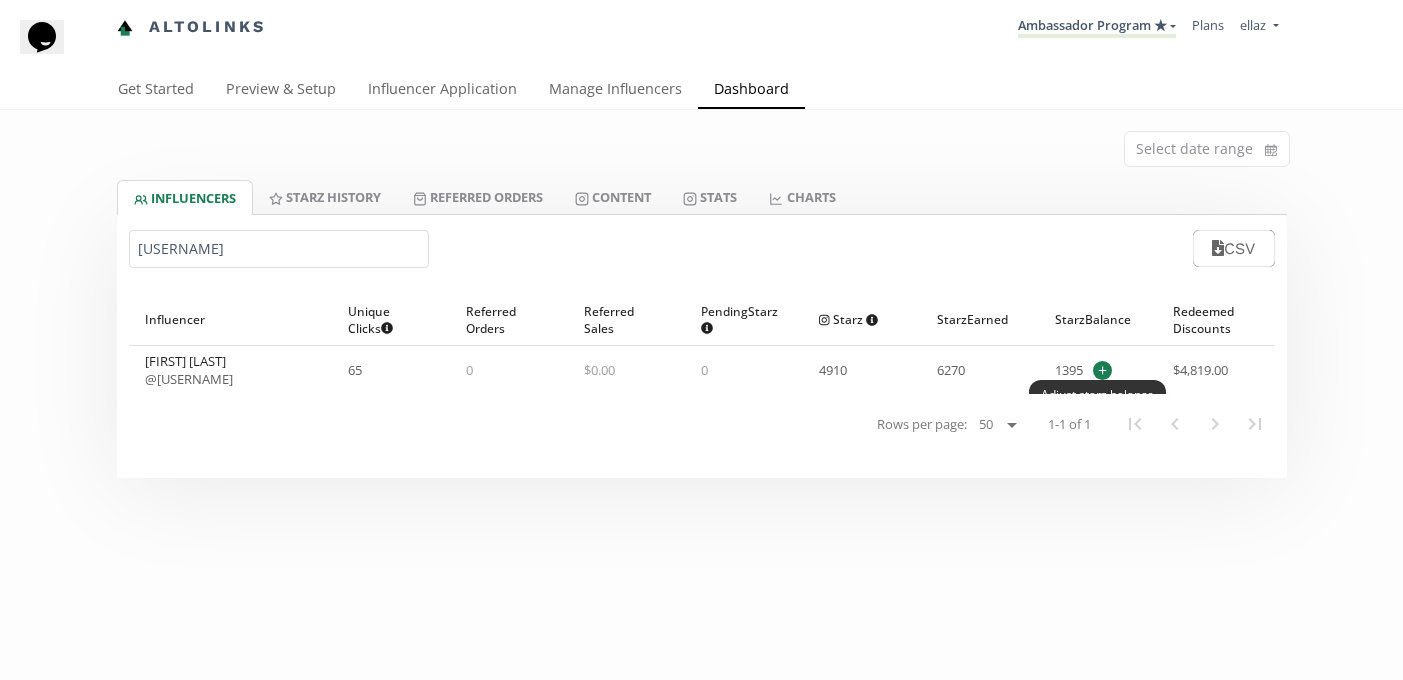 type on "[USERNAME]" 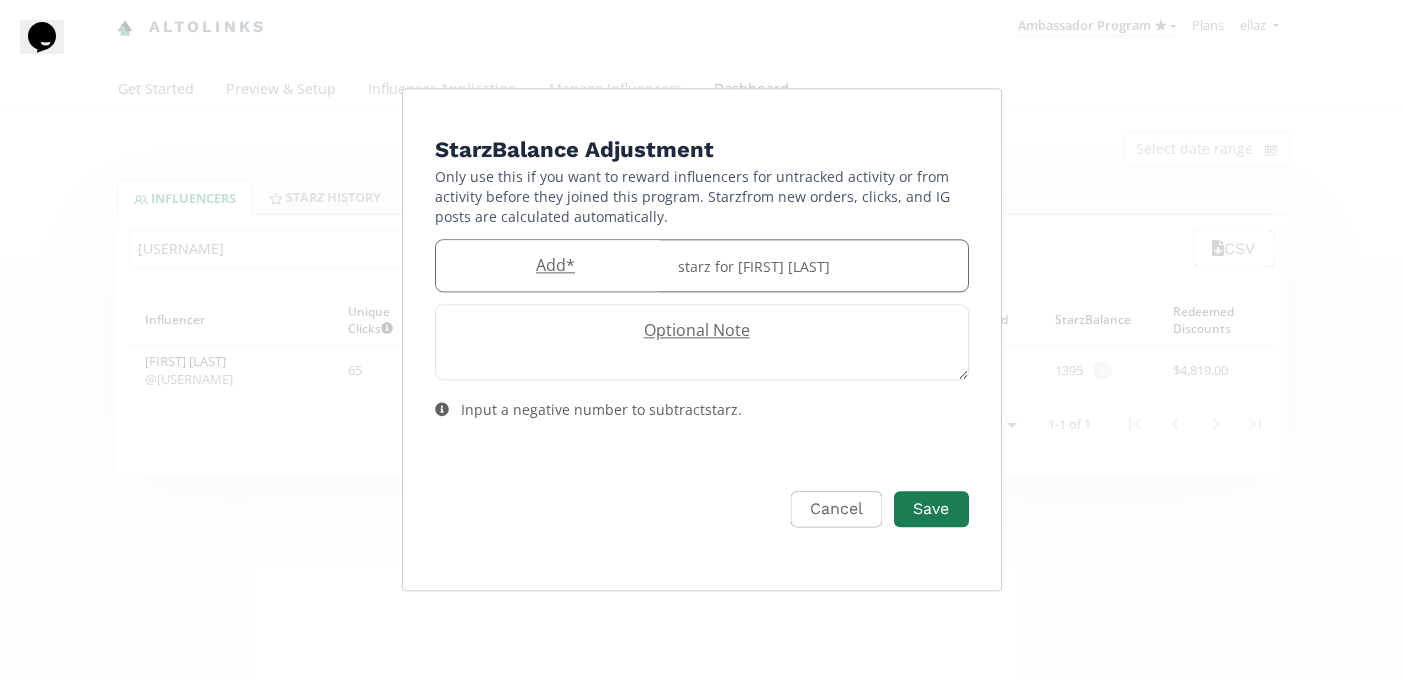 click on "Add *" at bounding box center (551, 265) 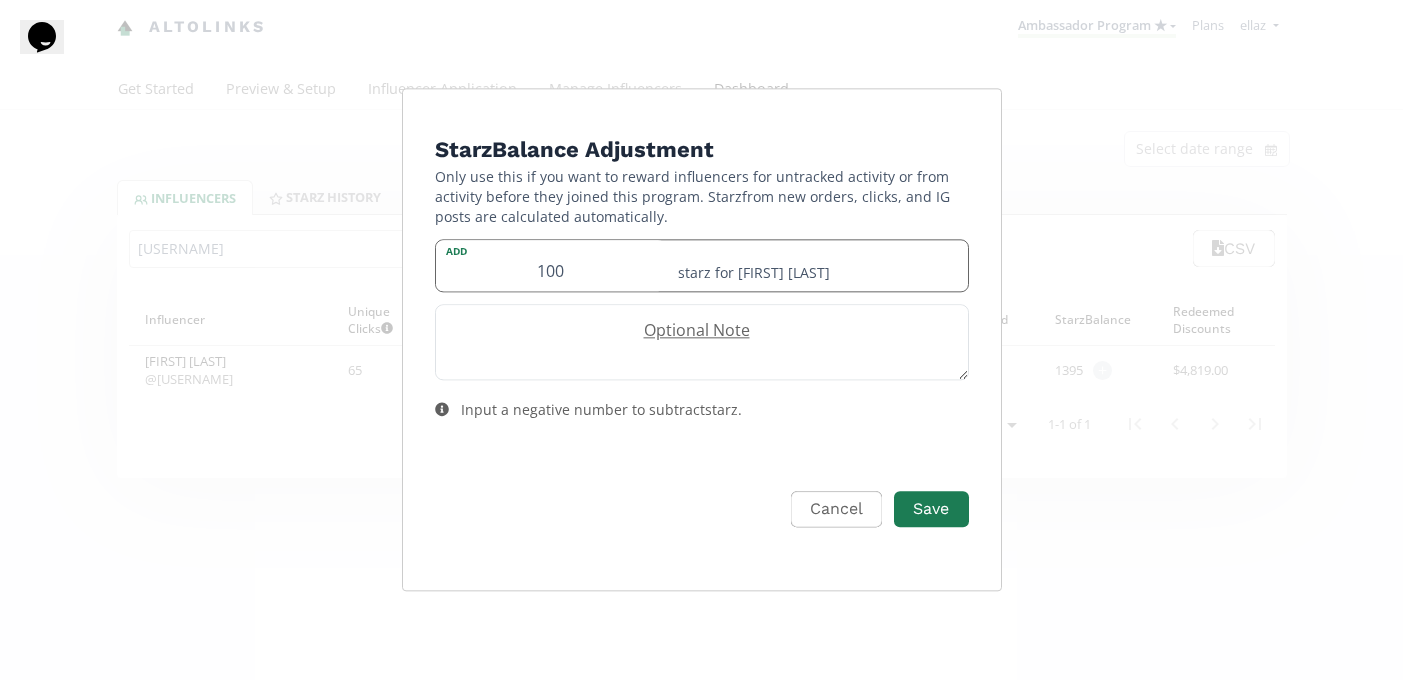 type on "100" 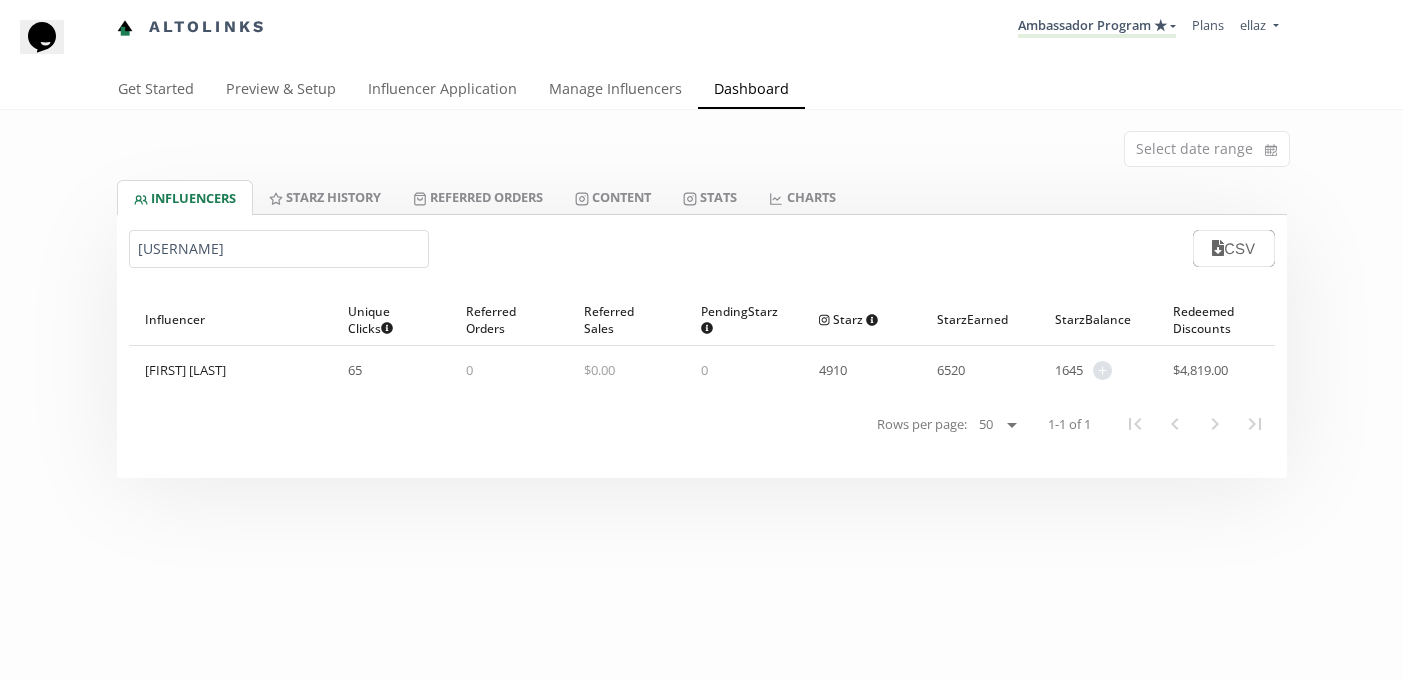 click on "[USERNAME]" at bounding box center [279, 249] 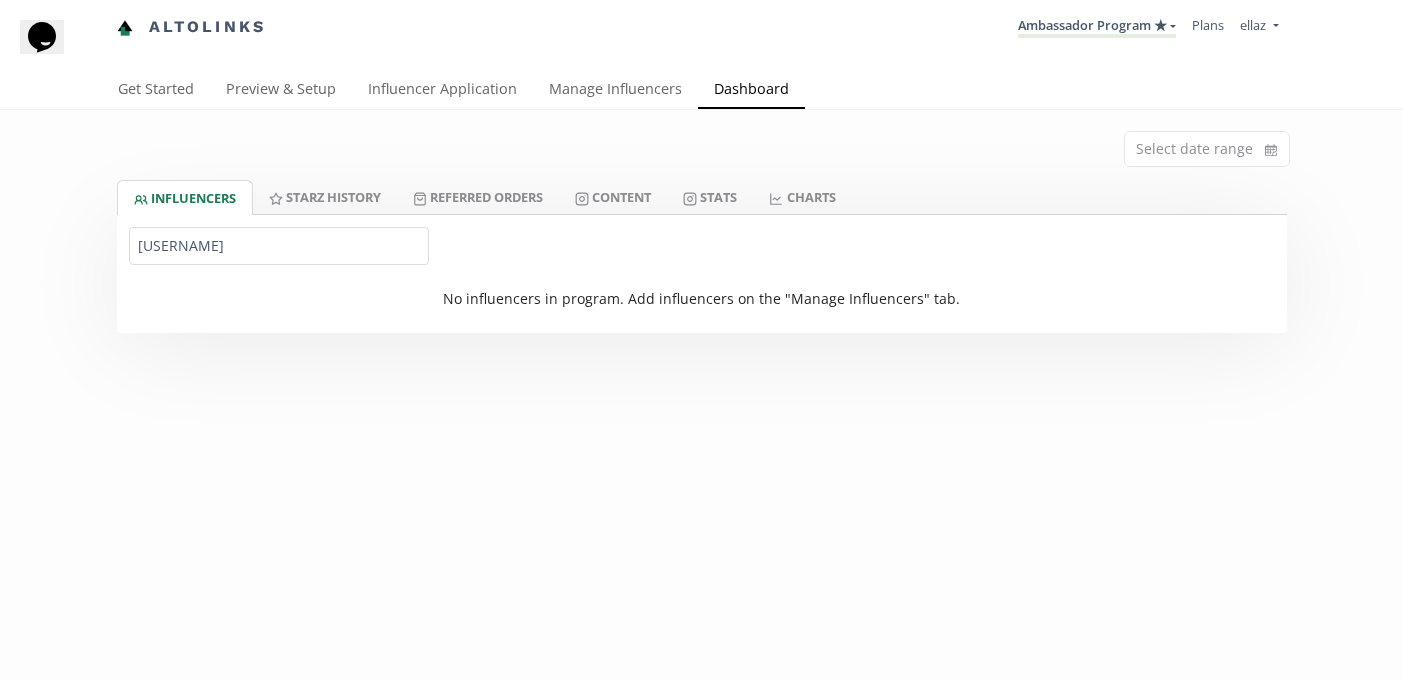 click on "@nizamariana_" at bounding box center (279, 246) 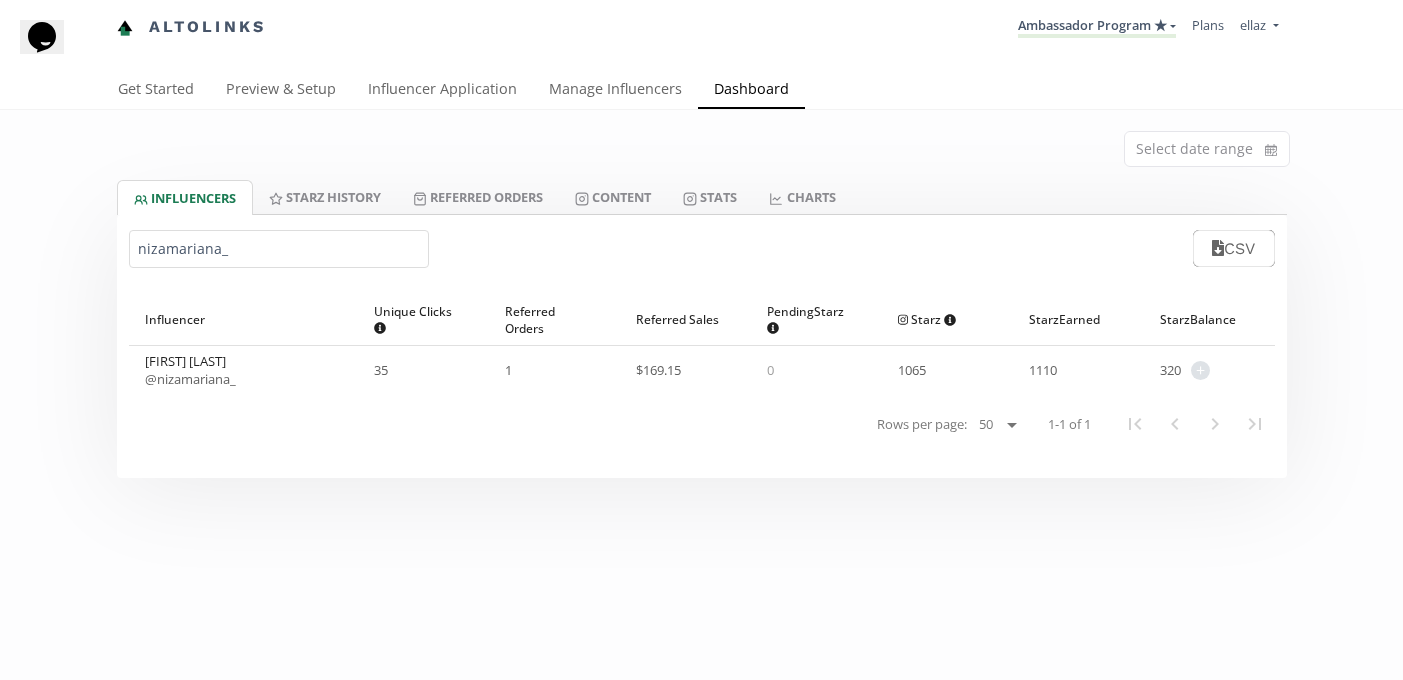 type on "nizamariana_" 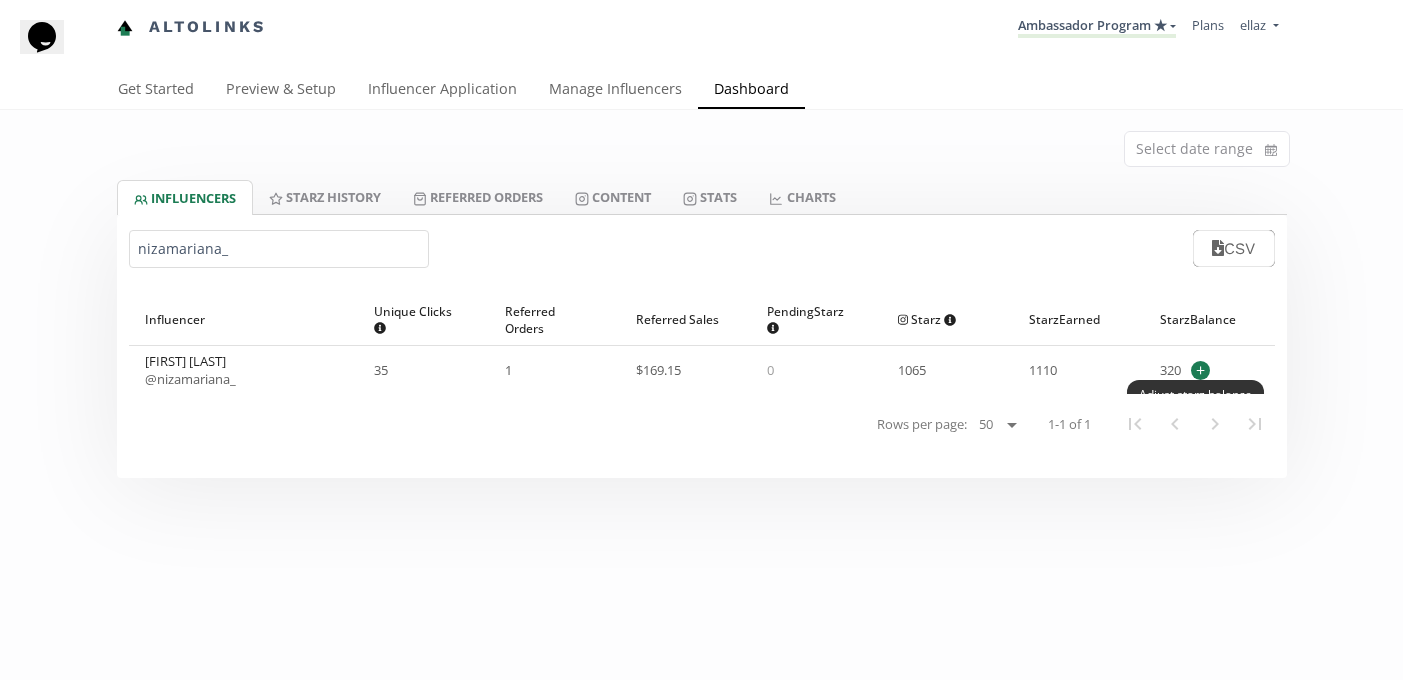 click on "+" at bounding box center [1200, 370] 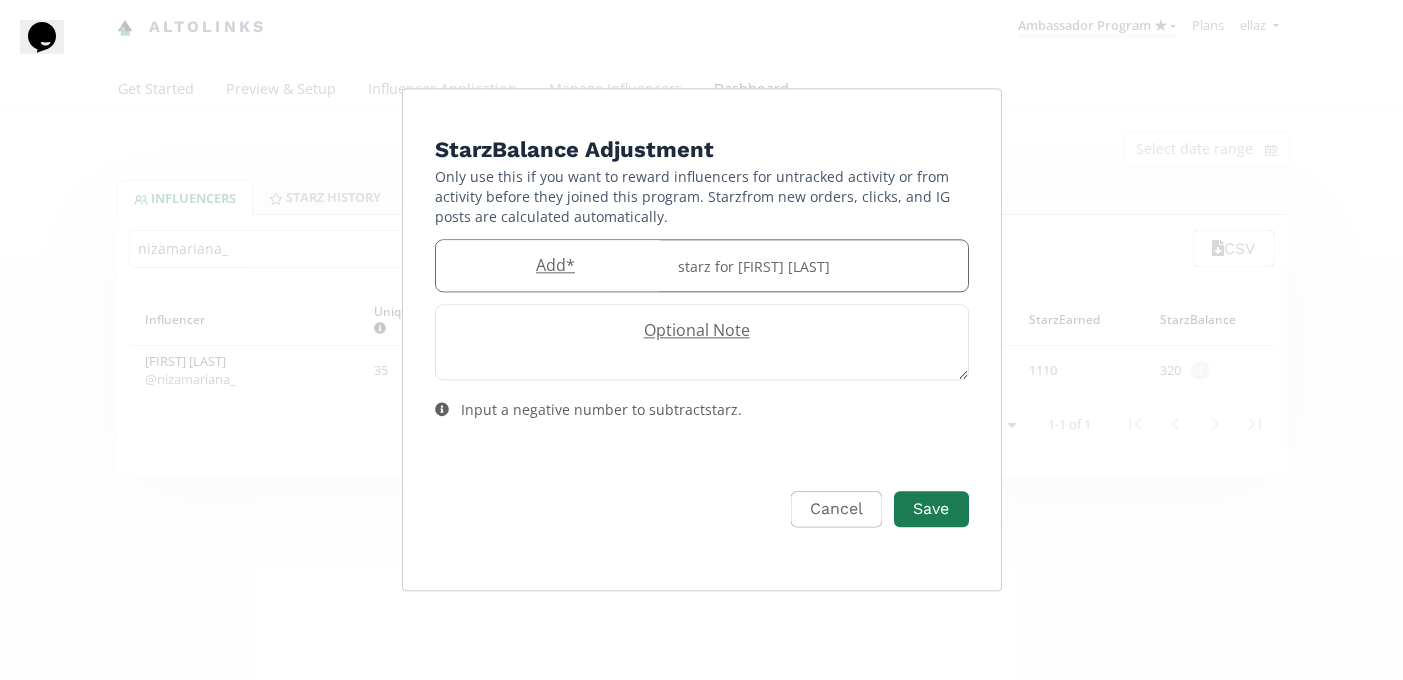 click on "Add *" at bounding box center (551, 265) 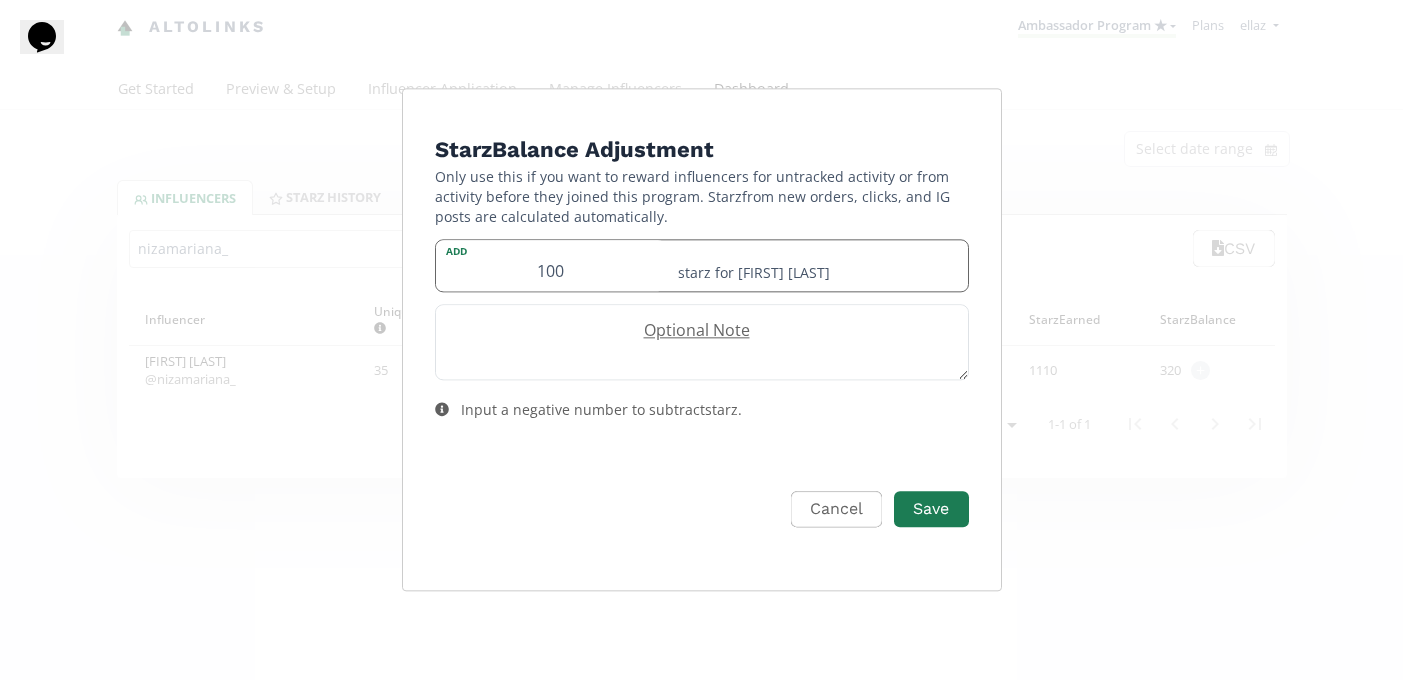 type on "100" 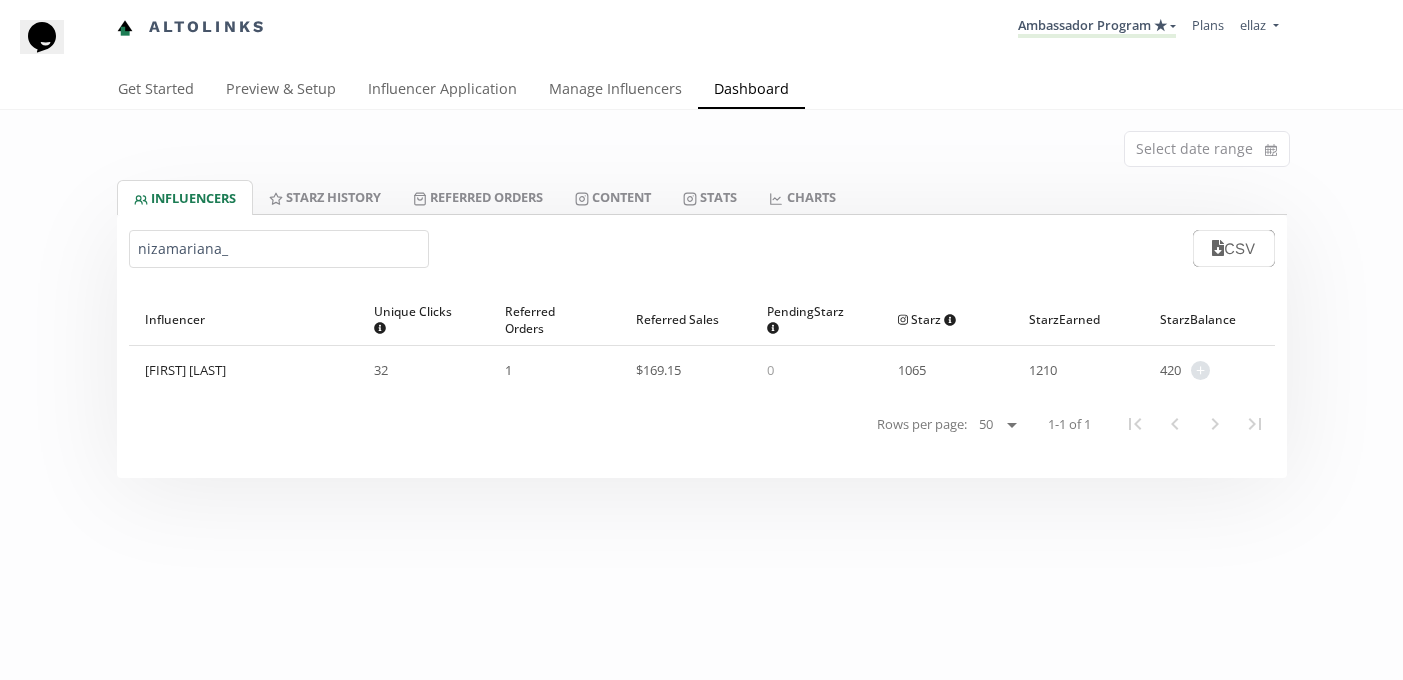 click on "nizamariana_" at bounding box center (279, 249) 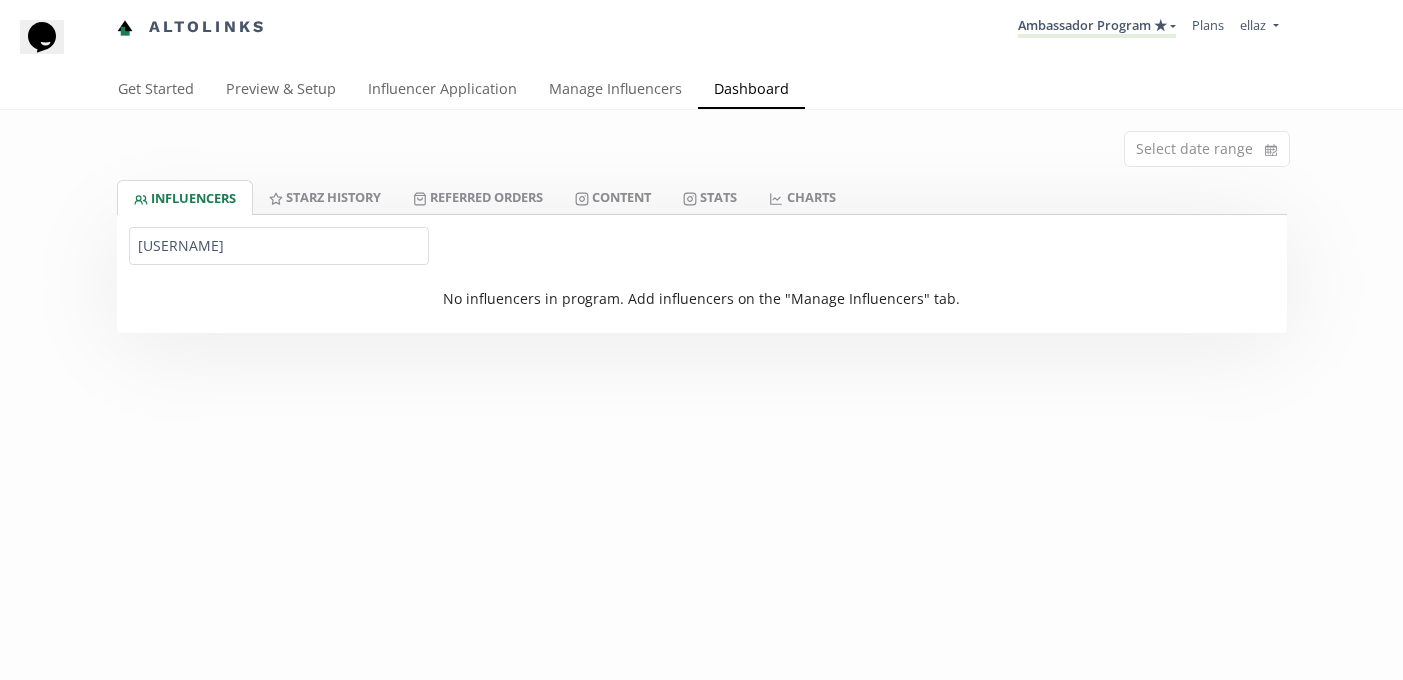 click on "@robertajiwoo" at bounding box center [279, 246] 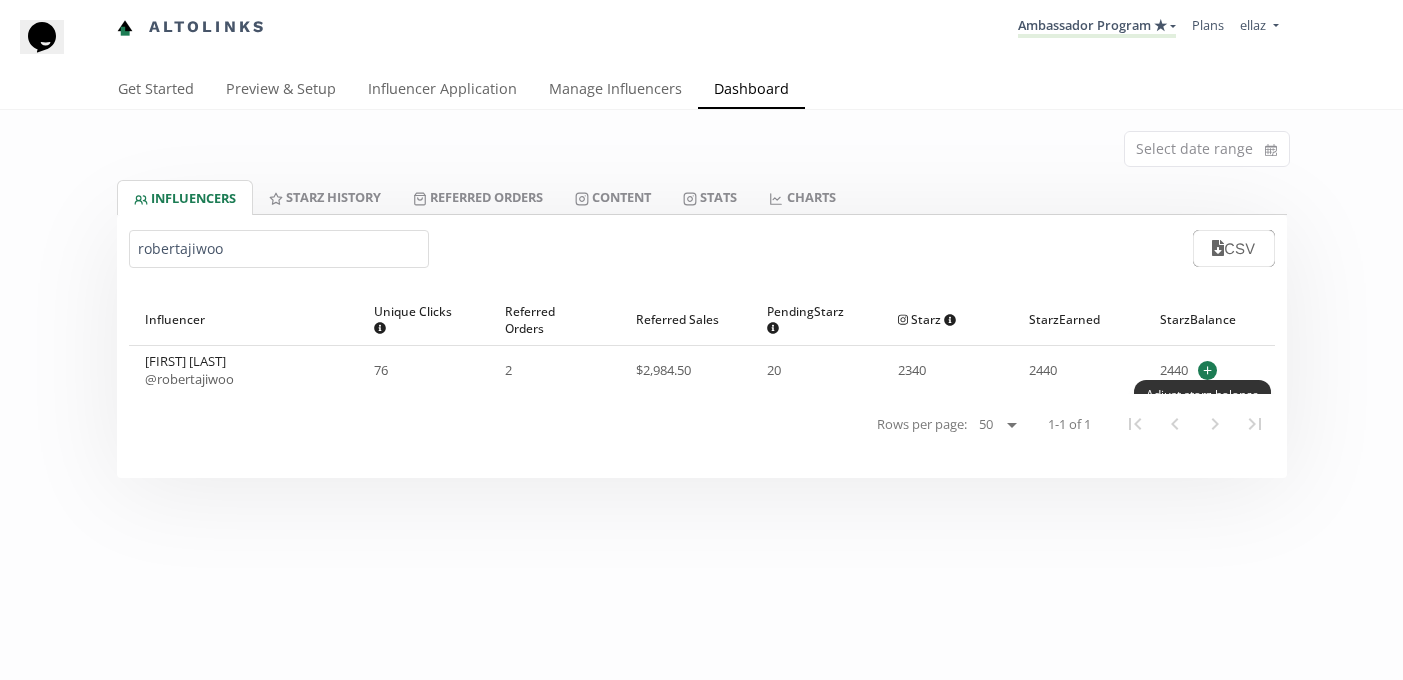 type on "robertajiwoo" 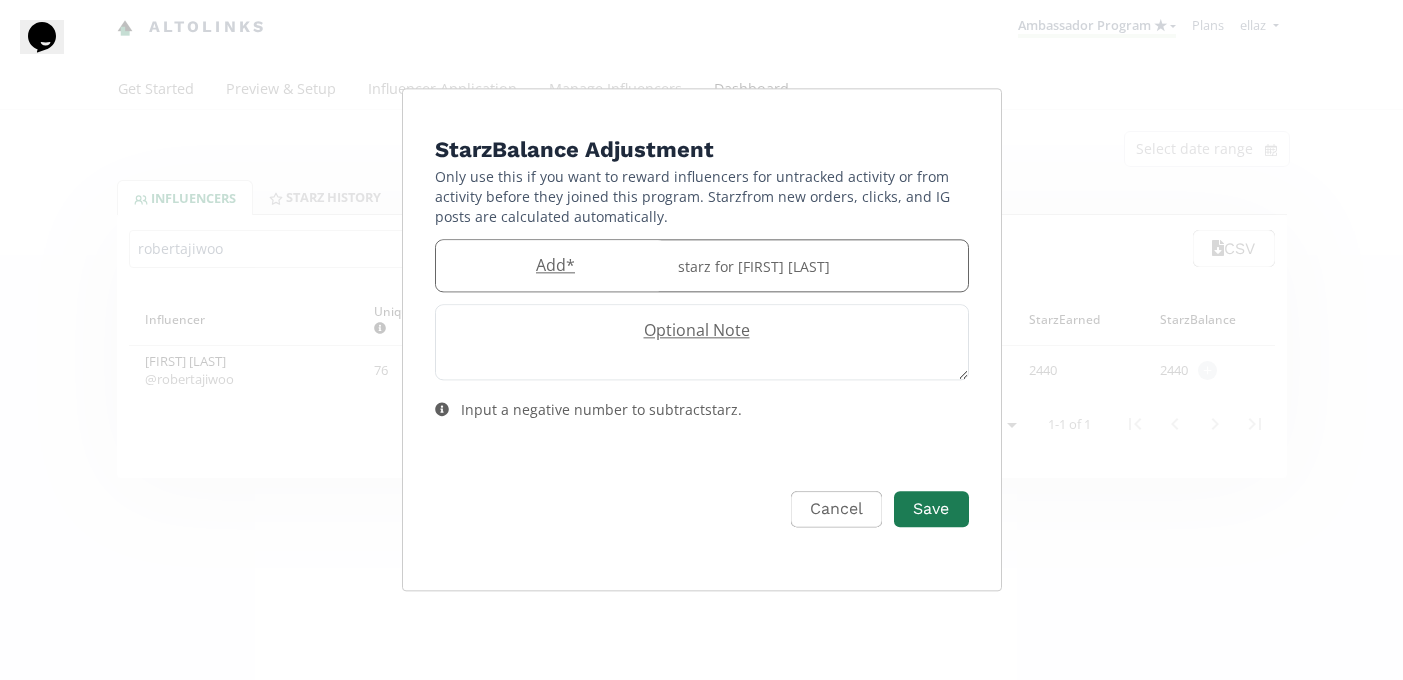 click at bounding box center [551, 265] 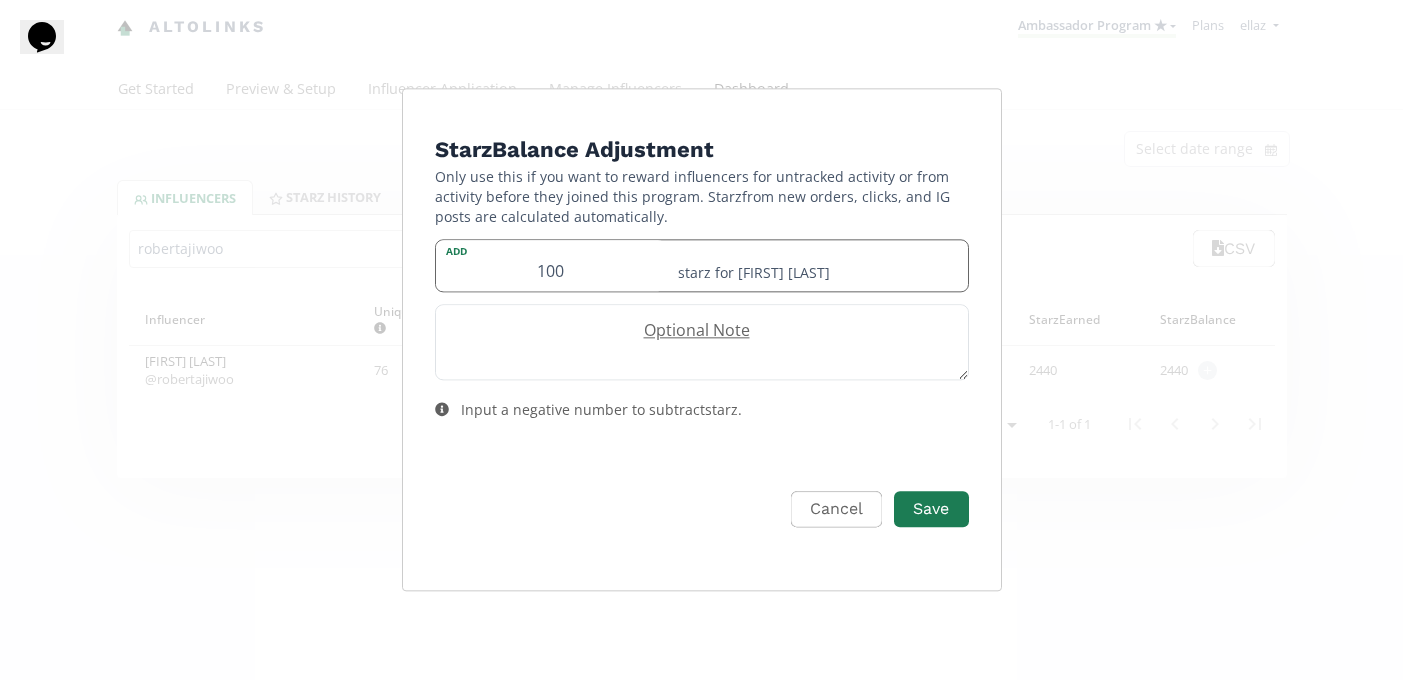 type on "100" 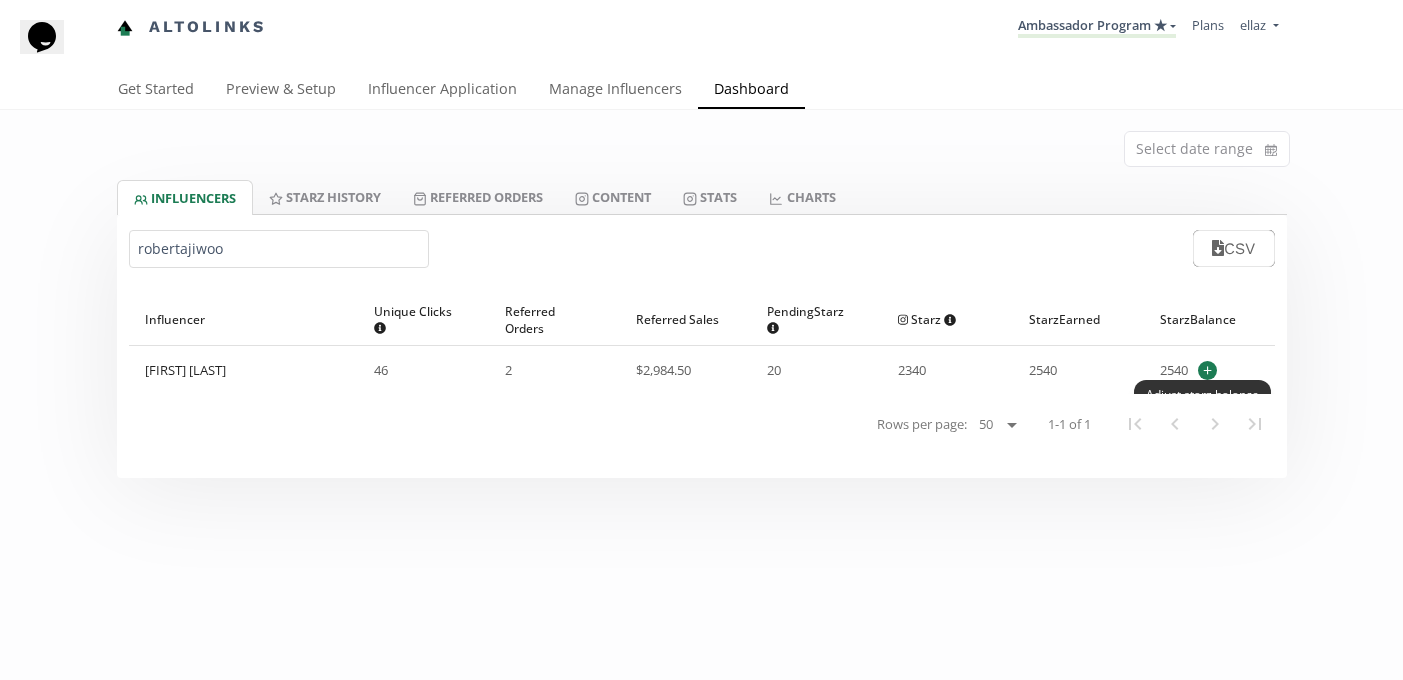 click on "+" at bounding box center (1207, 370) 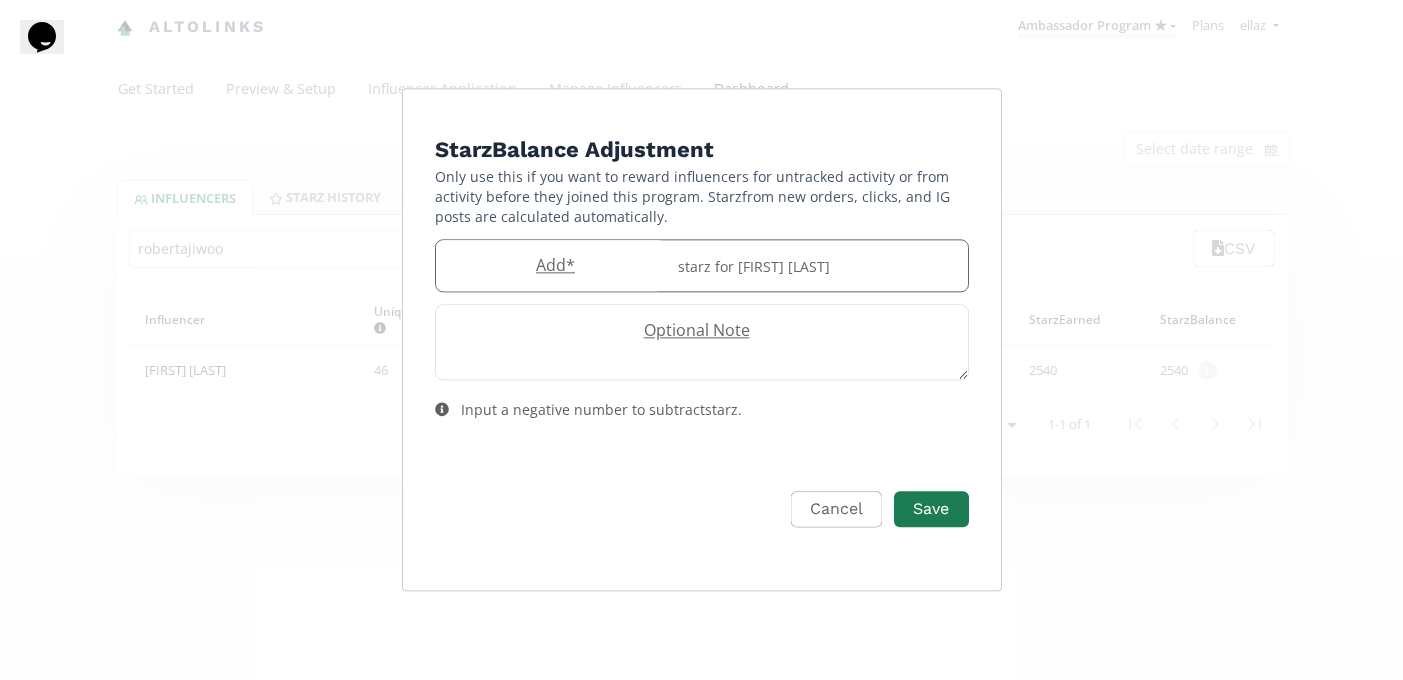 click on "Add *" at bounding box center (551, 265) 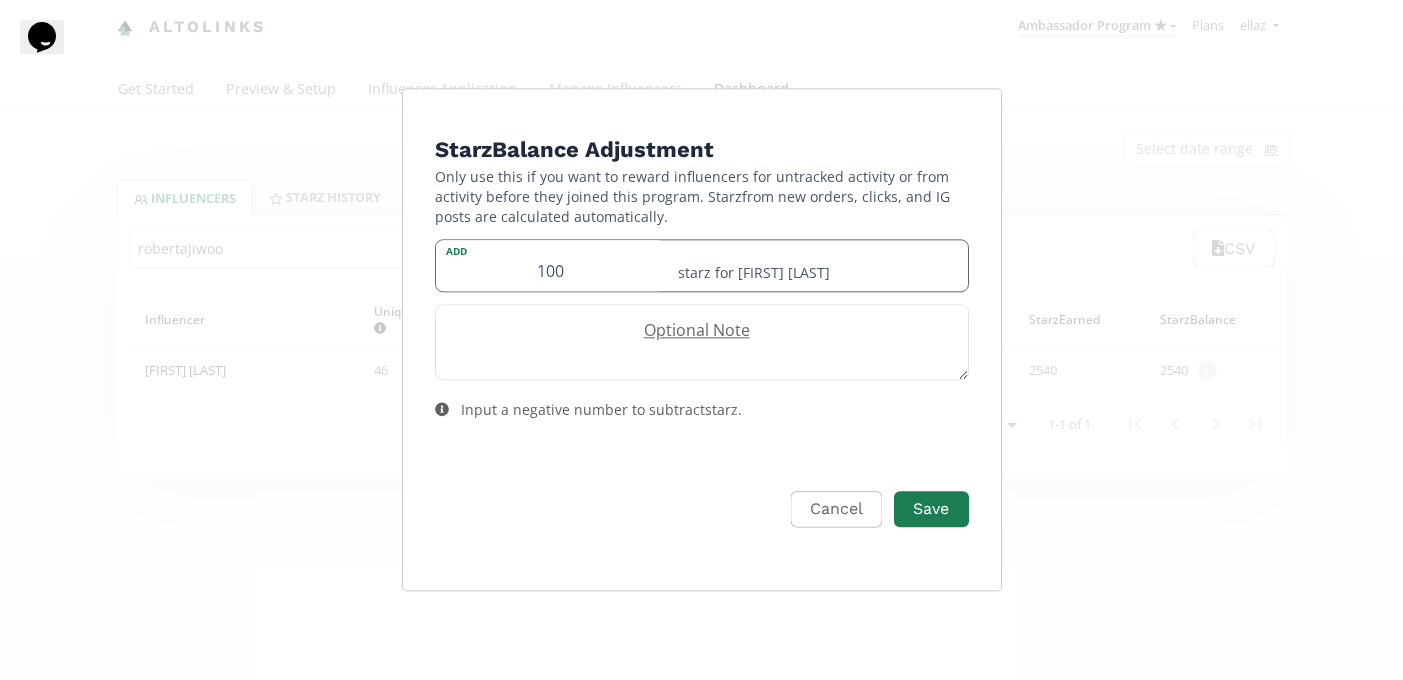 type on "100" 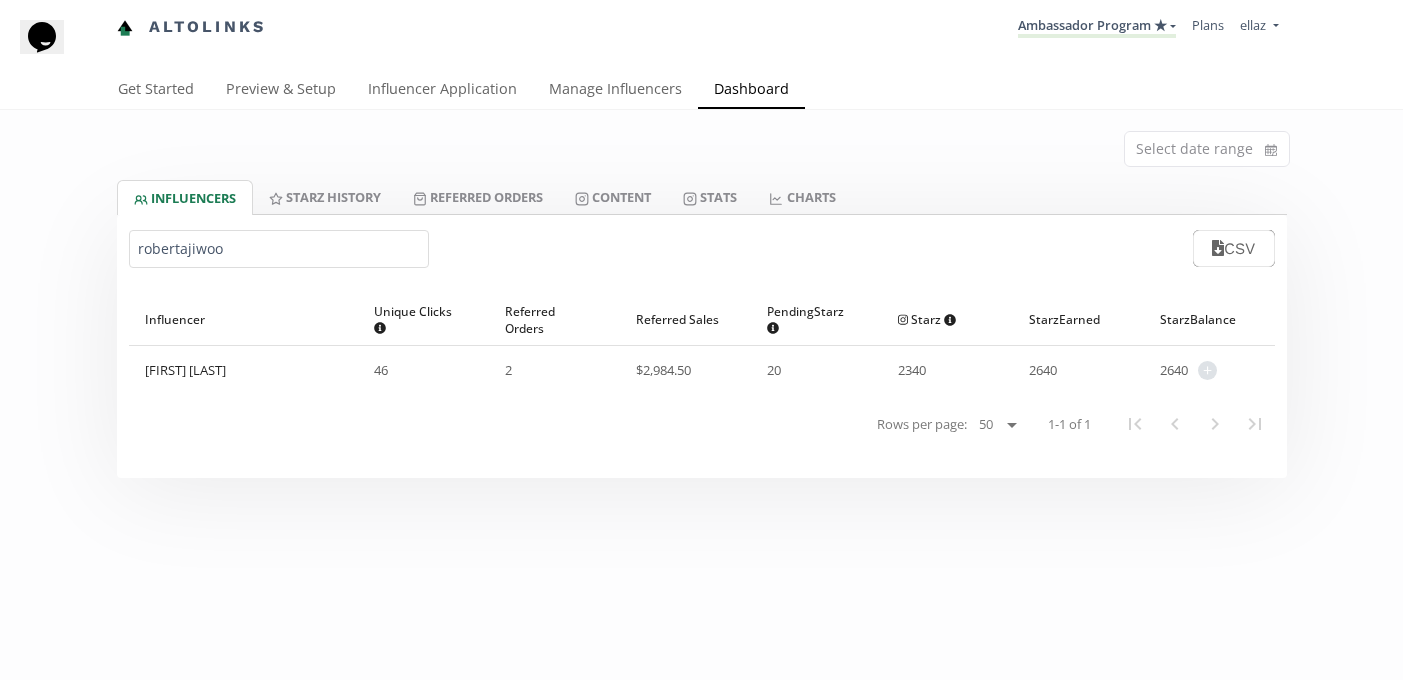 click on "robertajiwoo" at bounding box center (279, 249) 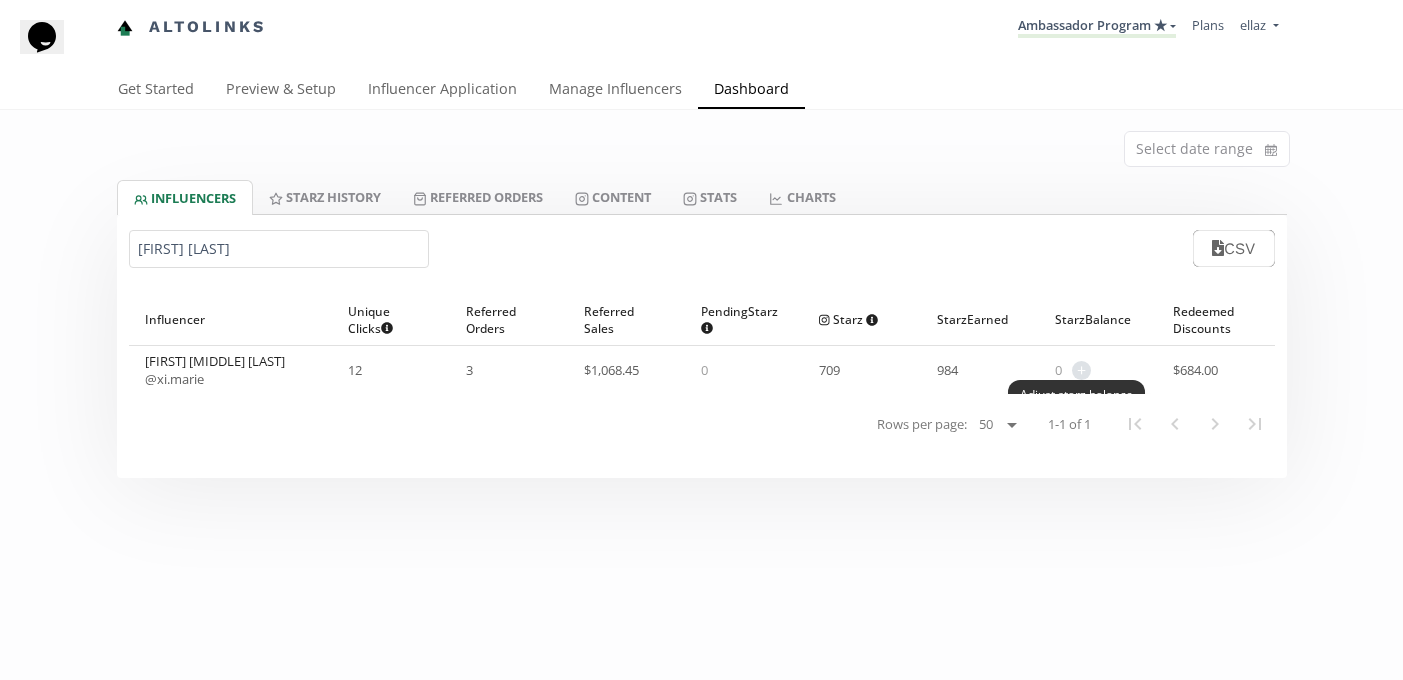 type on "XI.marie" 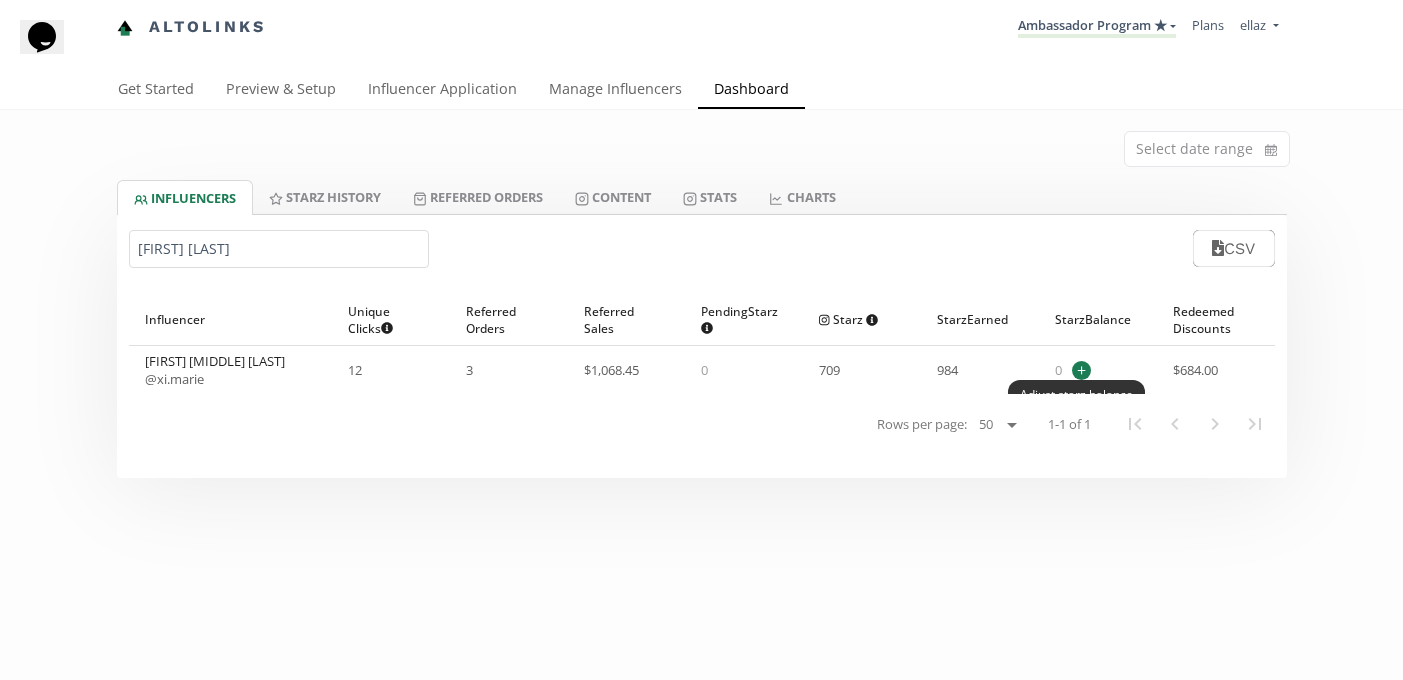 click on "+" at bounding box center (1081, 370) 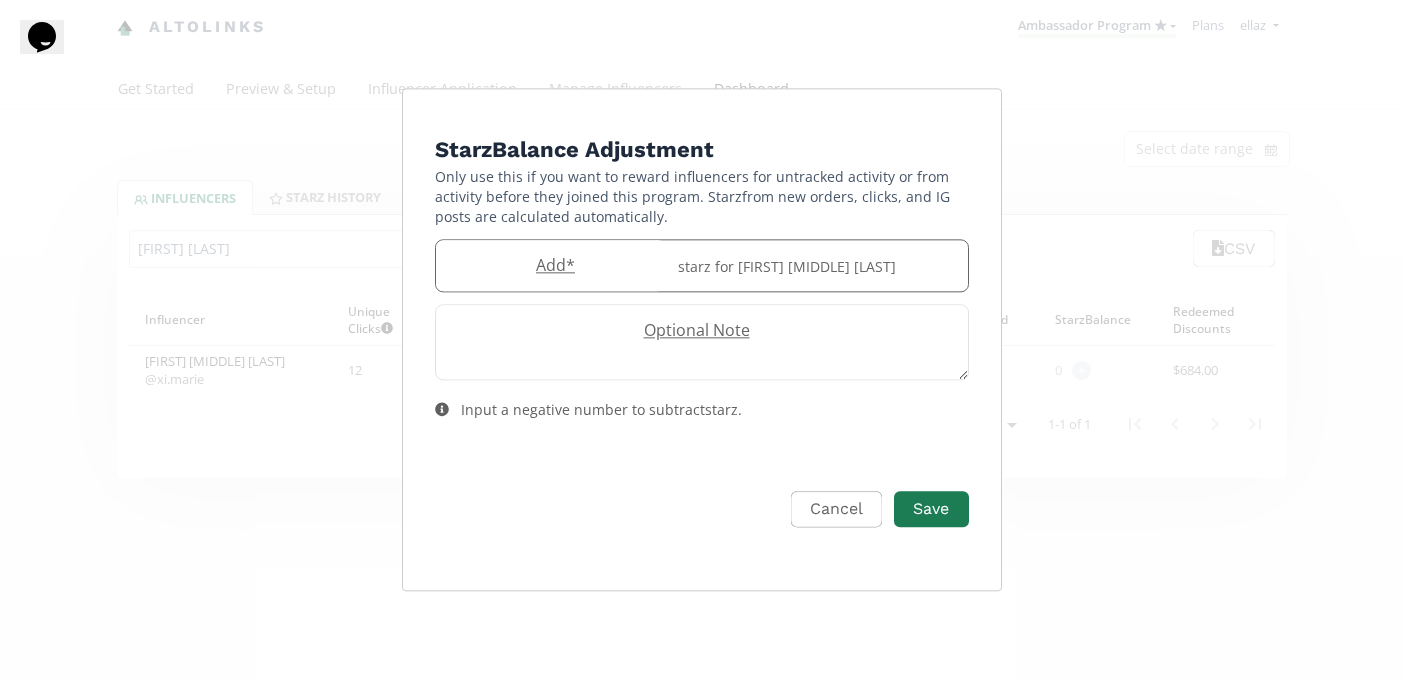 click on "Add *" at bounding box center (551, 265) 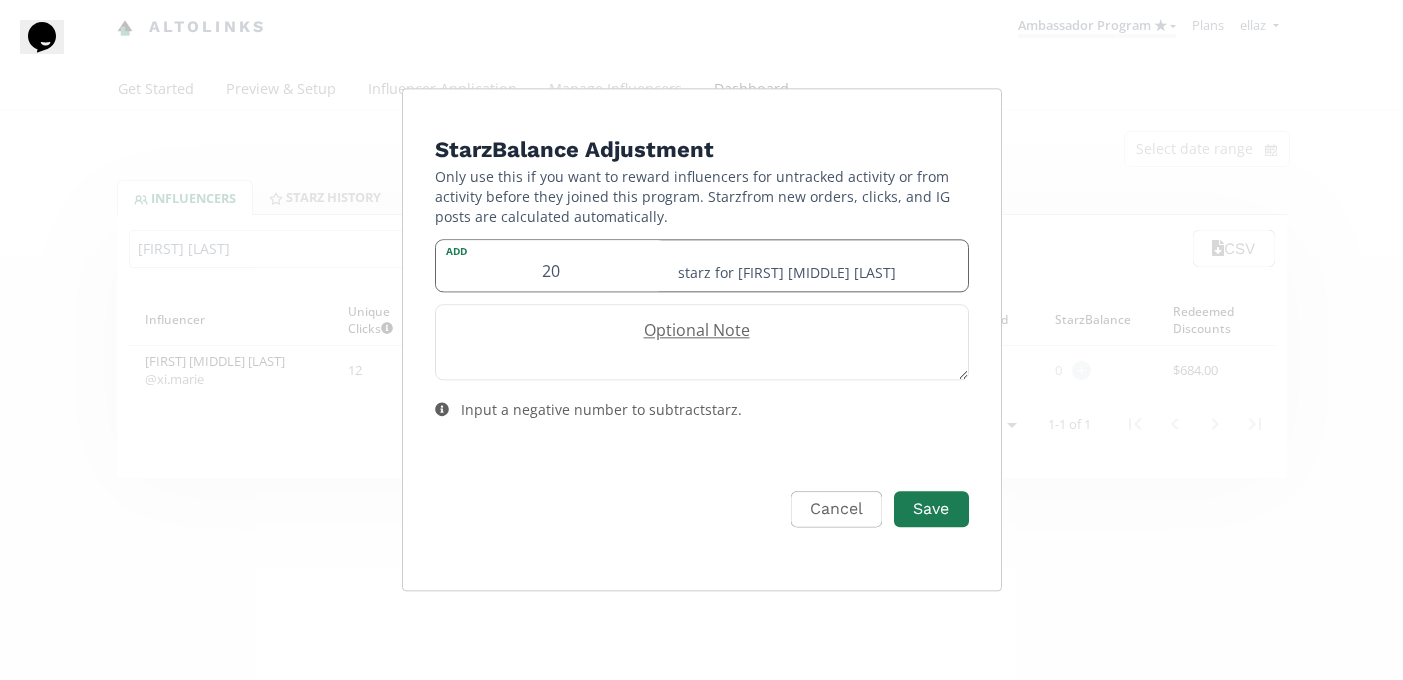 type on "20" 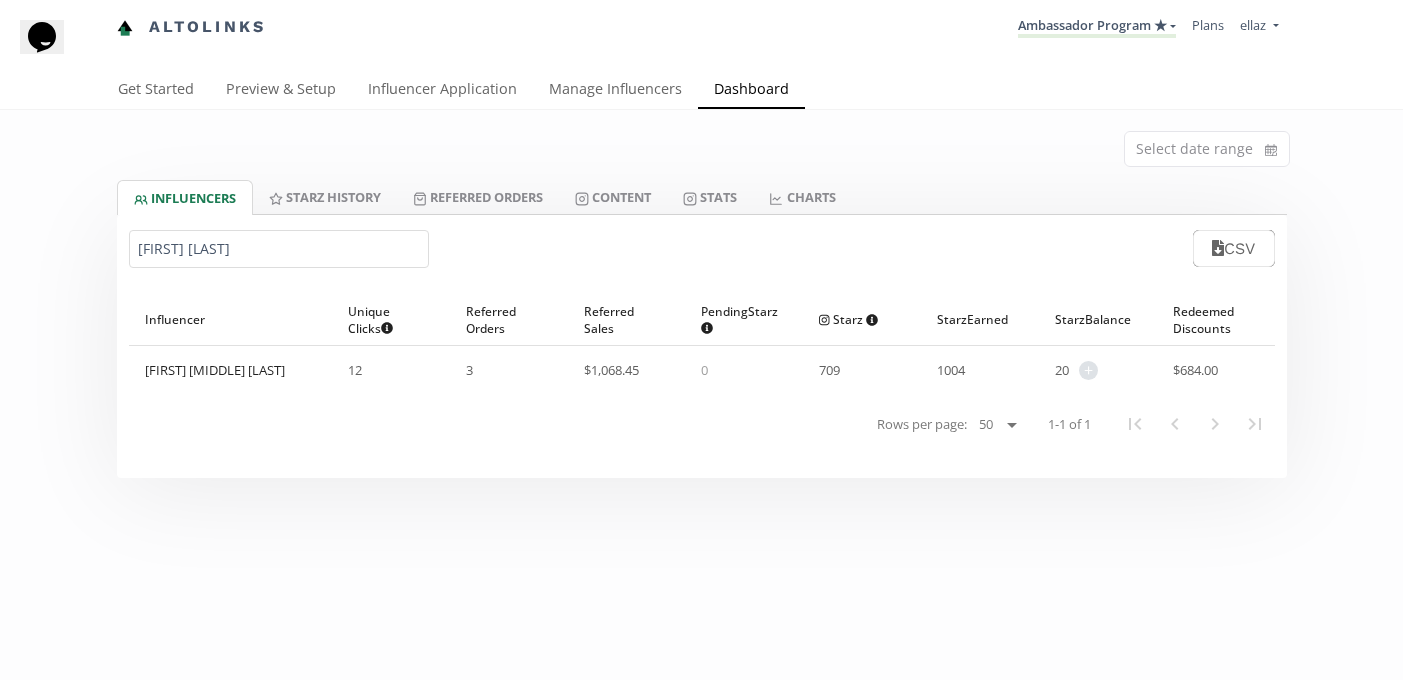 click on "XI.marie" at bounding box center (279, 249) 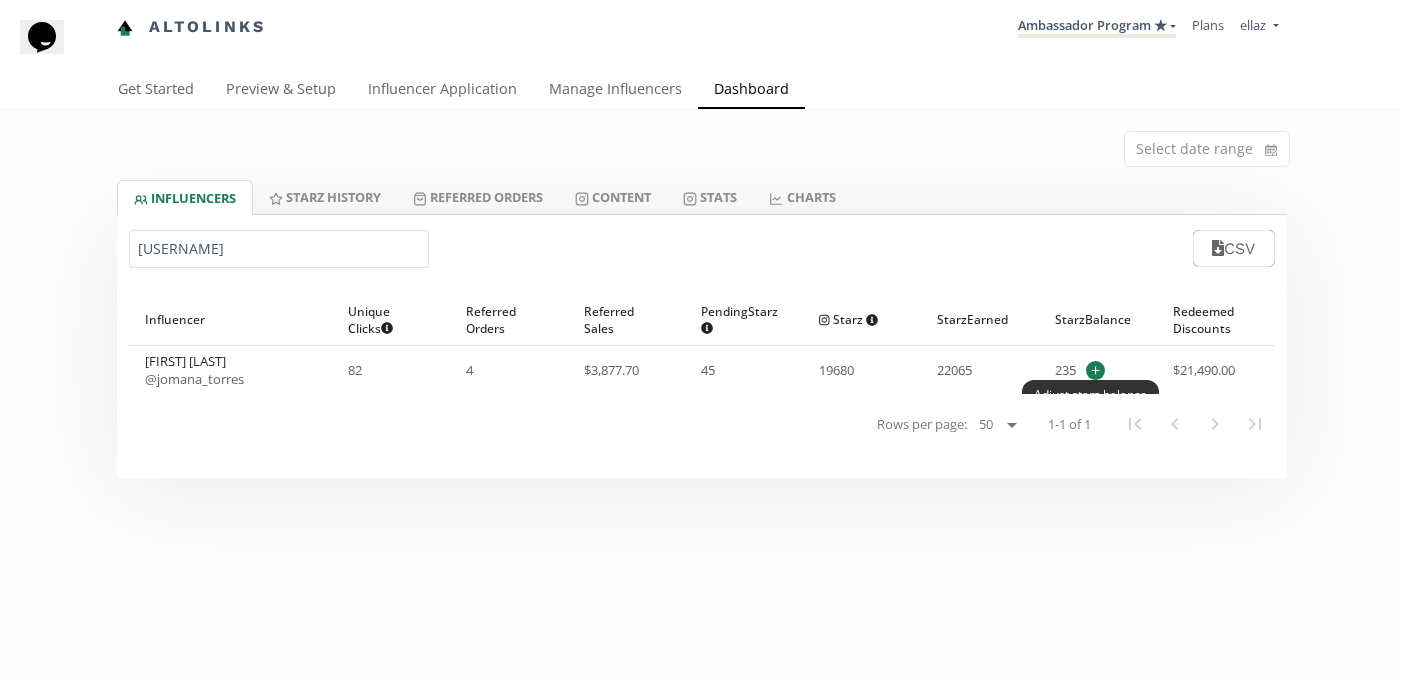 type on "Jomana_torres" 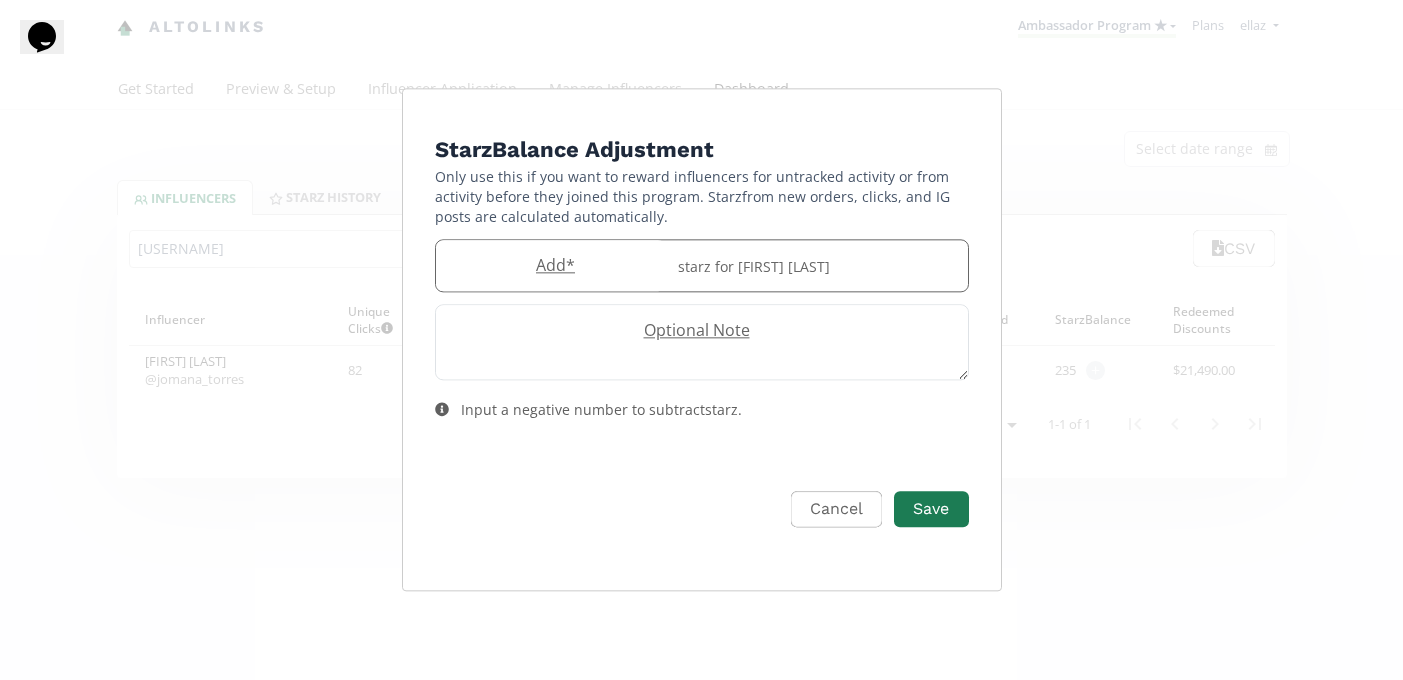 click on "Add *" at bounding box center (551, 265) 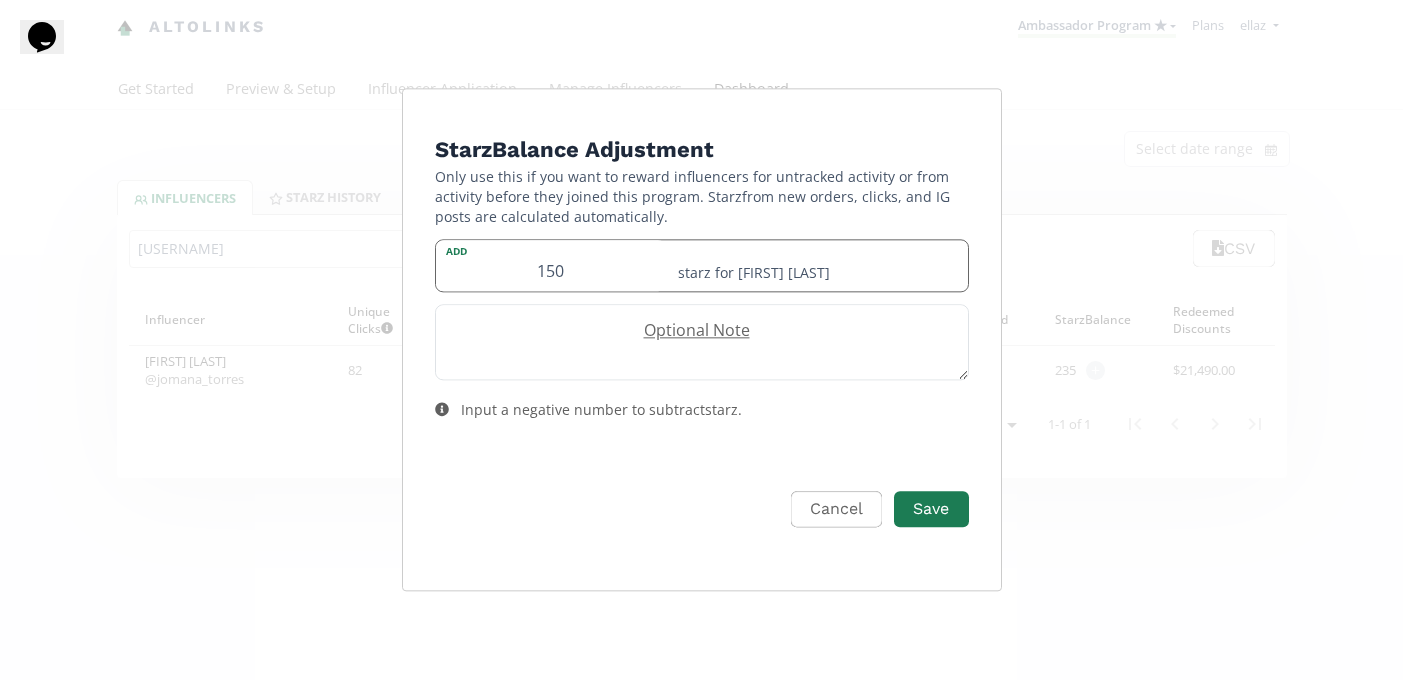 type on "150" 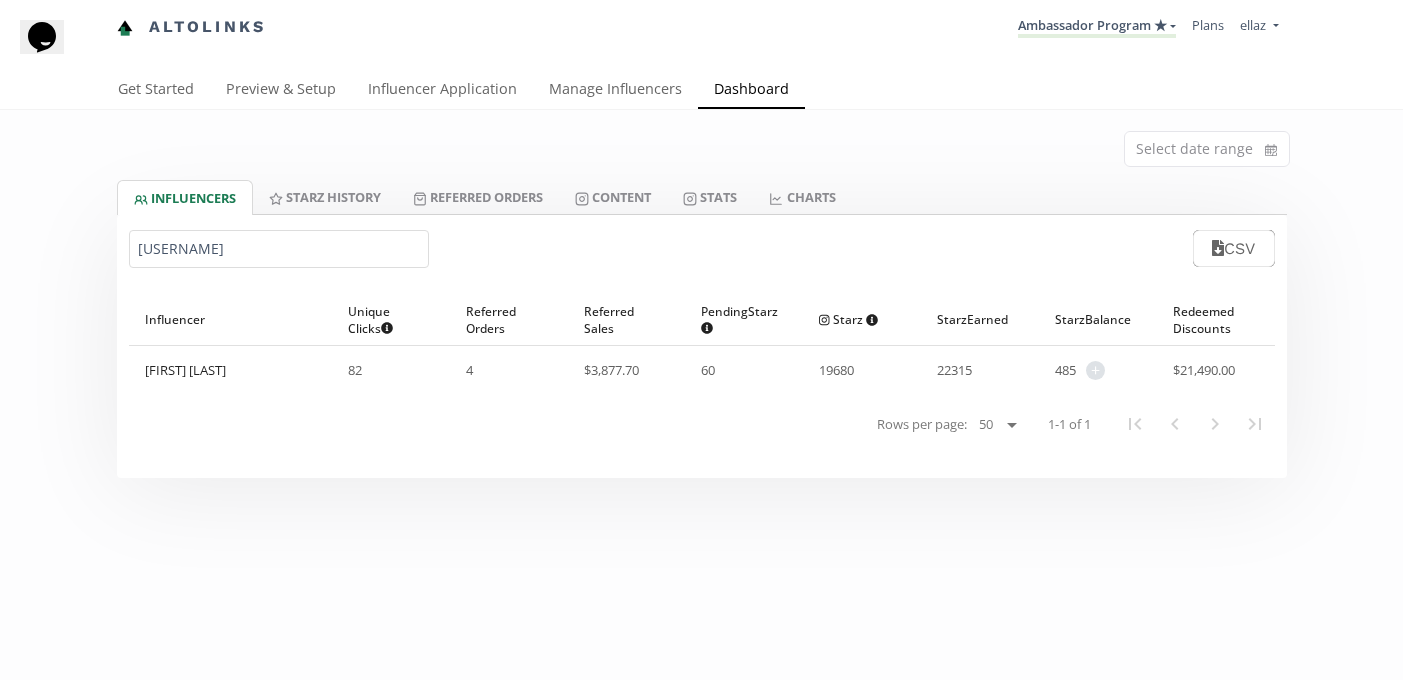 click on "Jomana_torres" at bounding box center (279, 249) 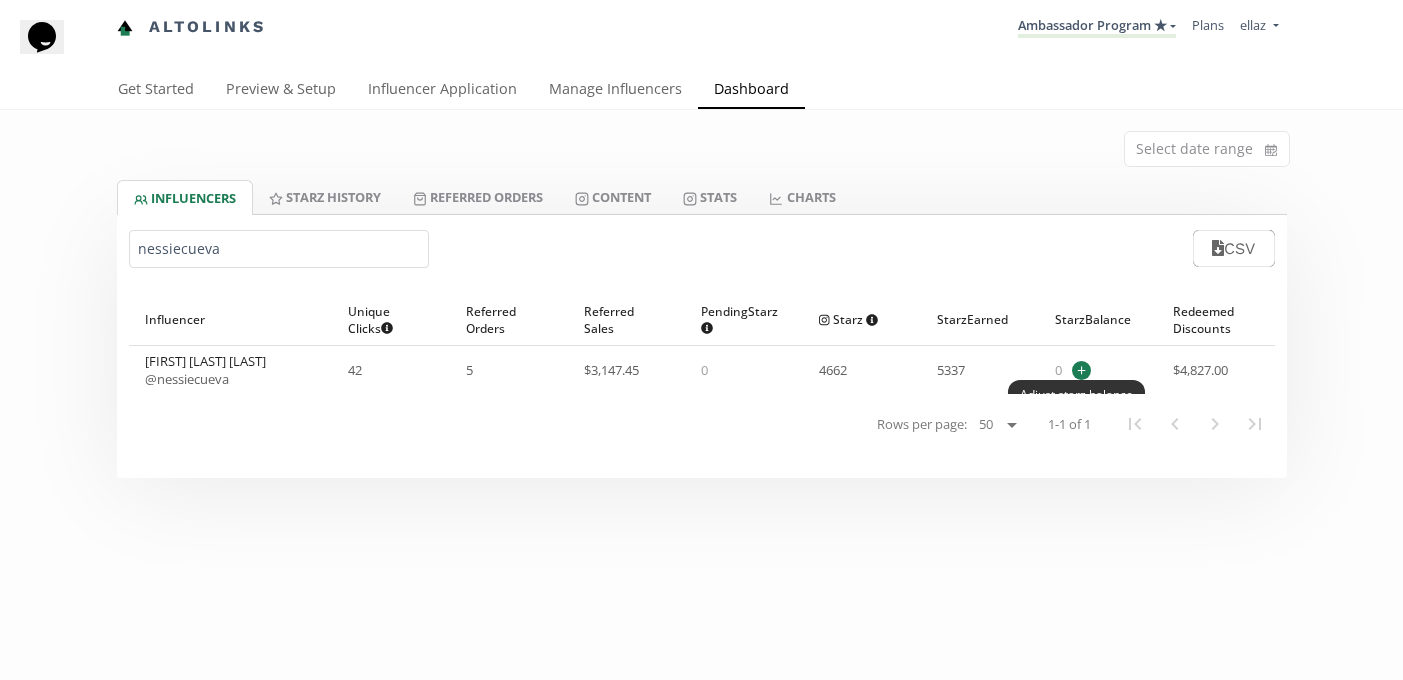 type on "nessiecueva" 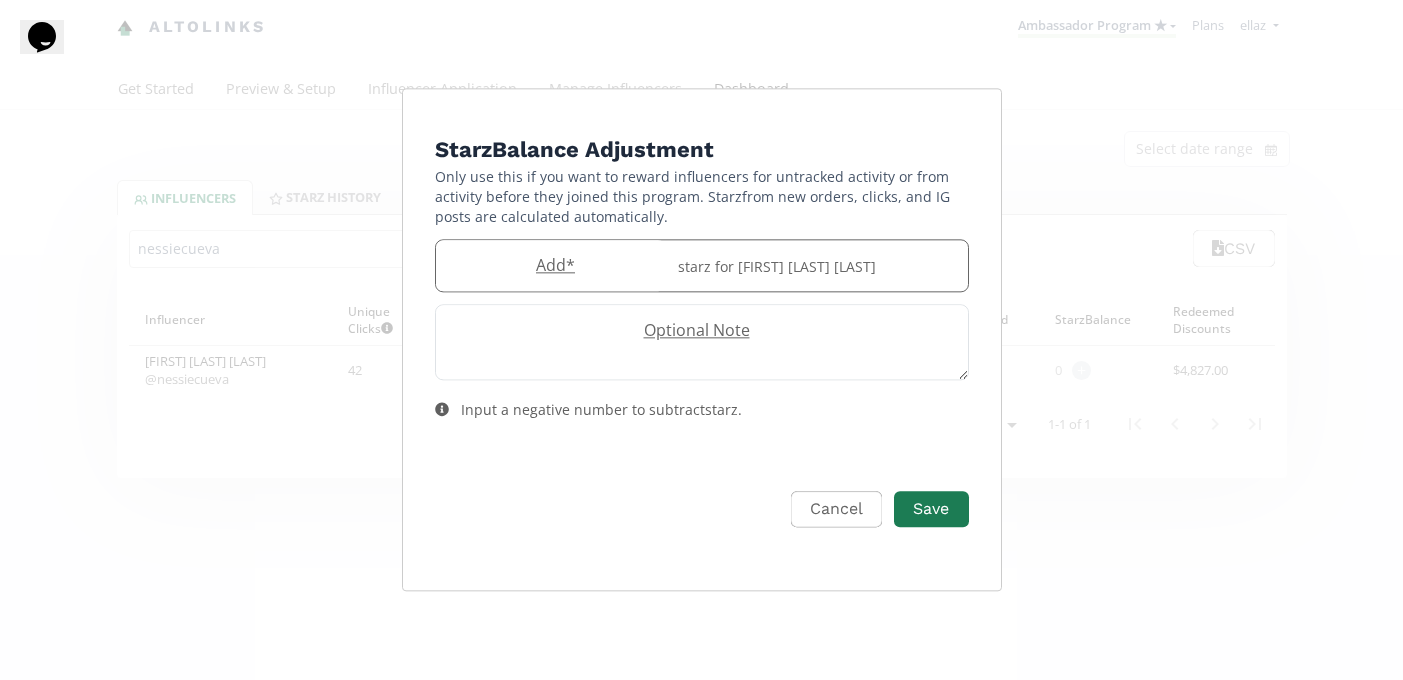 click on "Add *" at bounding box center (551, 265) 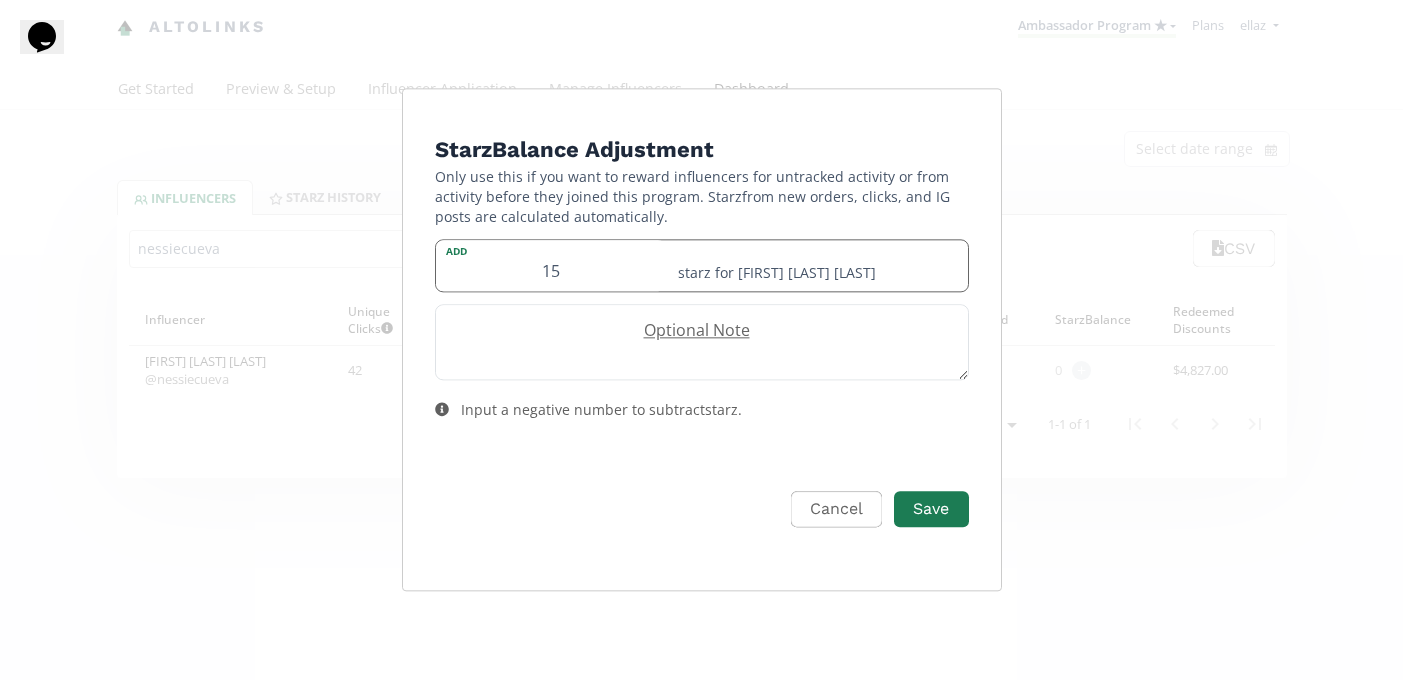 type on "1" 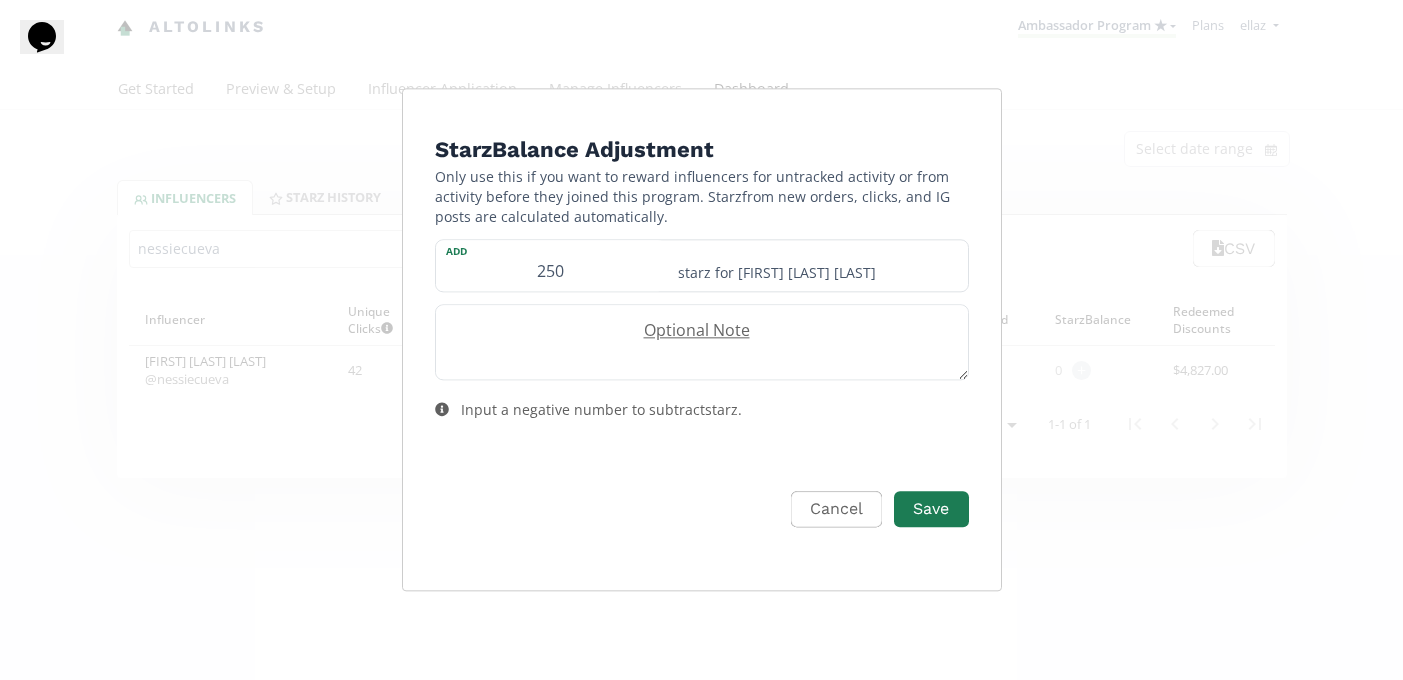 type on "250" 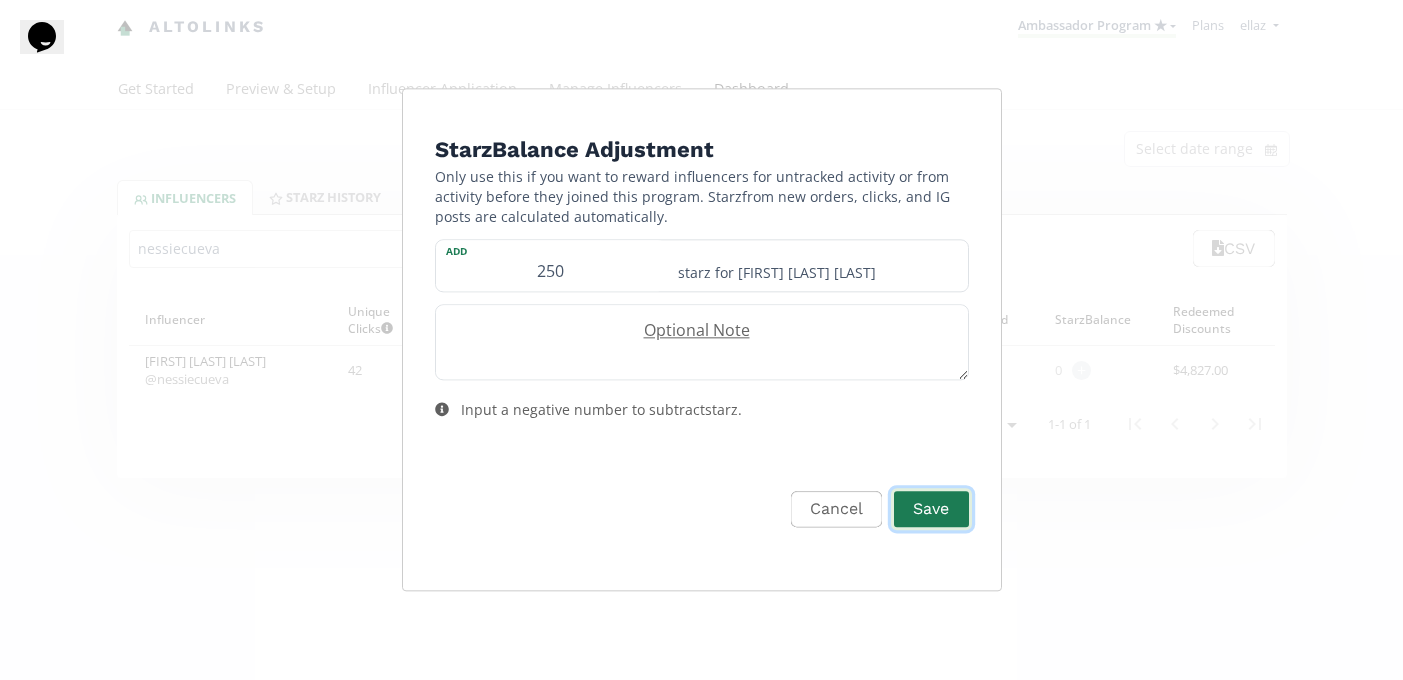 click on "Save" at bounding box center [931, 509] 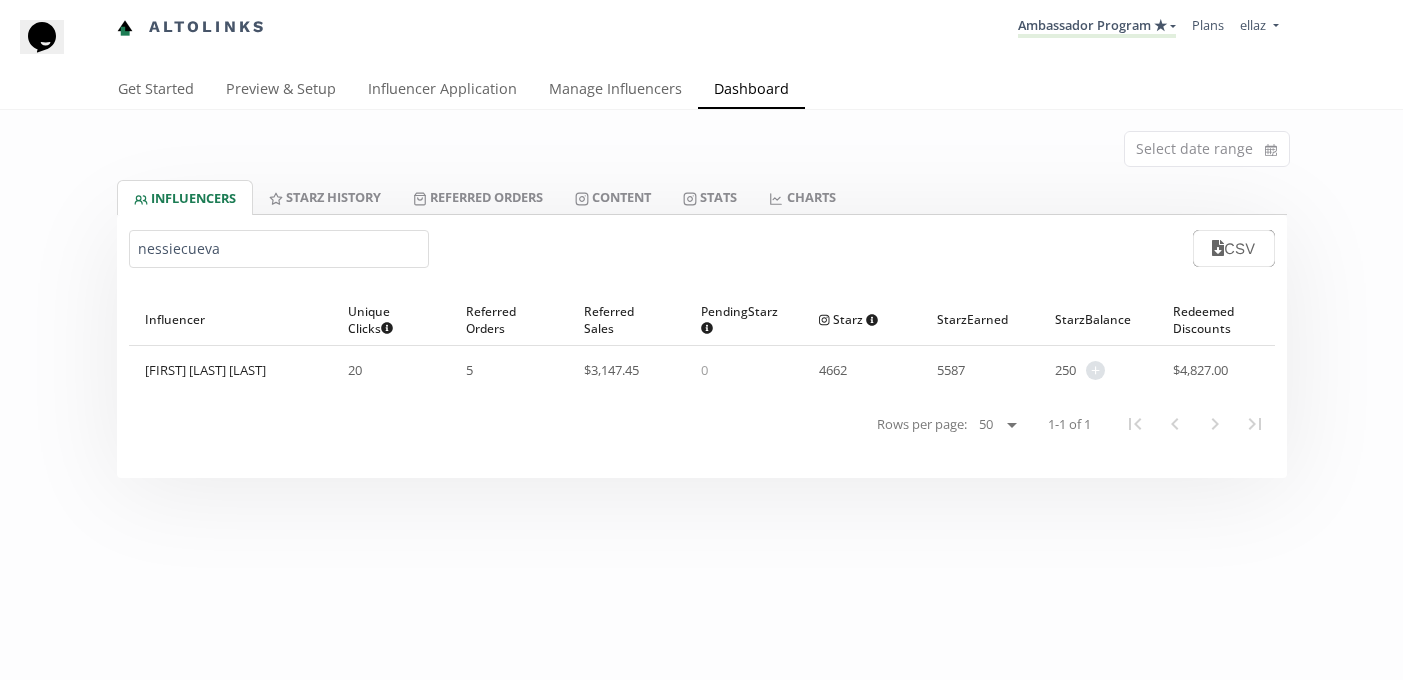 click on "nessiecueva" at bounding box center (279, 249) 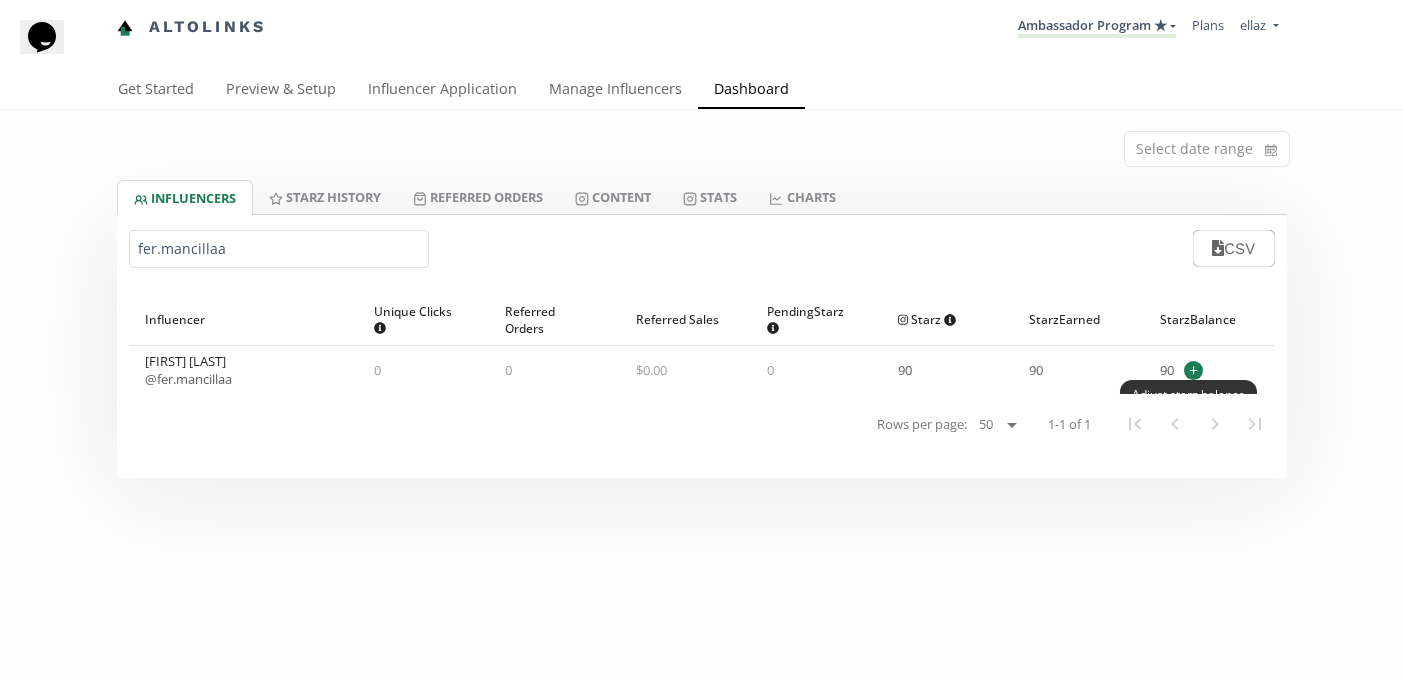 type on "fer.mancillaa" 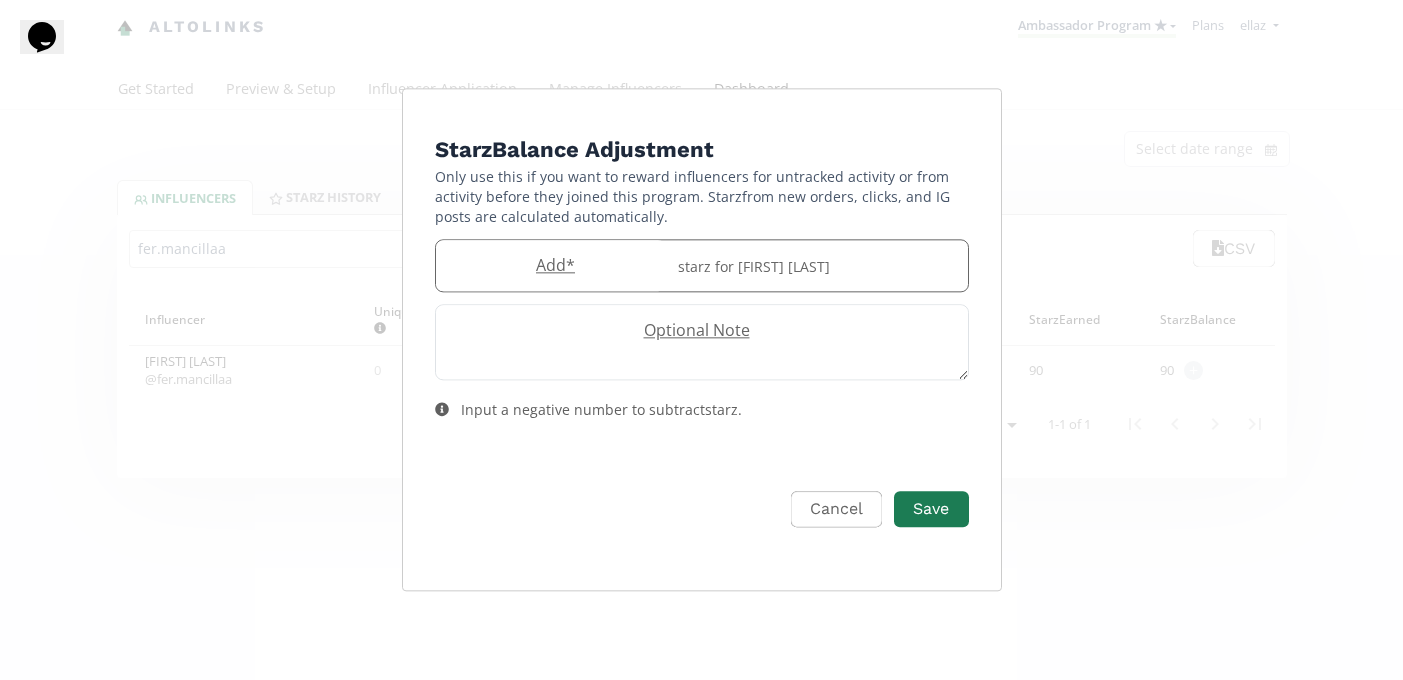 click at bounding box center (551, 265) 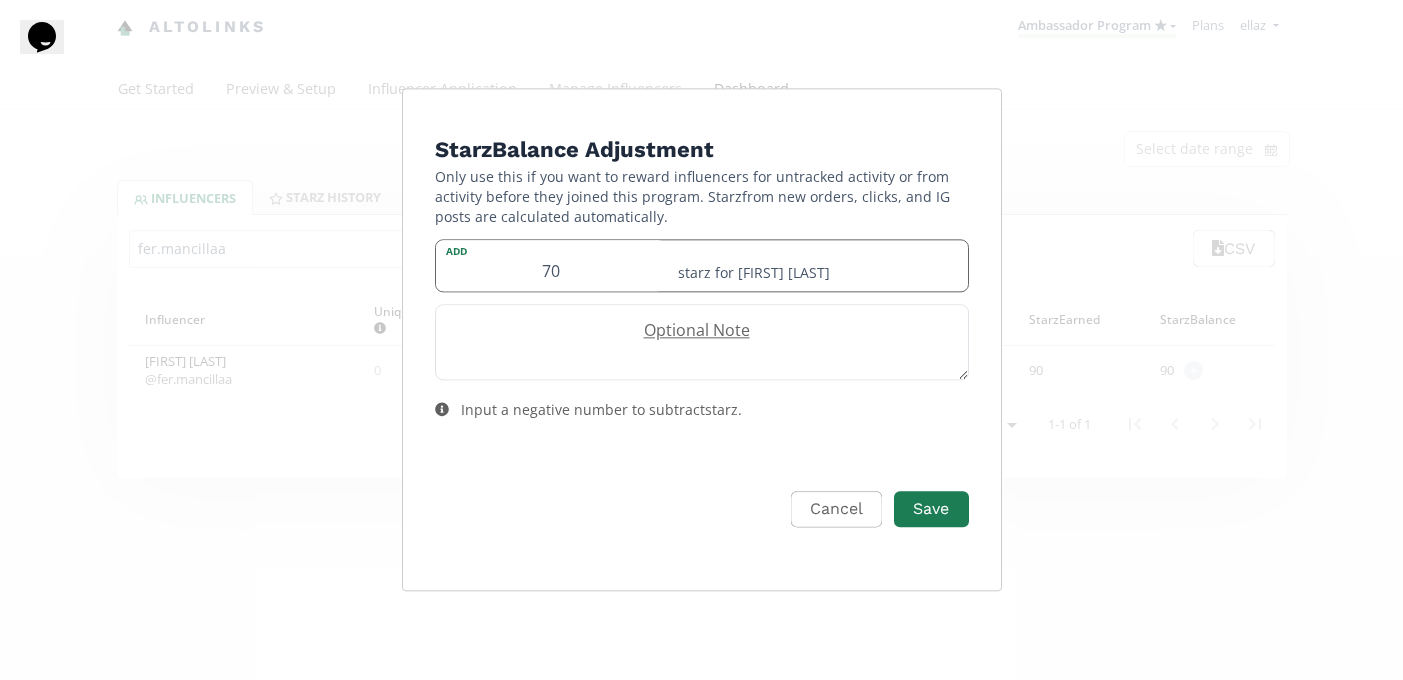 type on "70" 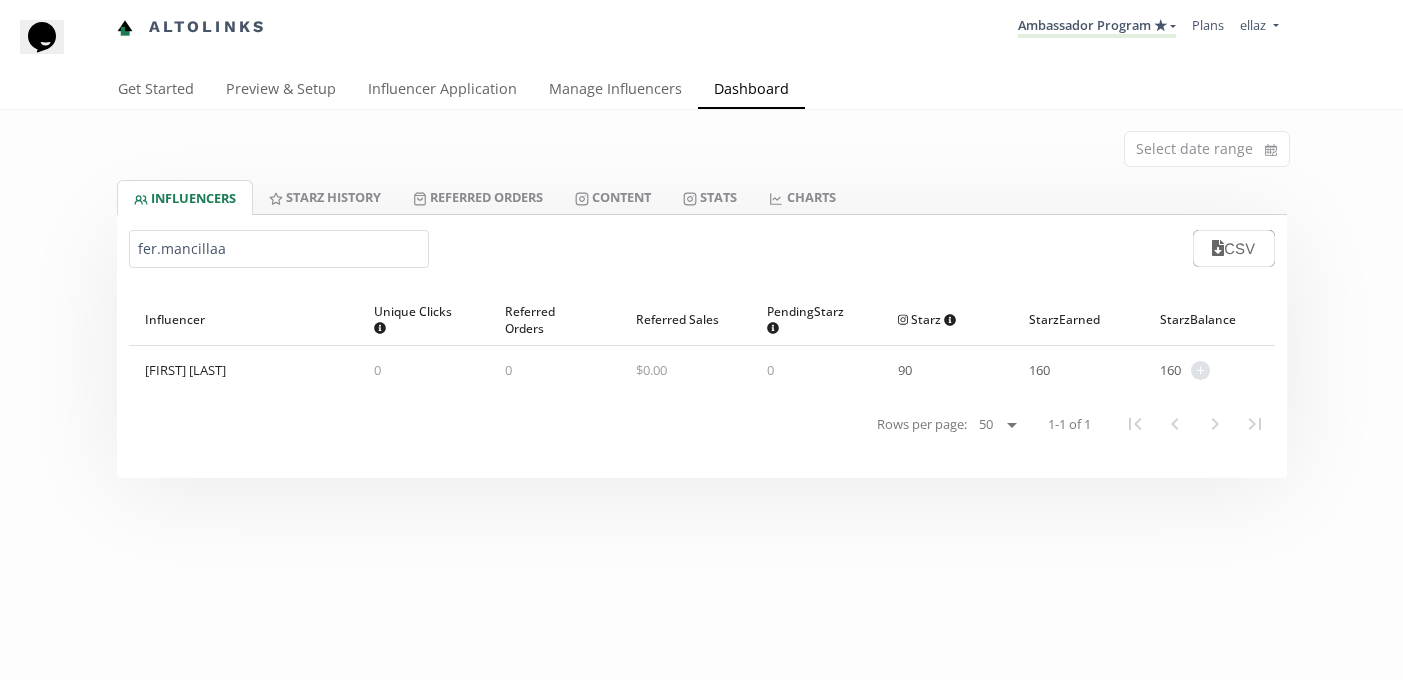 click on "fer.mancillaa" at bounding box center (279, 249) 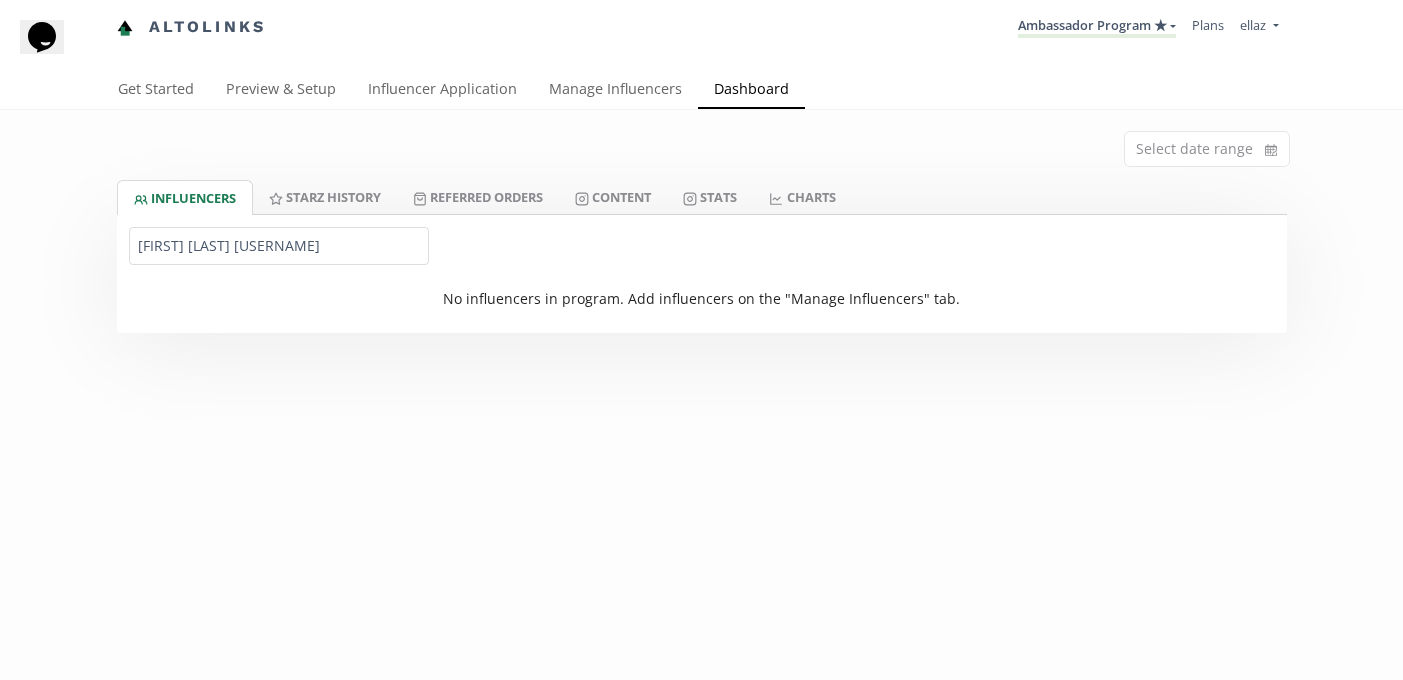 click on "fer.mancillaamariana.see" at bounding box center [279, 246] 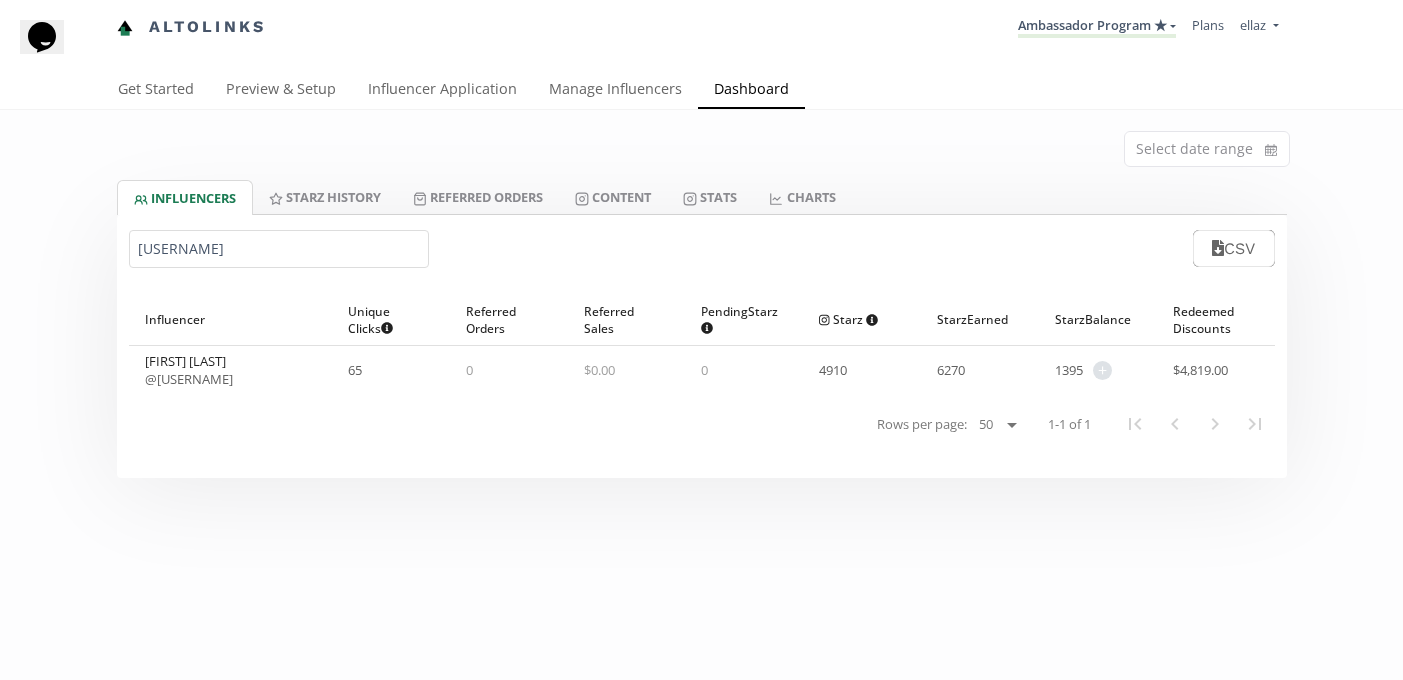 click on "[USERNAME]" at bounding box center (279, 249) 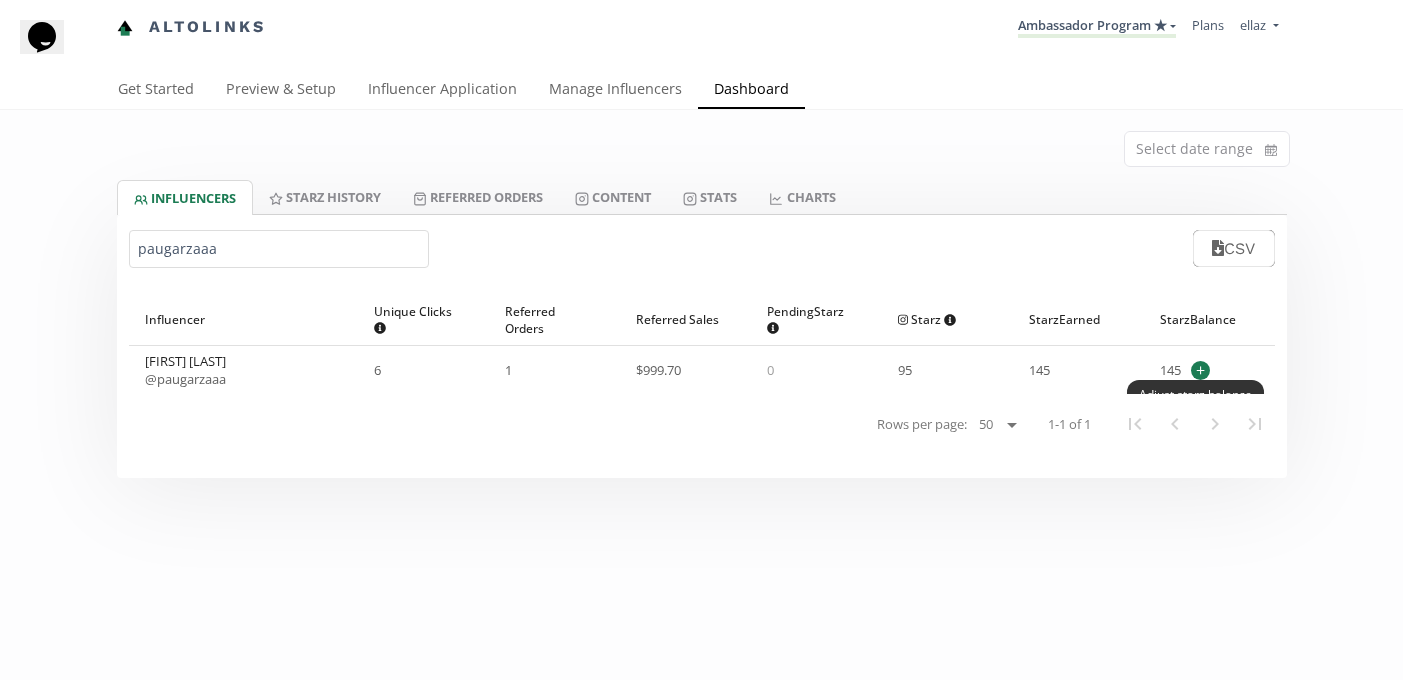 type on "paugarzaaa" 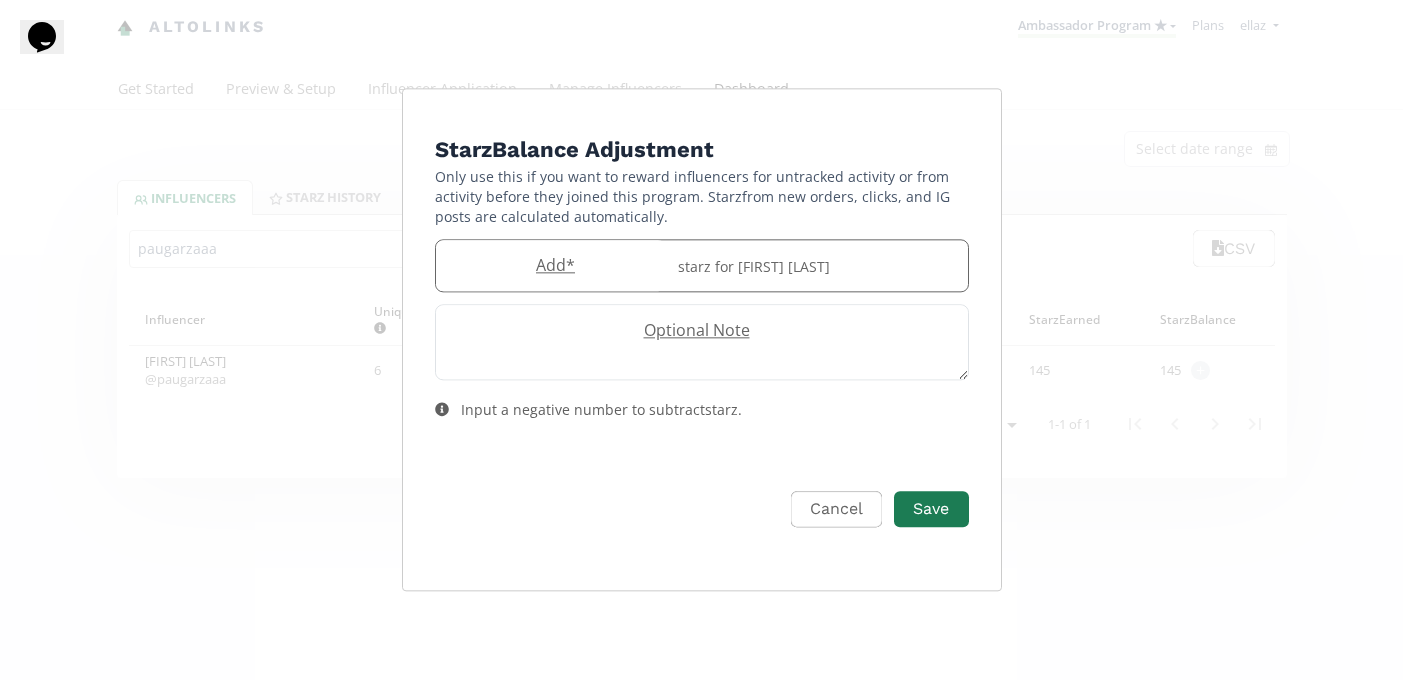 click on "Add *" at bounding box center (551, 265) 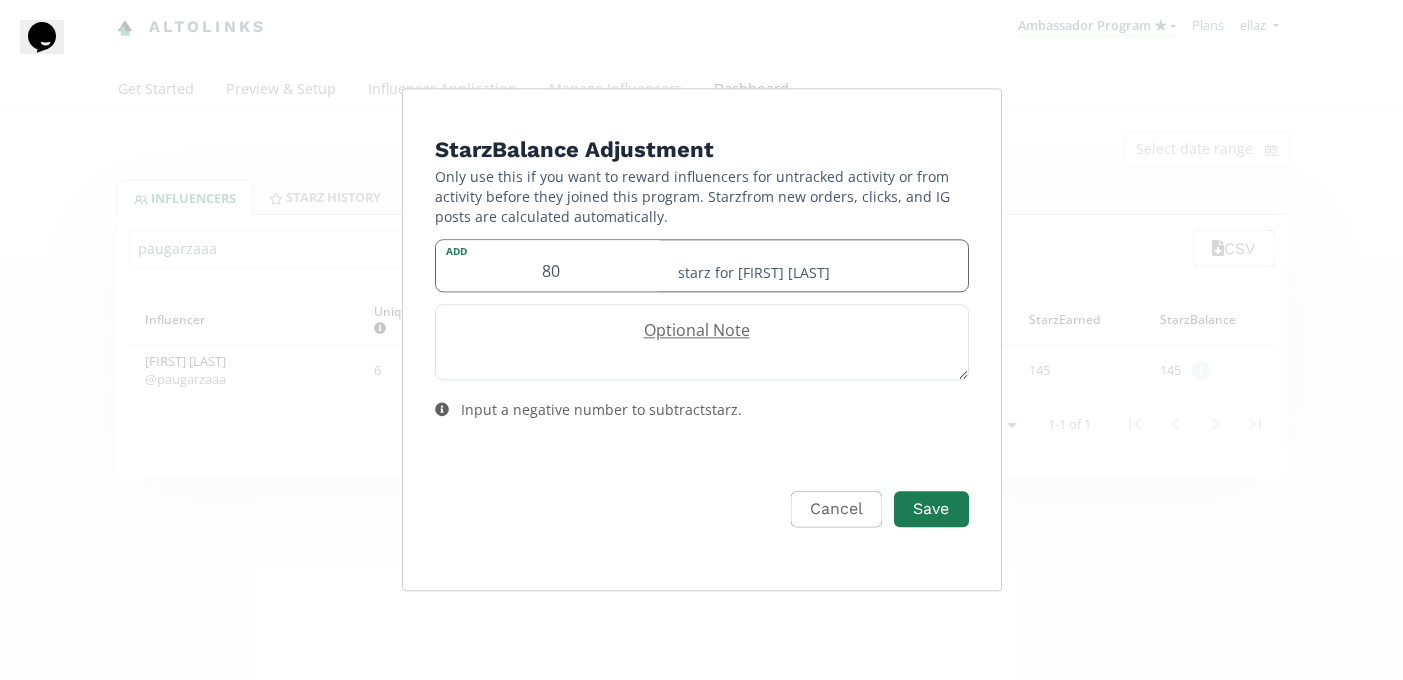type on "80" 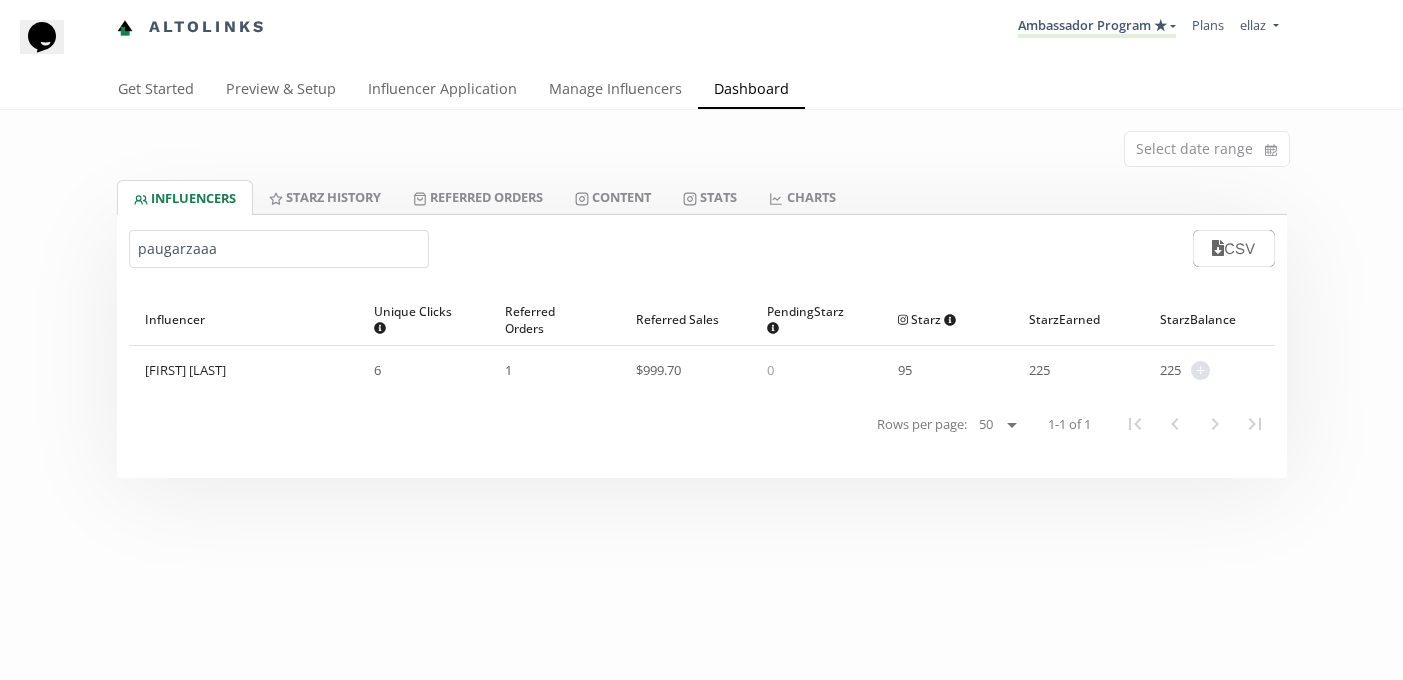 click on "paugarzaaa" at bounding box center (279, 249) 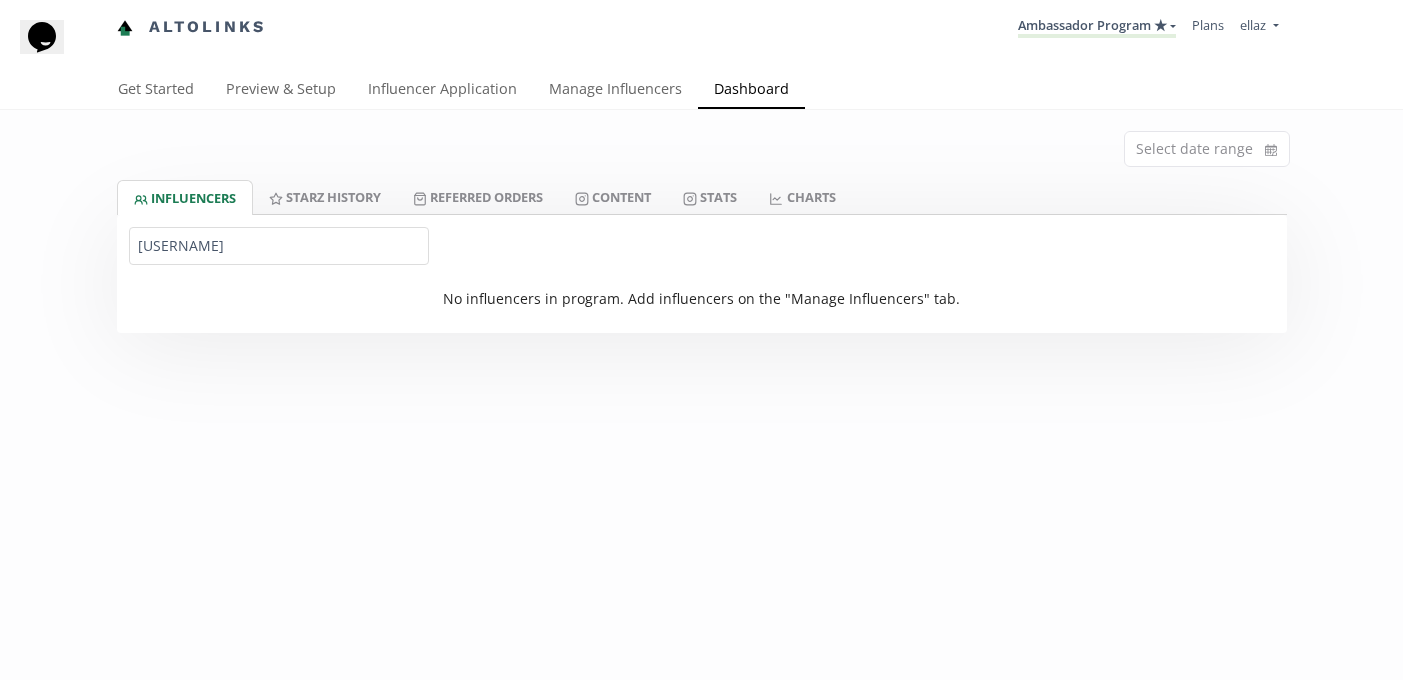 click on "@marianaririve" at bounding box center [279, 246] 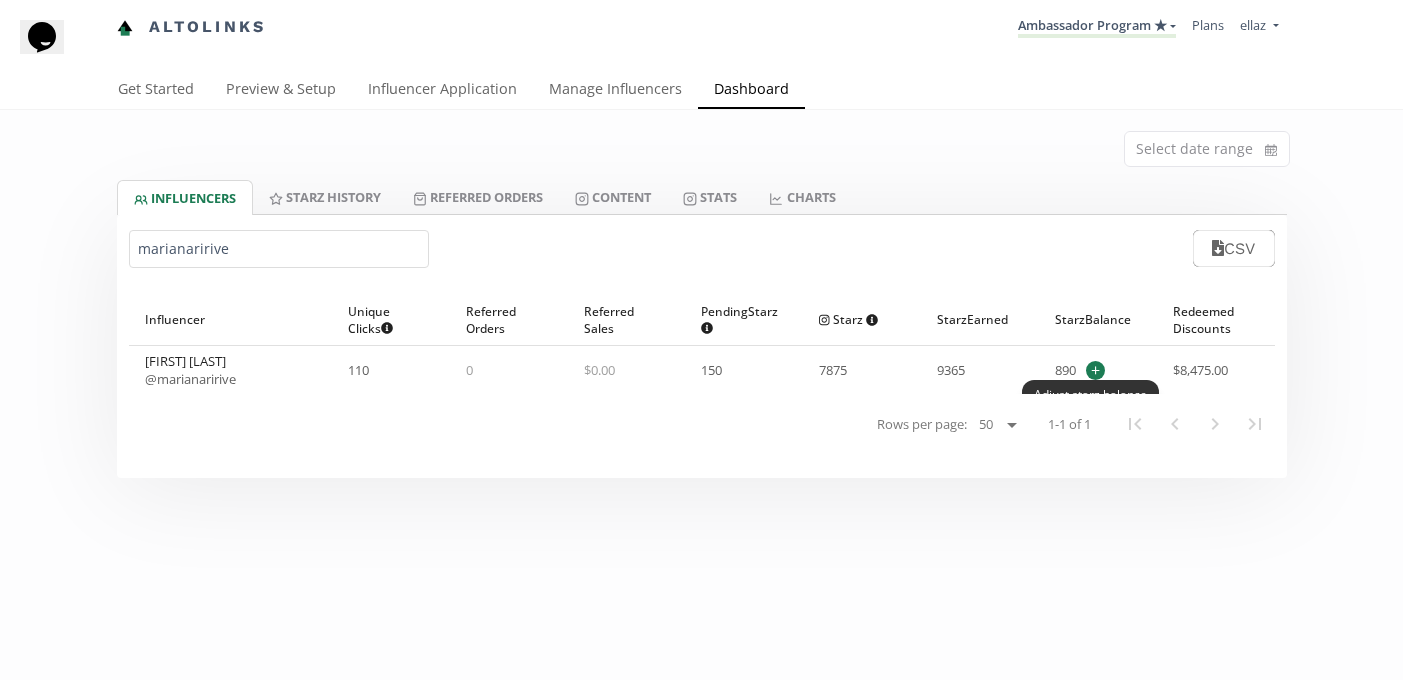 type on "marianaririve" 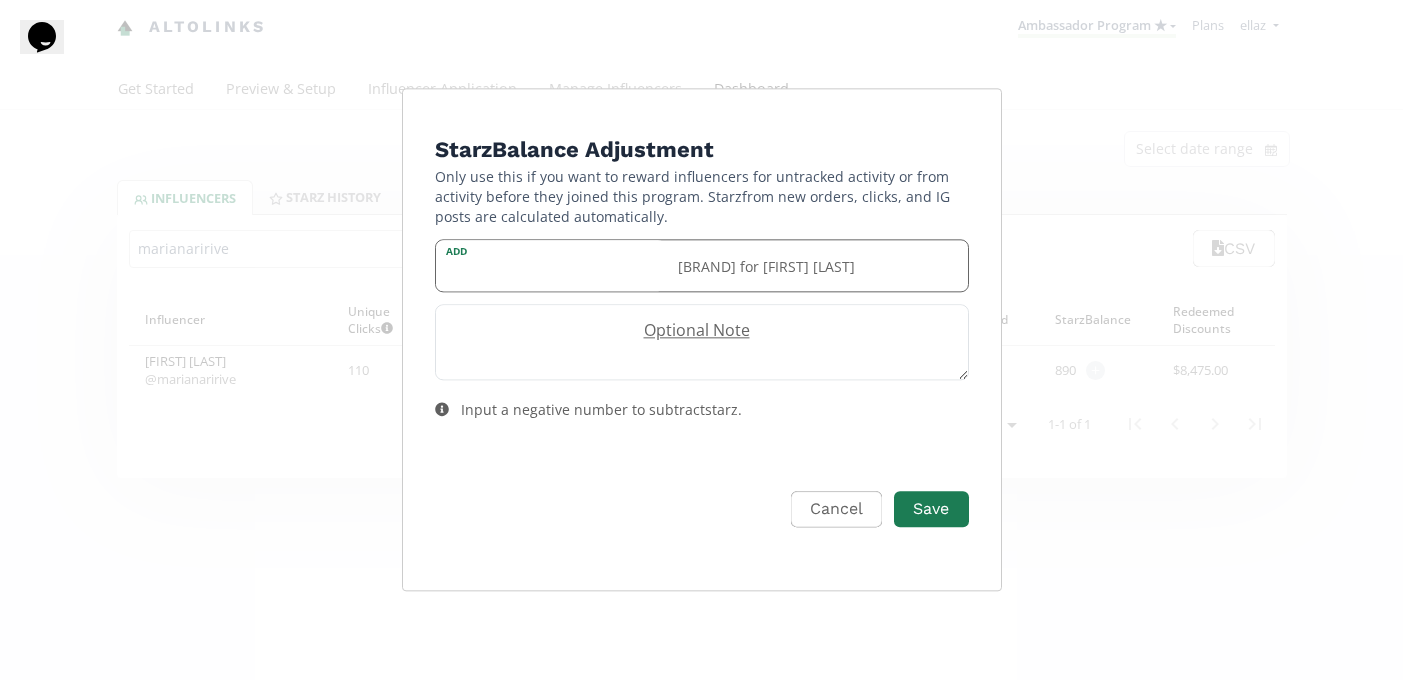 click at bounding box center (551, 265) 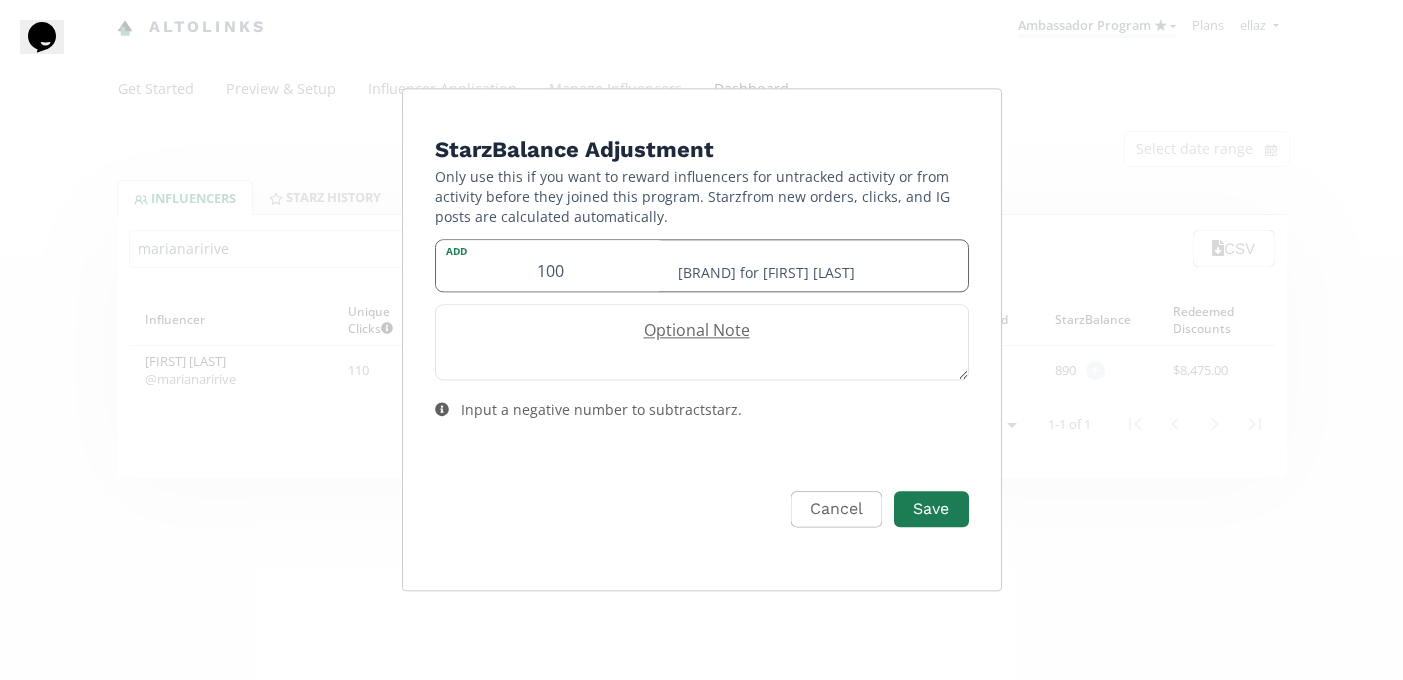 type on "100" 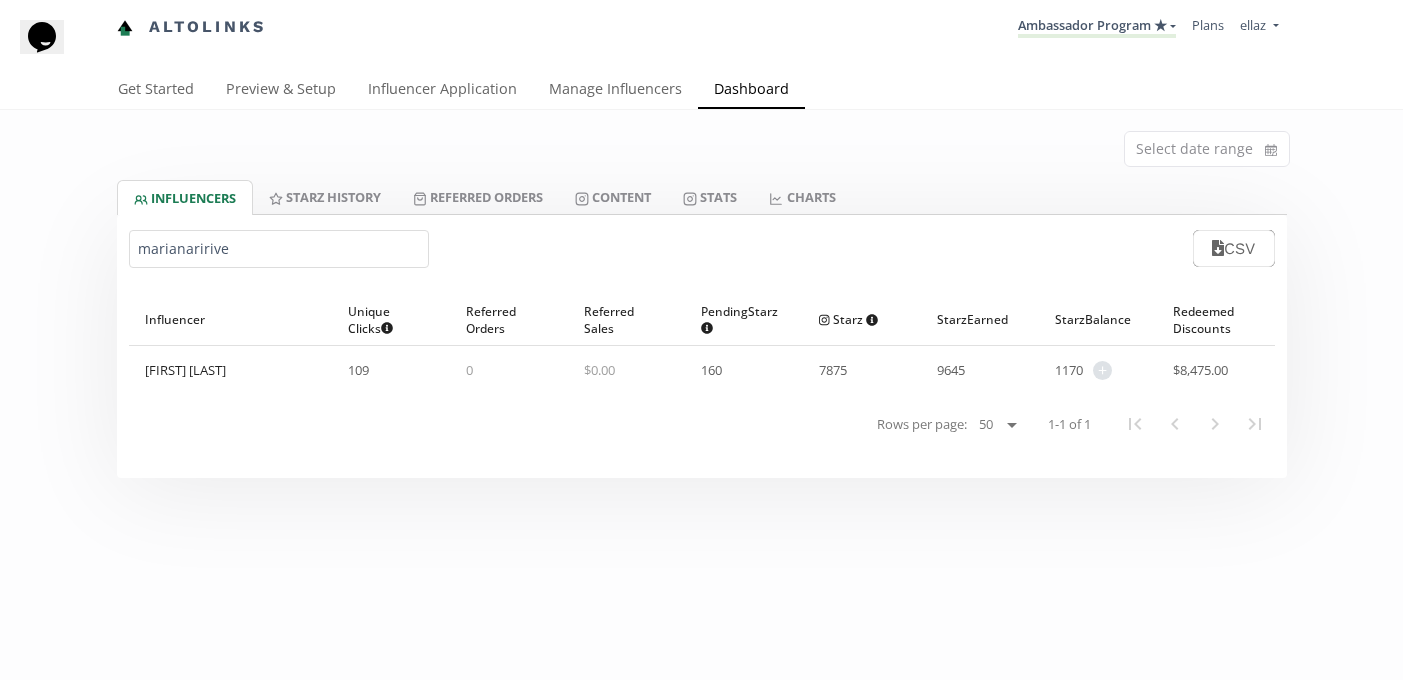 click on "marianaririve" at bounding box center [279, 249] 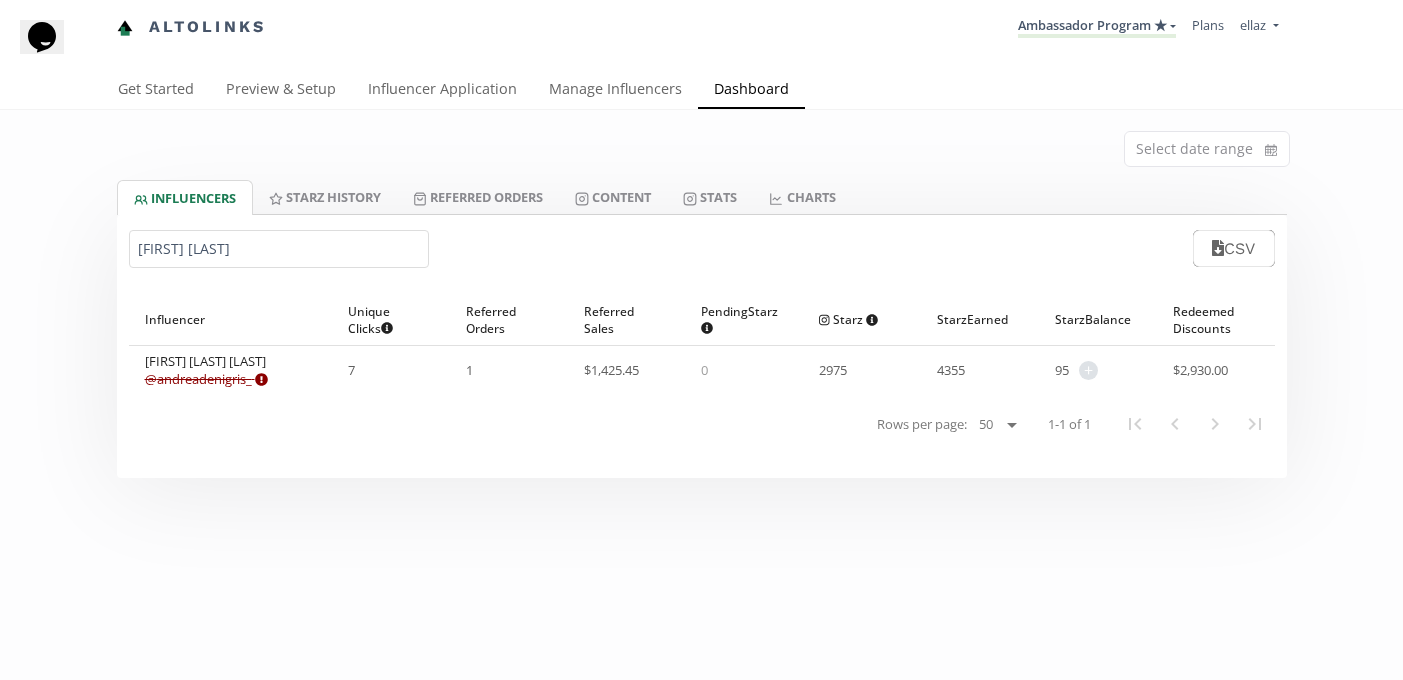 click on "andrea de" at bounding box center (279, 249) 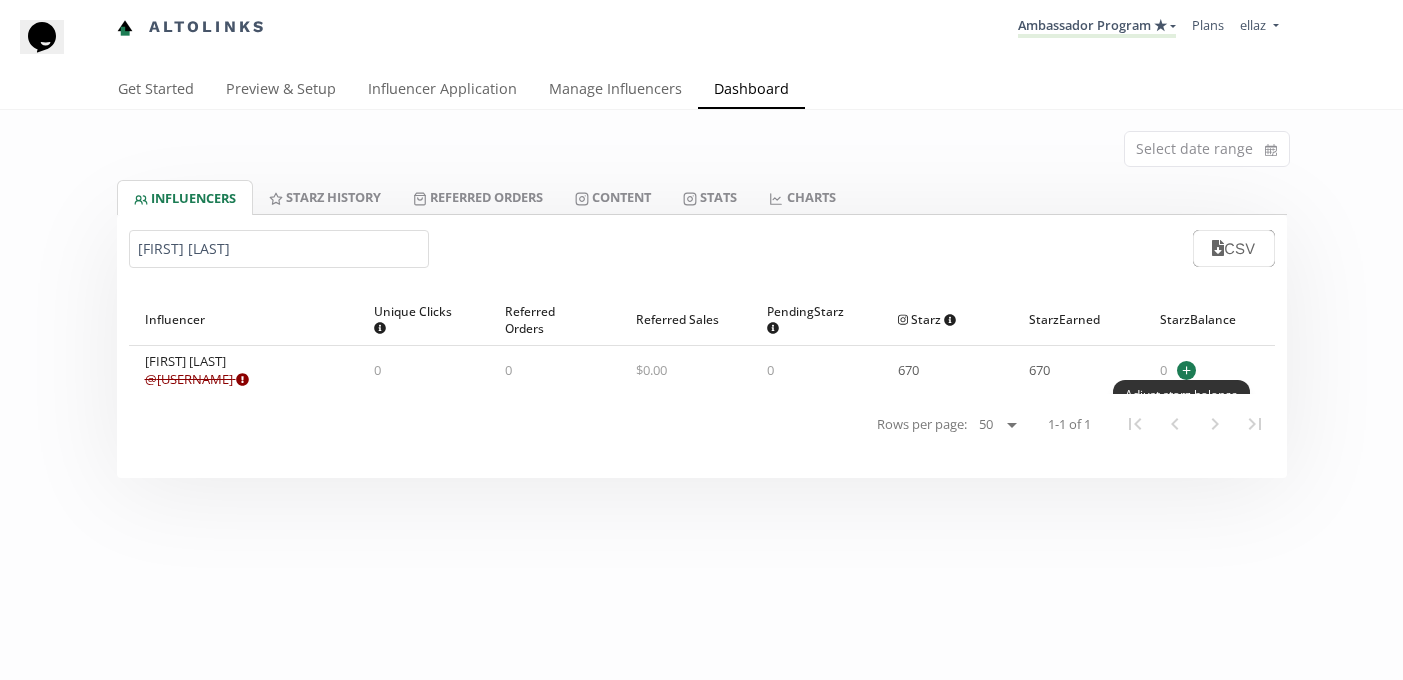 type on "maria mar" 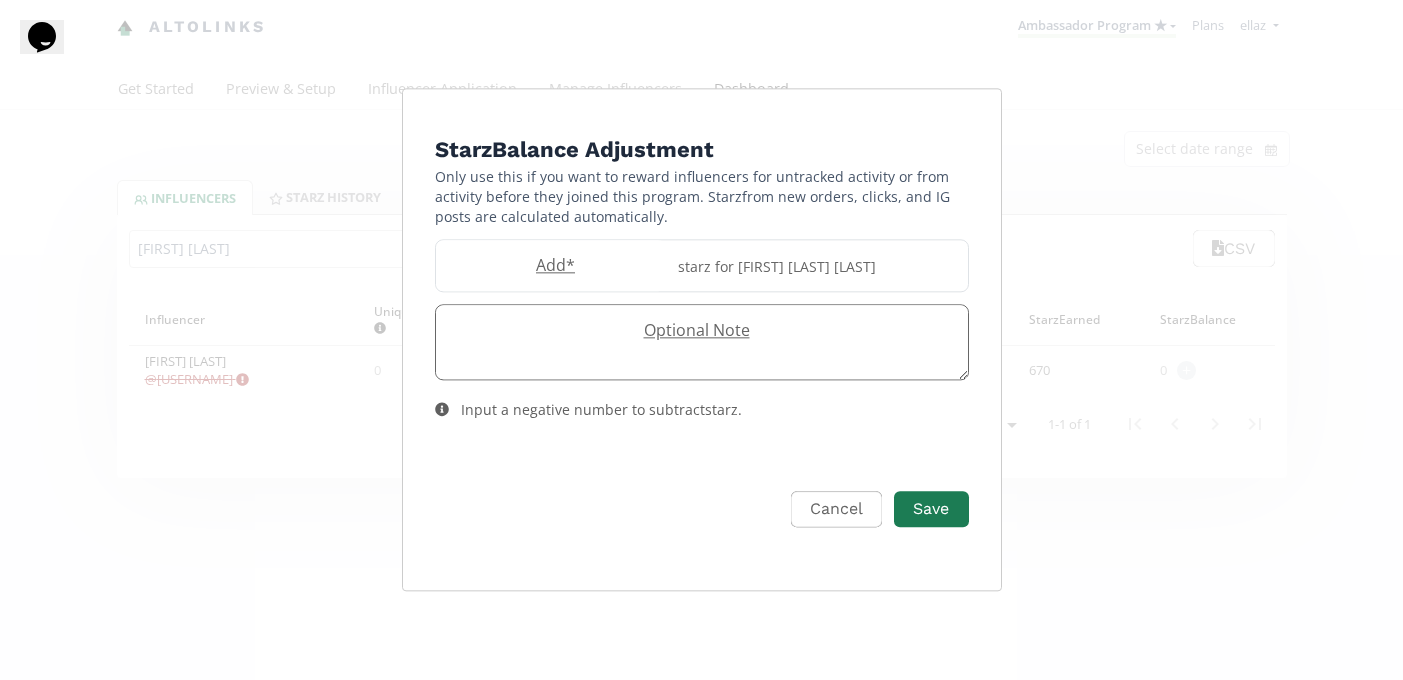 click on "Optional Note" at bounding box center (702, 342) 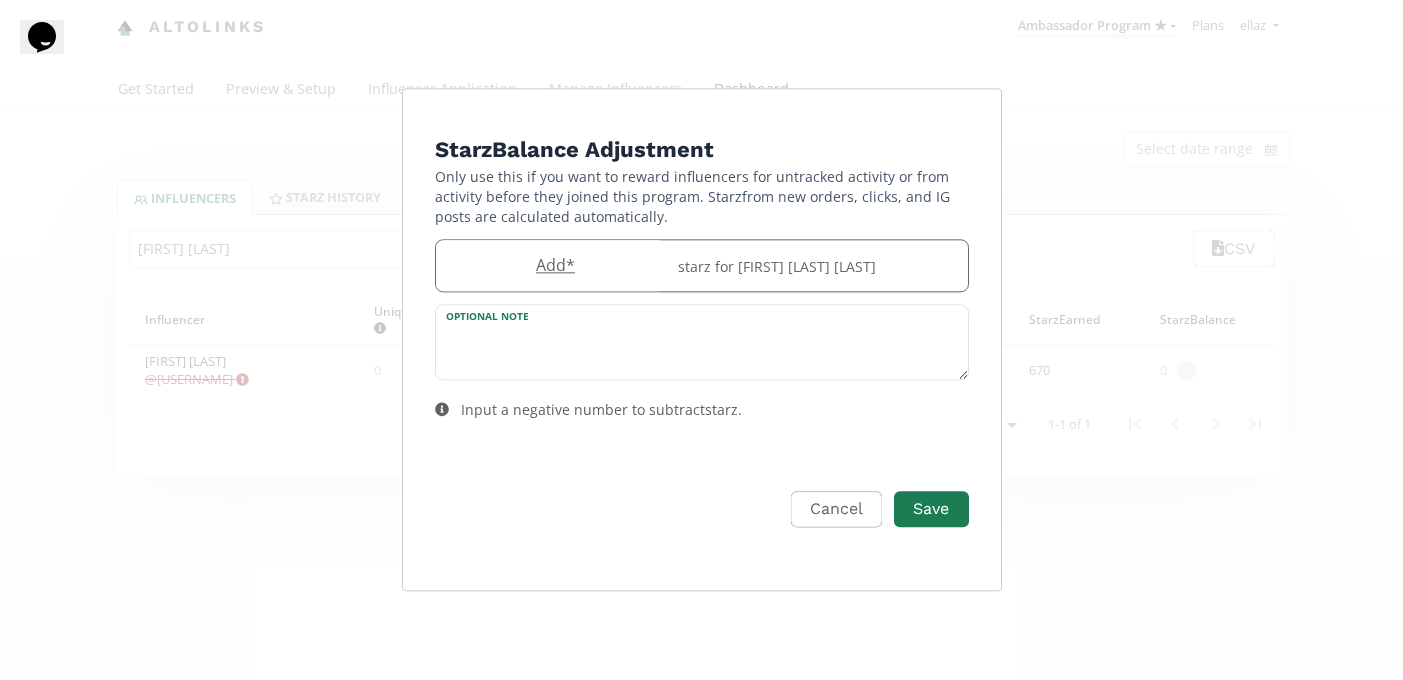 click at bounding box center (551, 265) 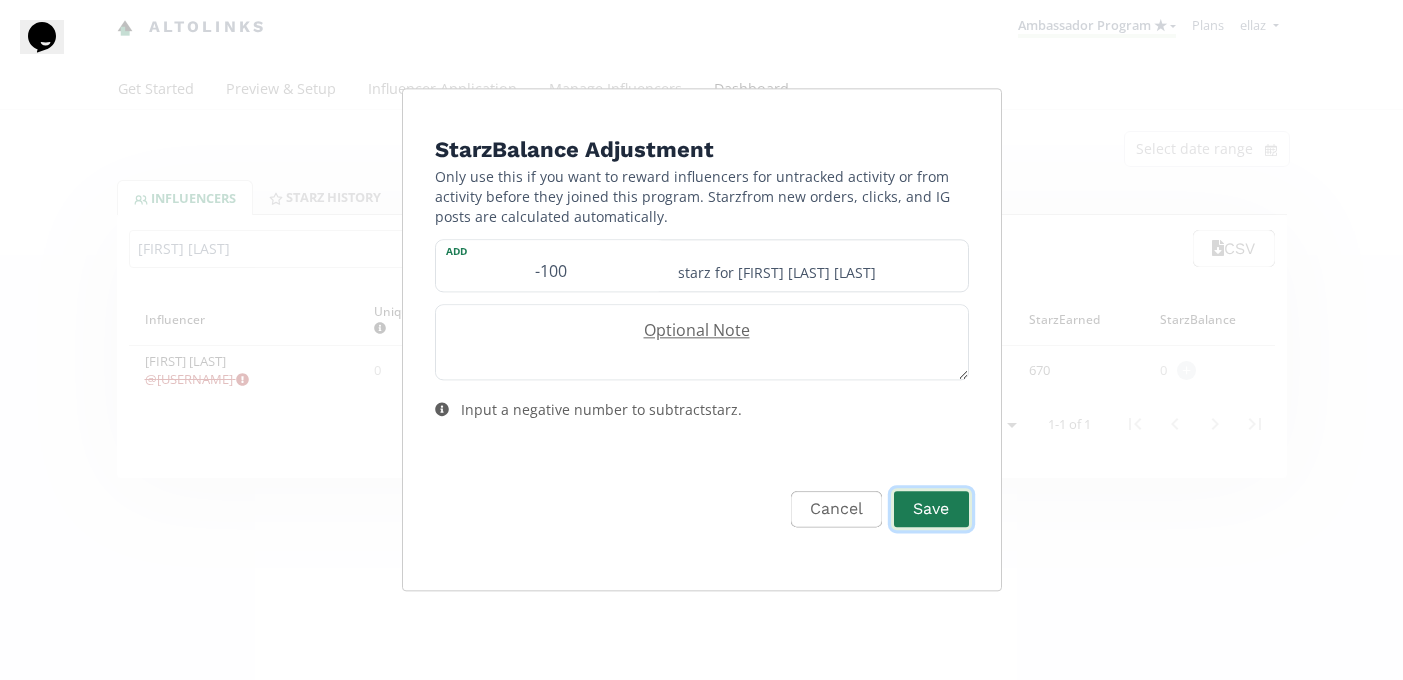 click on "Save" at bounding box center [931, 509] 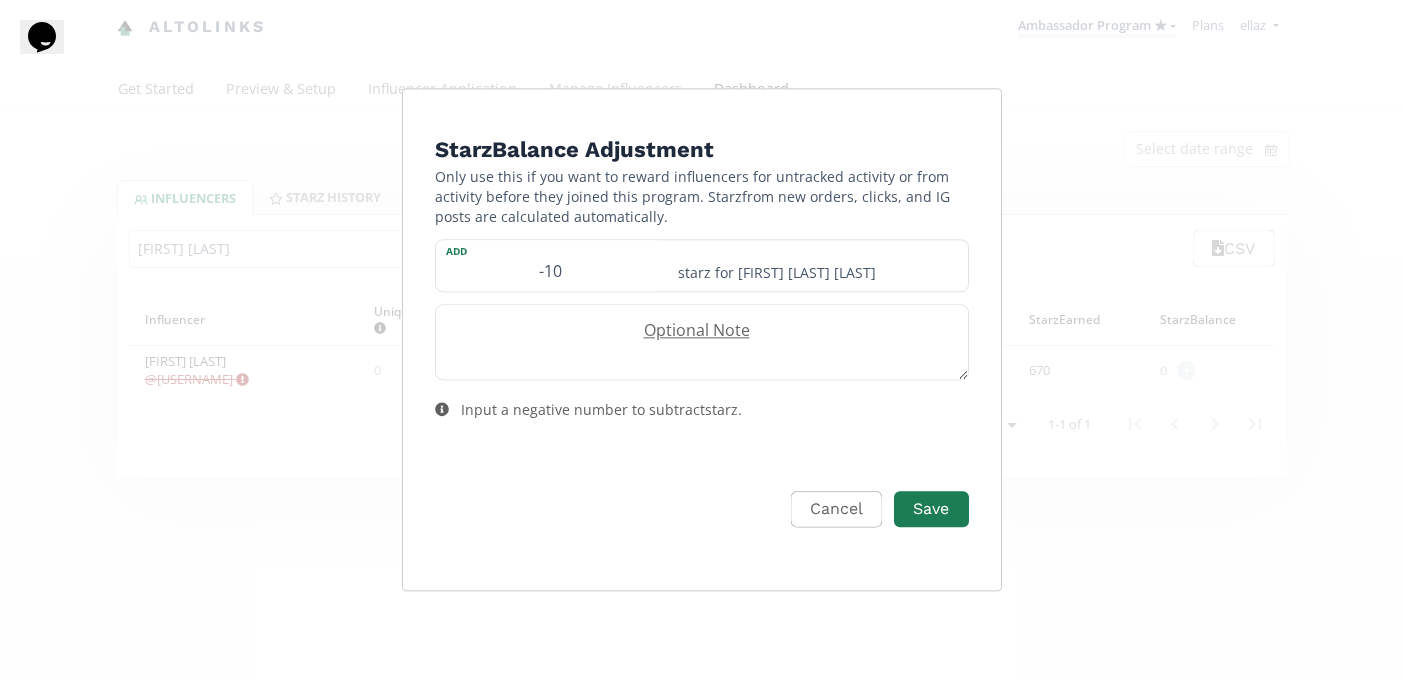 type on "-1" 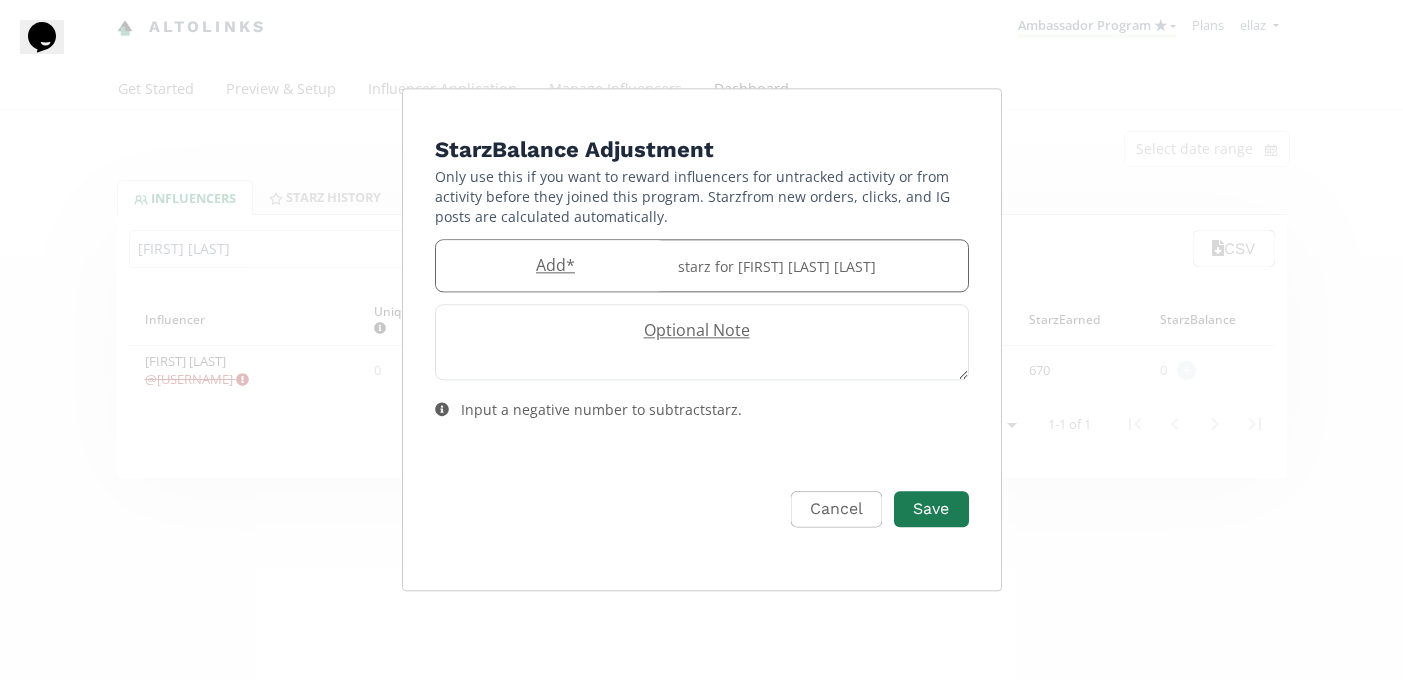 click on "Add *" at bounding box center [551, 265] 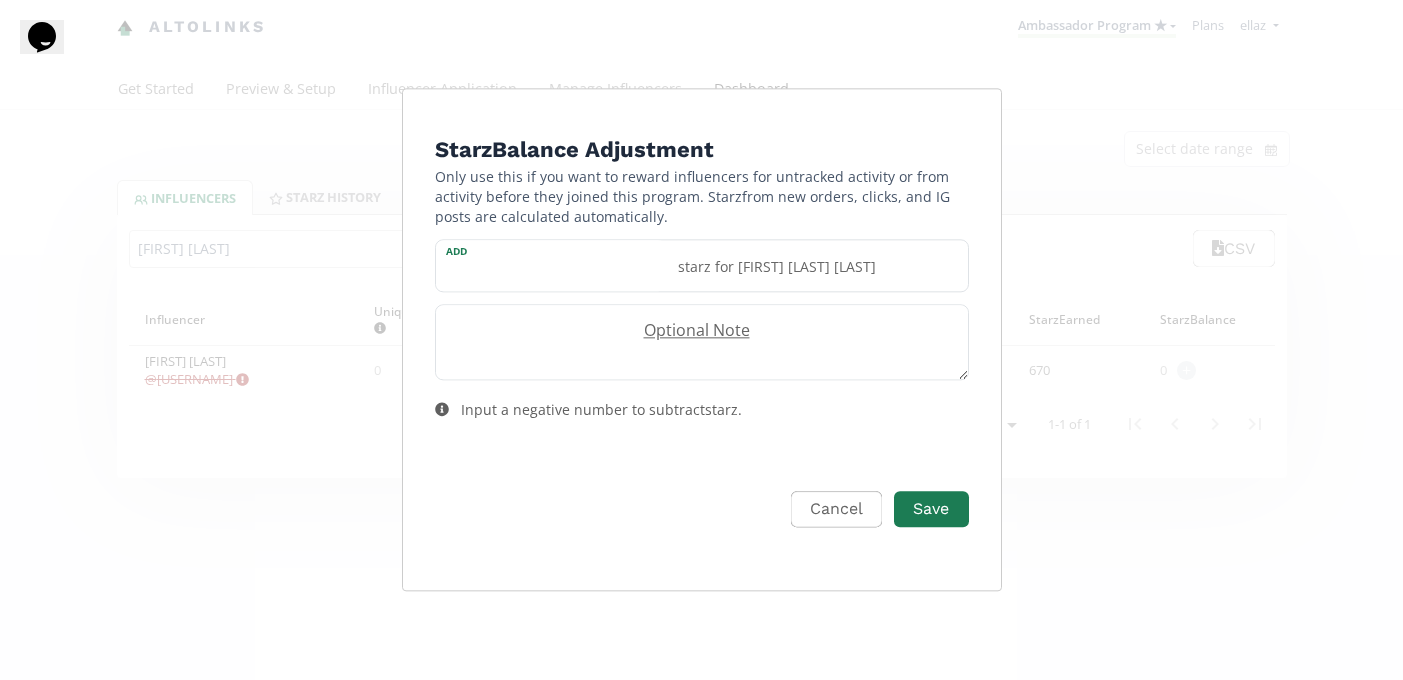 click on "Starz  Balance Adjustment Only use this if you want to reward influencers for untracked activity or from activity before they joined this program.   Starz  from new orders, clicks, and IG posts are calculated automatically. Add starz for Maria Martinez Guerra Optional Note Input a negative number to subtract  starz . Cancel     Save" at bounding box center [702, 353] 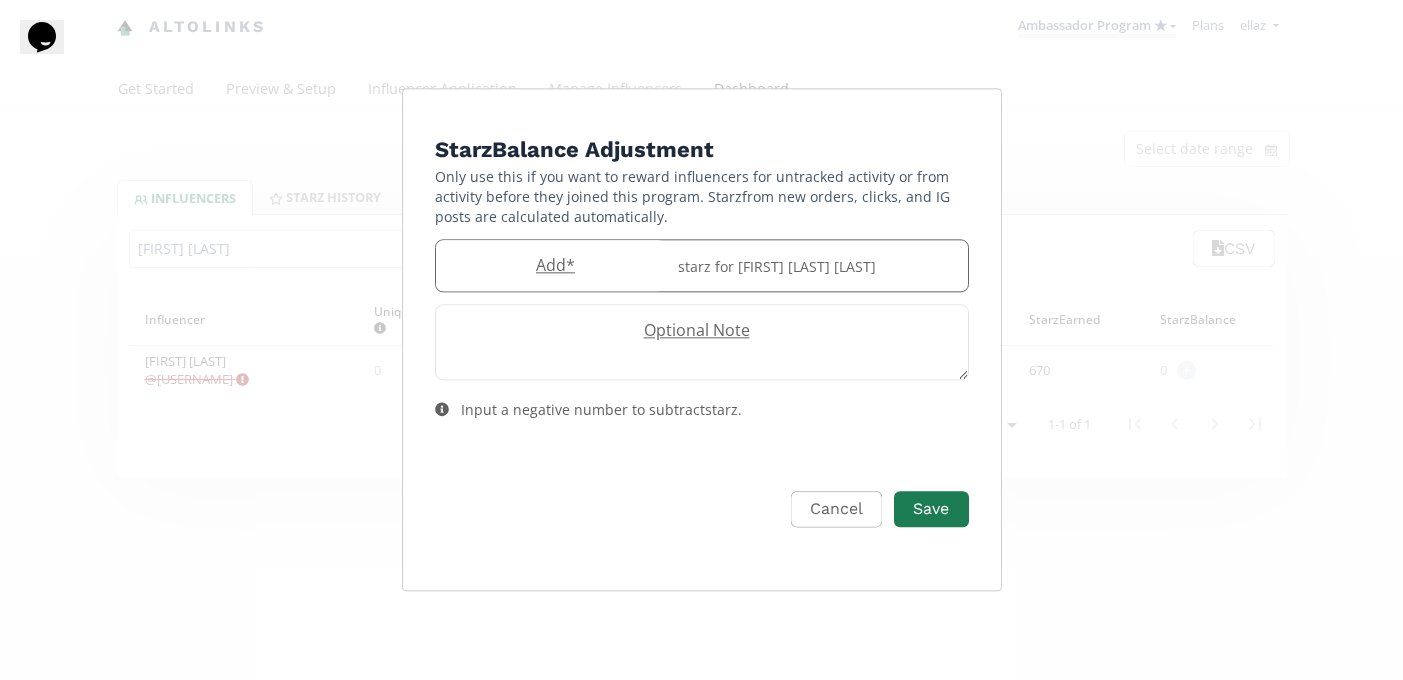 click on "Add *" at bounding box center (551, 265) 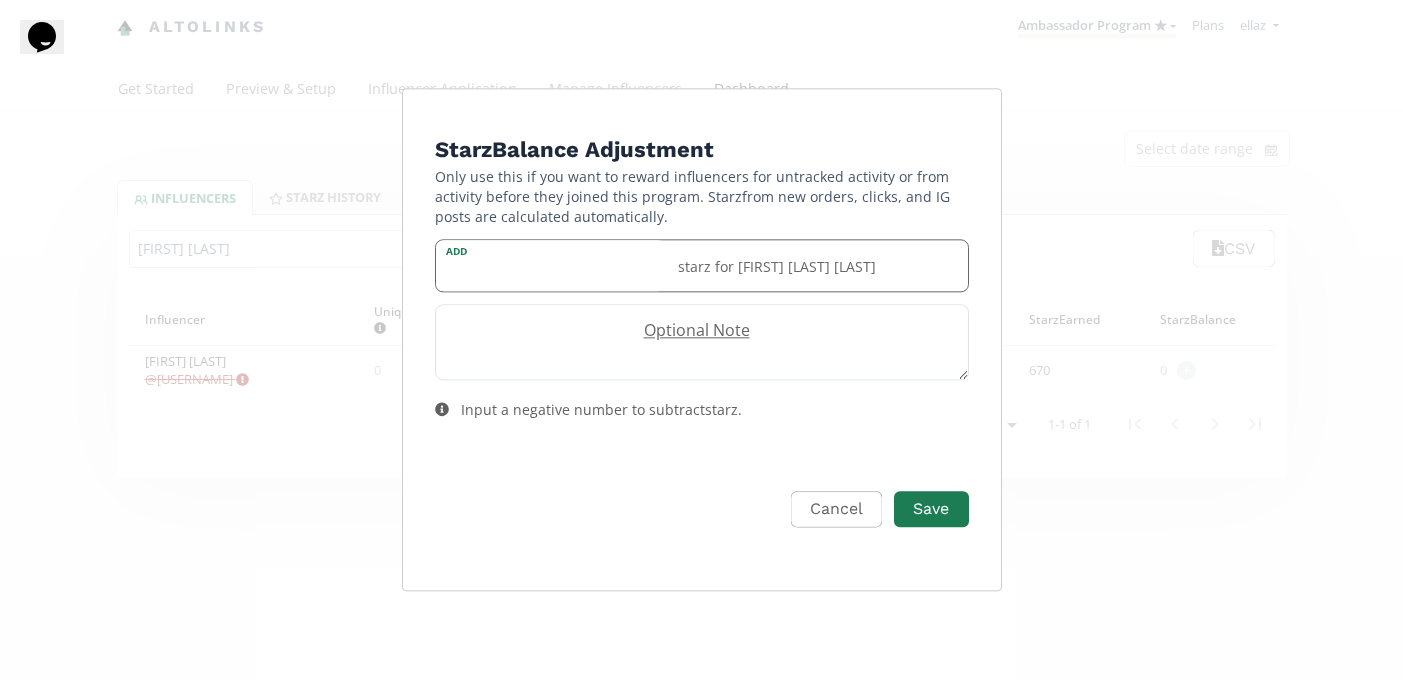 click on "starz for Maria Martinez Guerra" at bounding box center [817, 265] 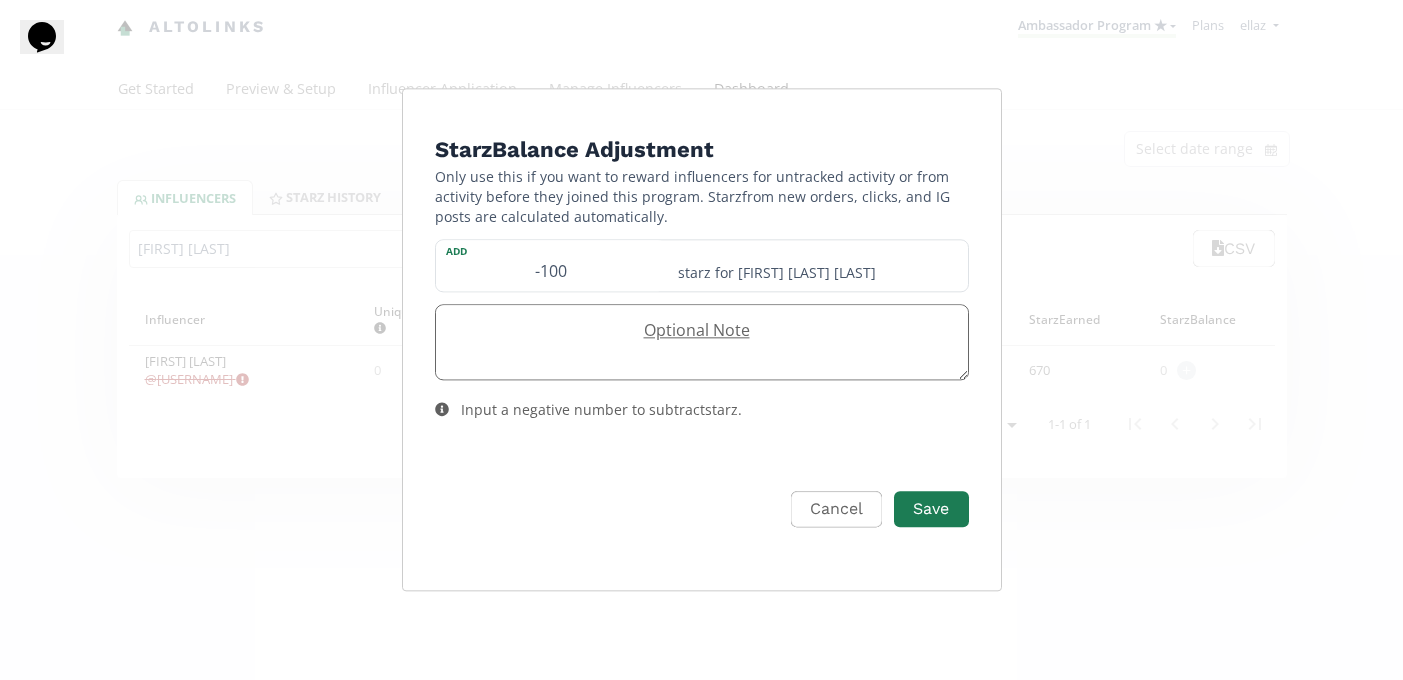 click on "Optional Note" at bounding box center (692, 330) 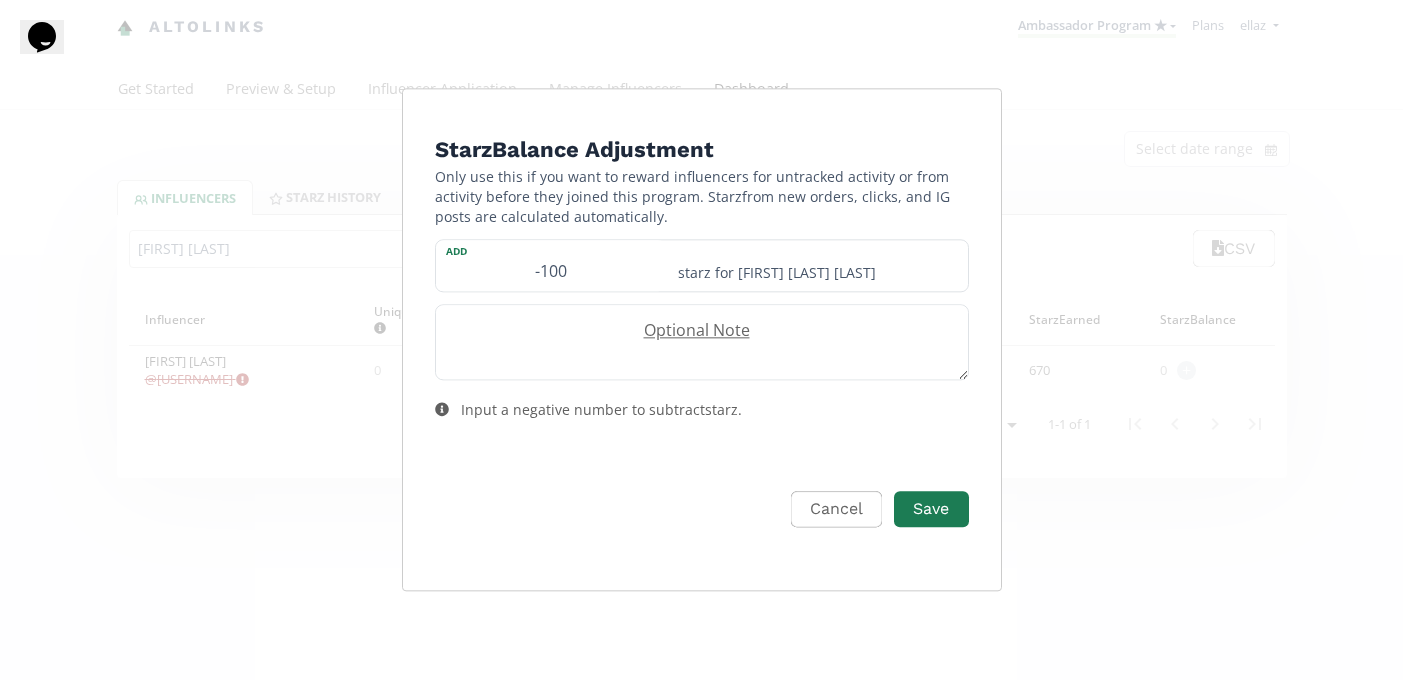 click on "Starz  Balance Adjustment Only use this if you want to reward influencers for untracked activity or from activity before they joined this program.   Starz  from new orders, clicks, and IG posts are calculated automatically. Add -100 starz for Maria Martinez Guerra Optional Note Input a negative number to subtract  starz . Cancel     Save" at bounding box center (702, 353) 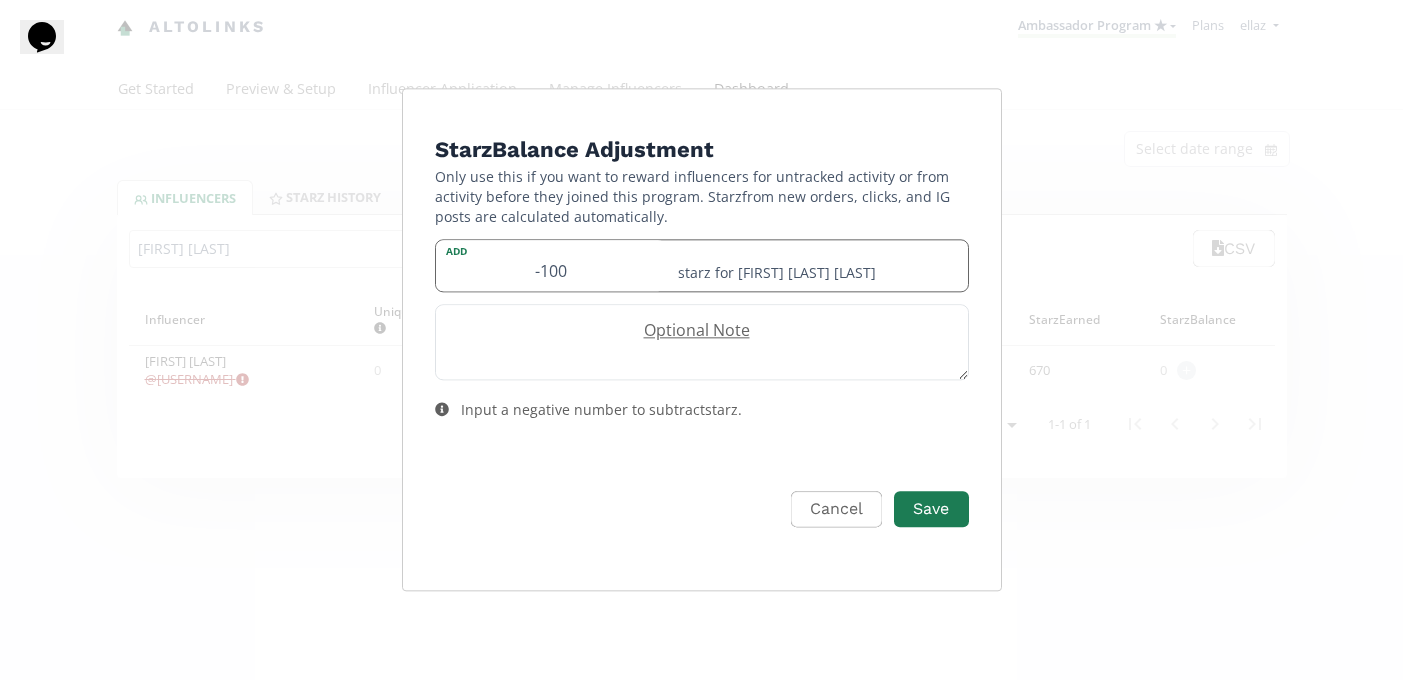 click on "-100" at bounding box center (551, 265) 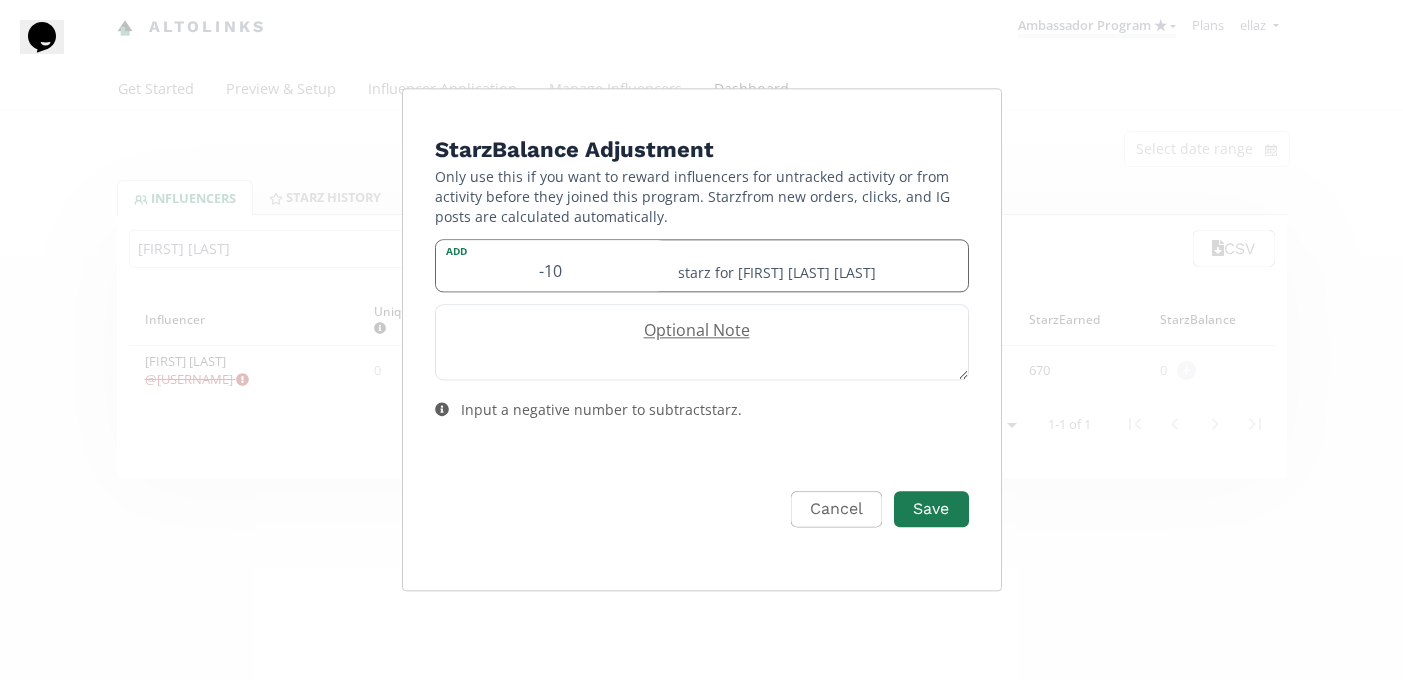 type on "-1" 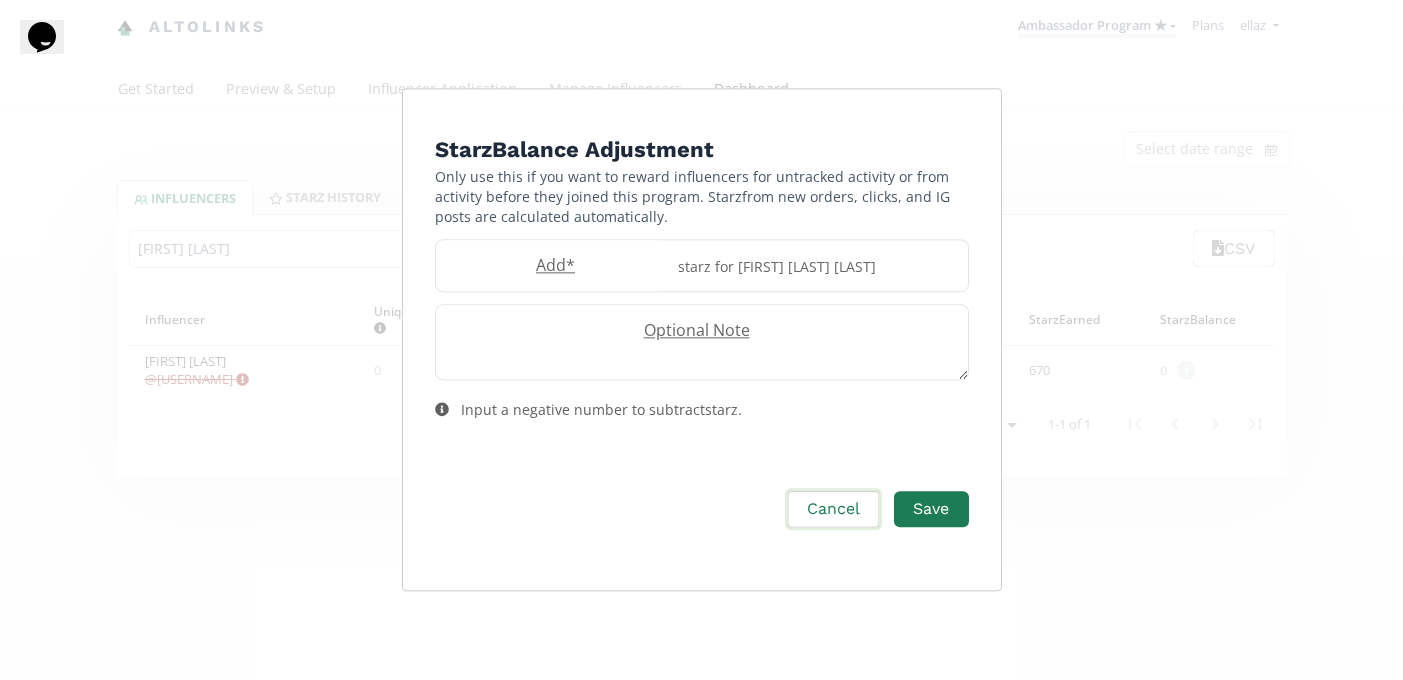 type 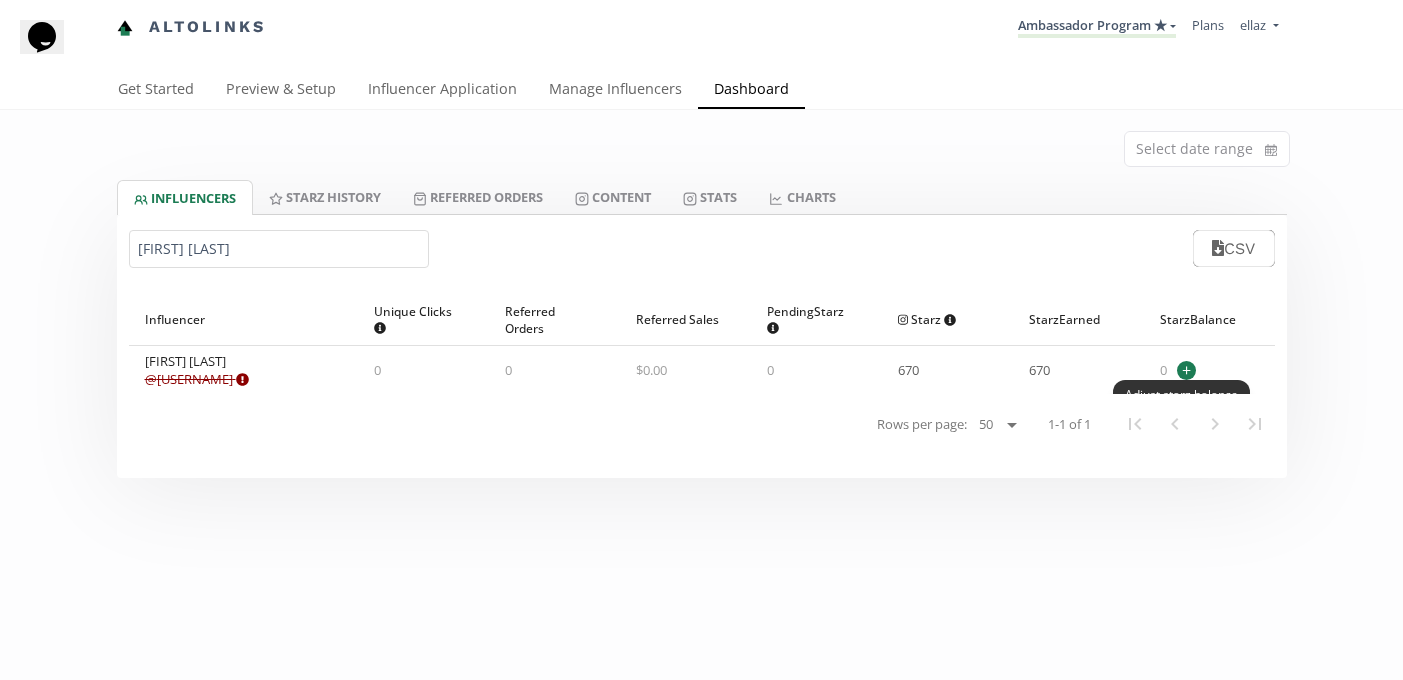 click on "+" at bounding box center [1186, 370] 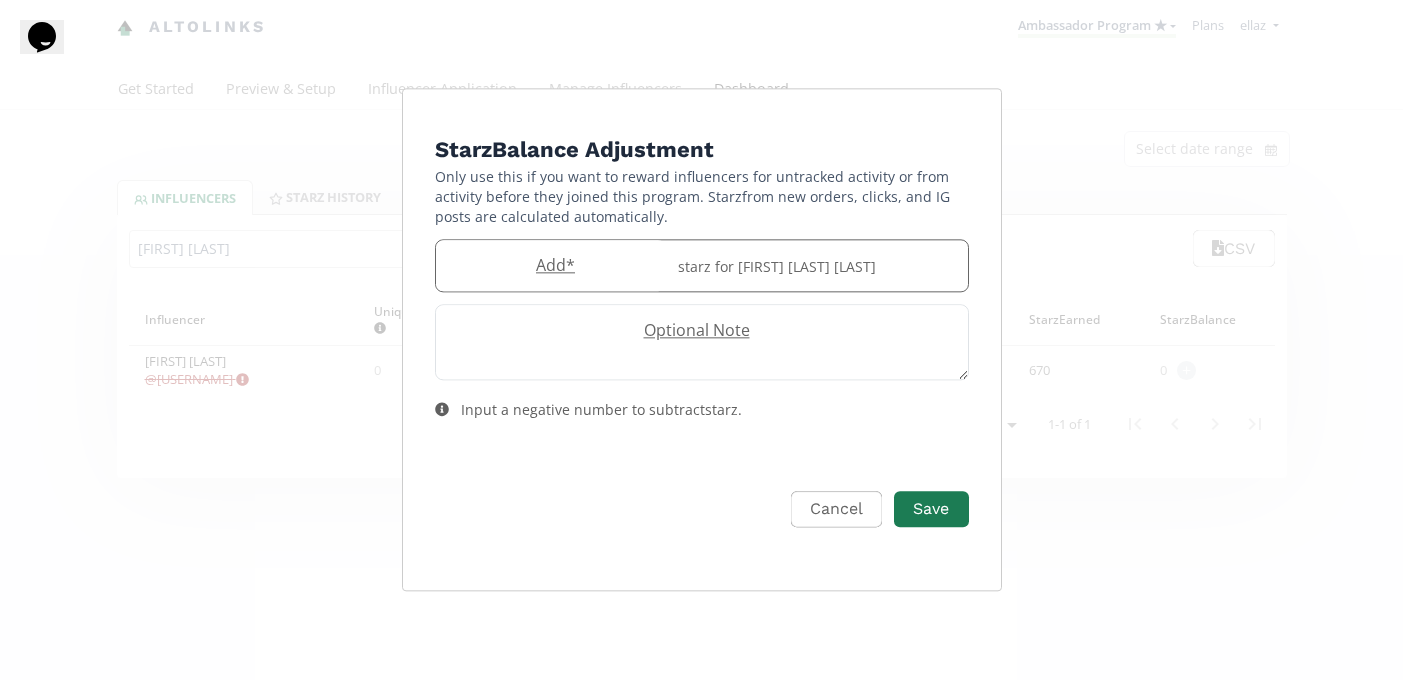 click on "Add *" at bounding box center [551, 265] 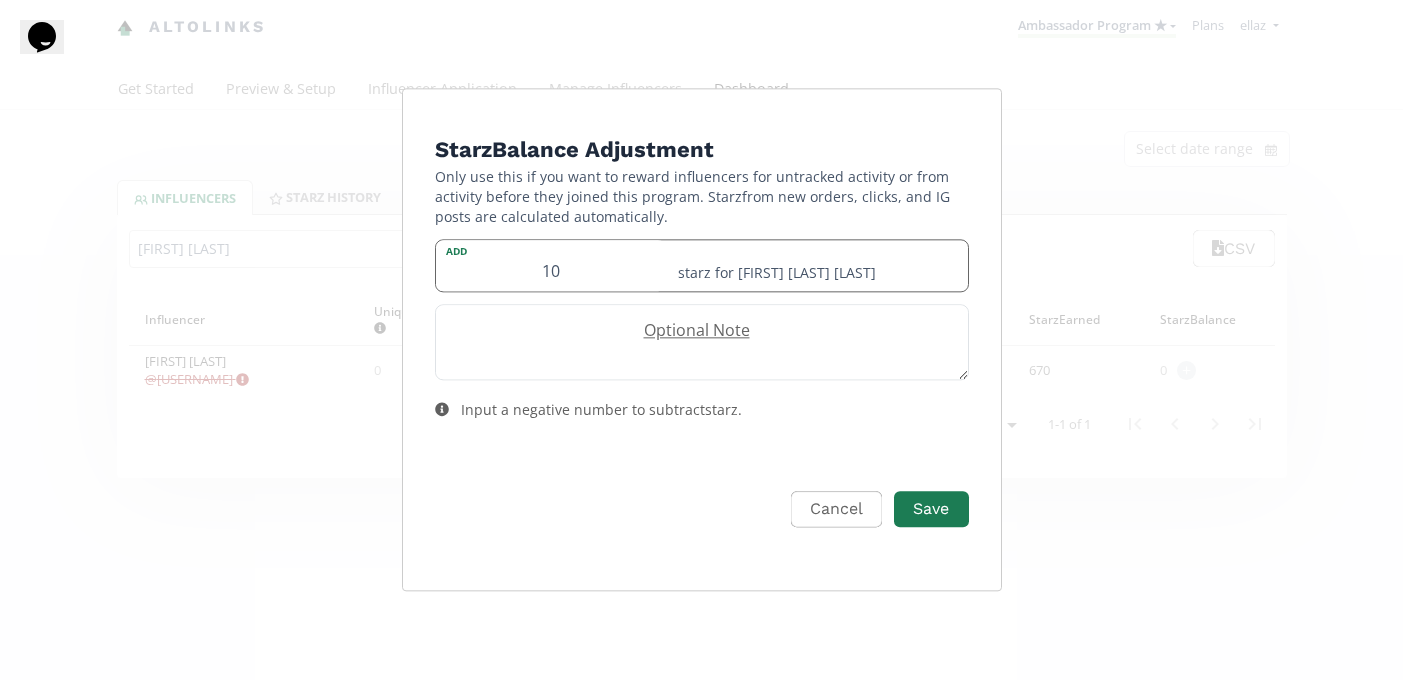 type on "100" 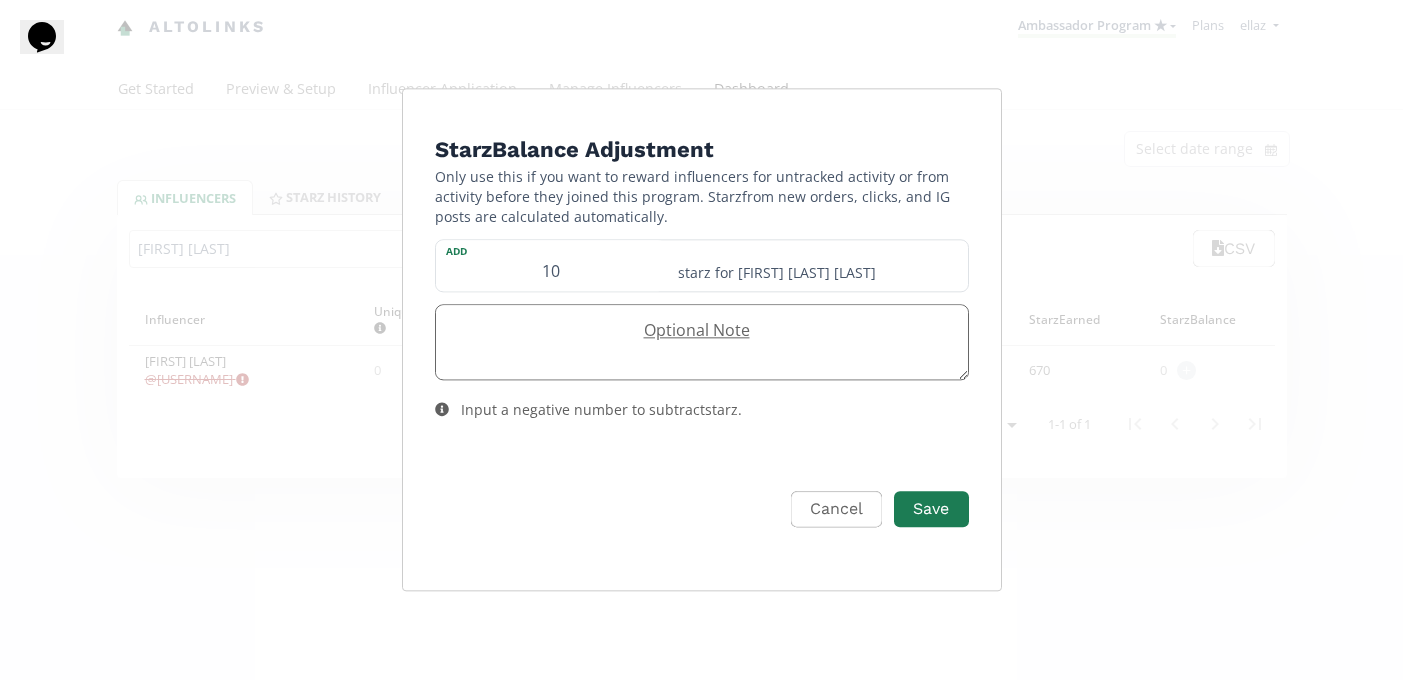 type on "1" 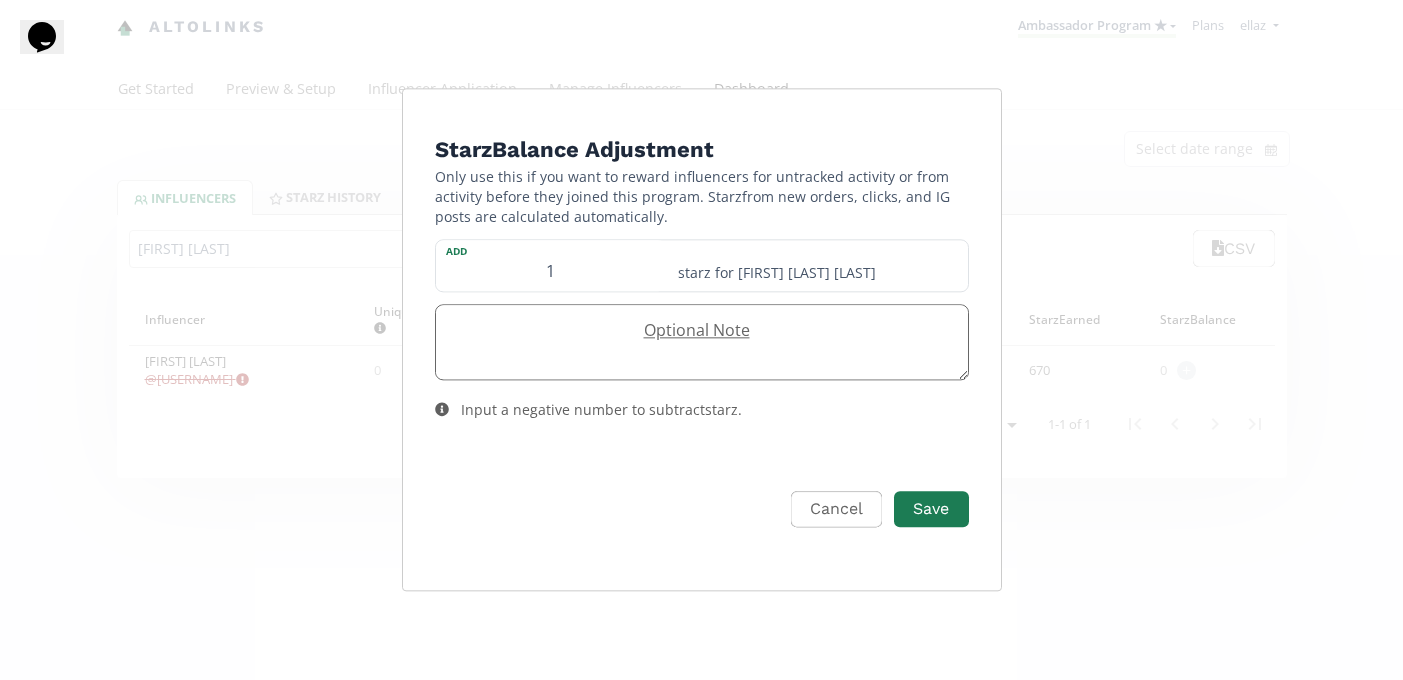 type 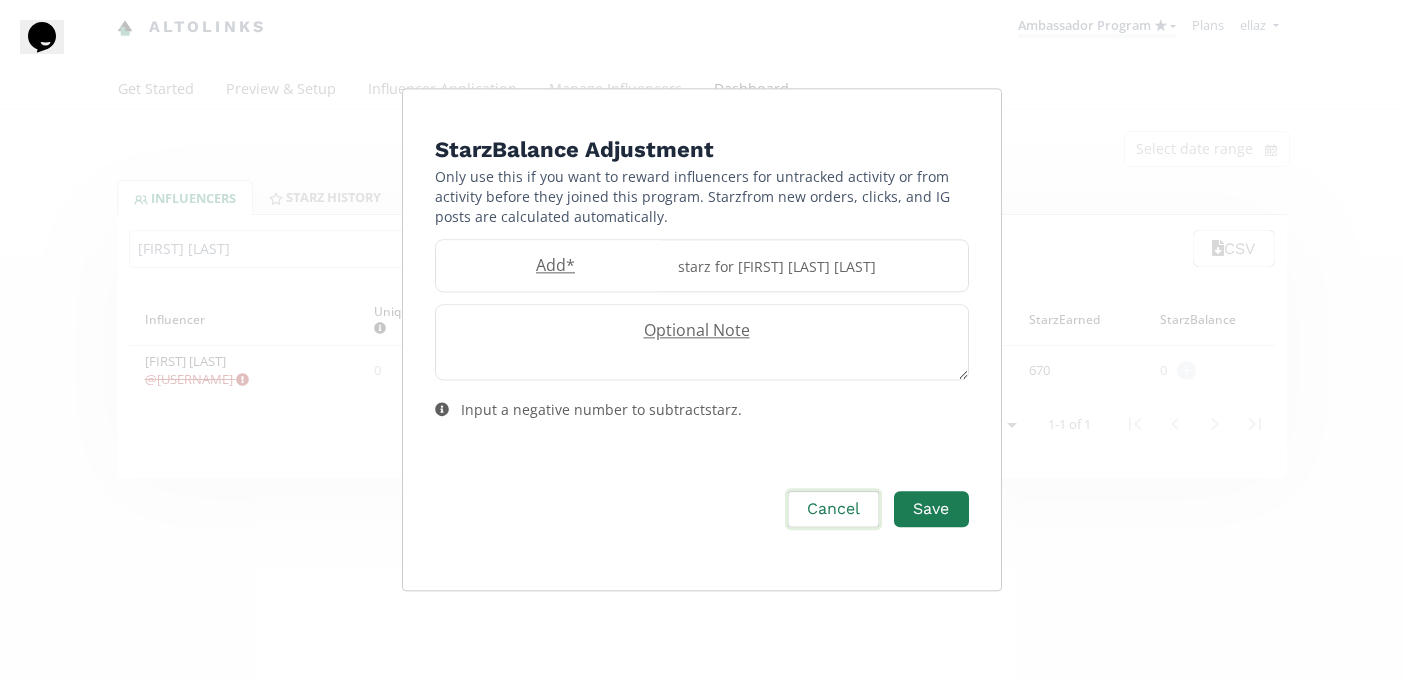 click on "Cancel" at bounding box center (833, 509) 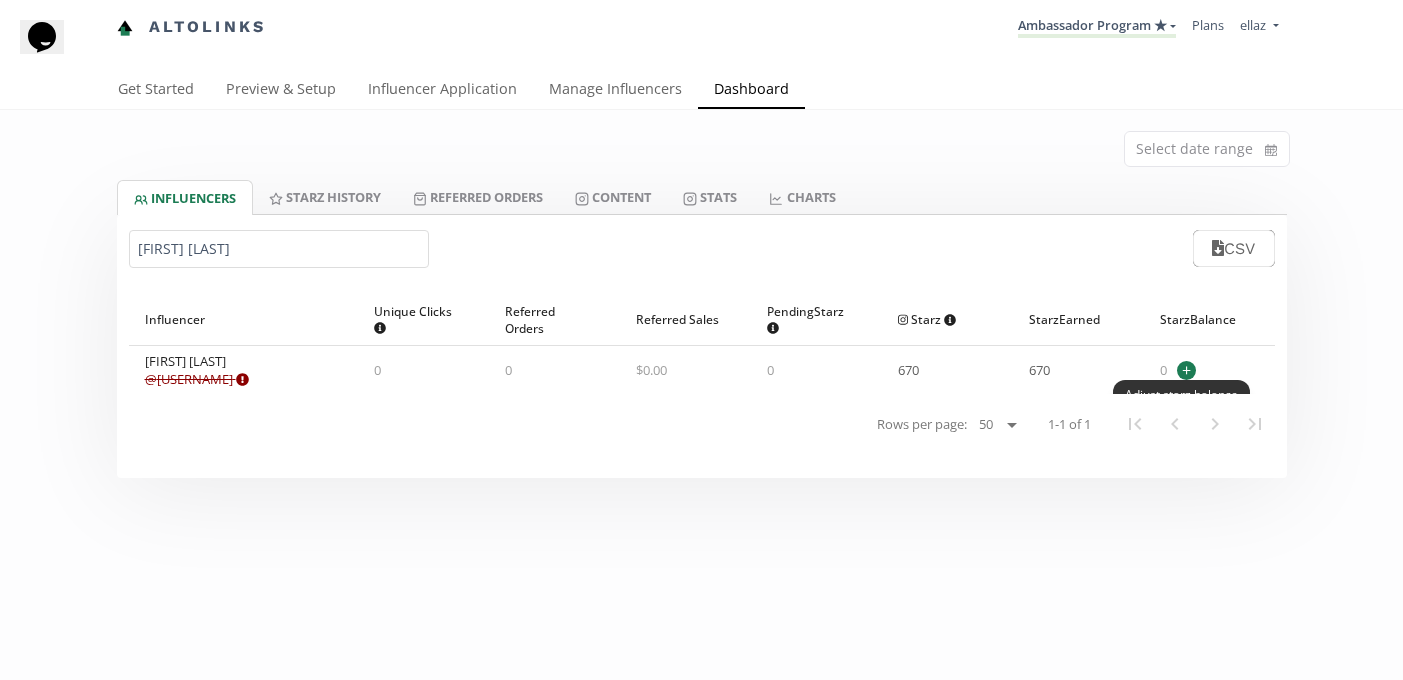 click on "+" at bounding box center (1186, 370) 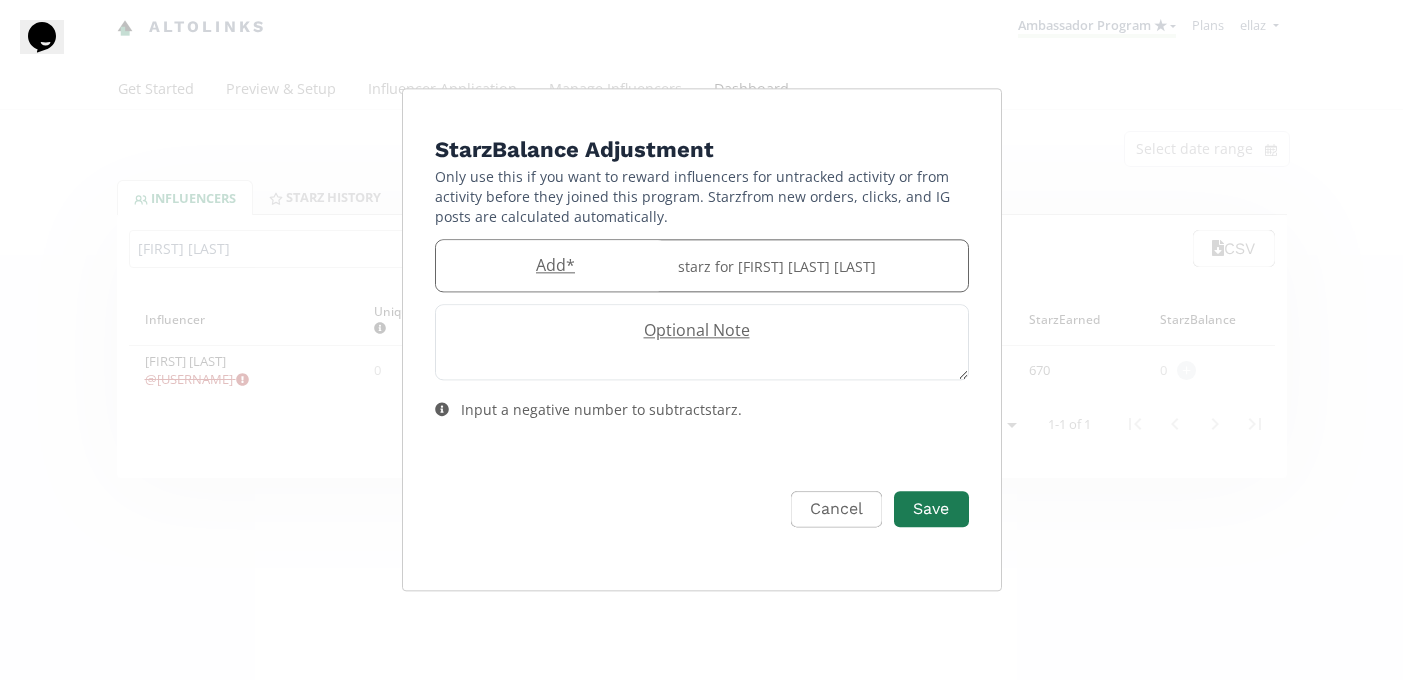 click at bounding box center (551, 265) 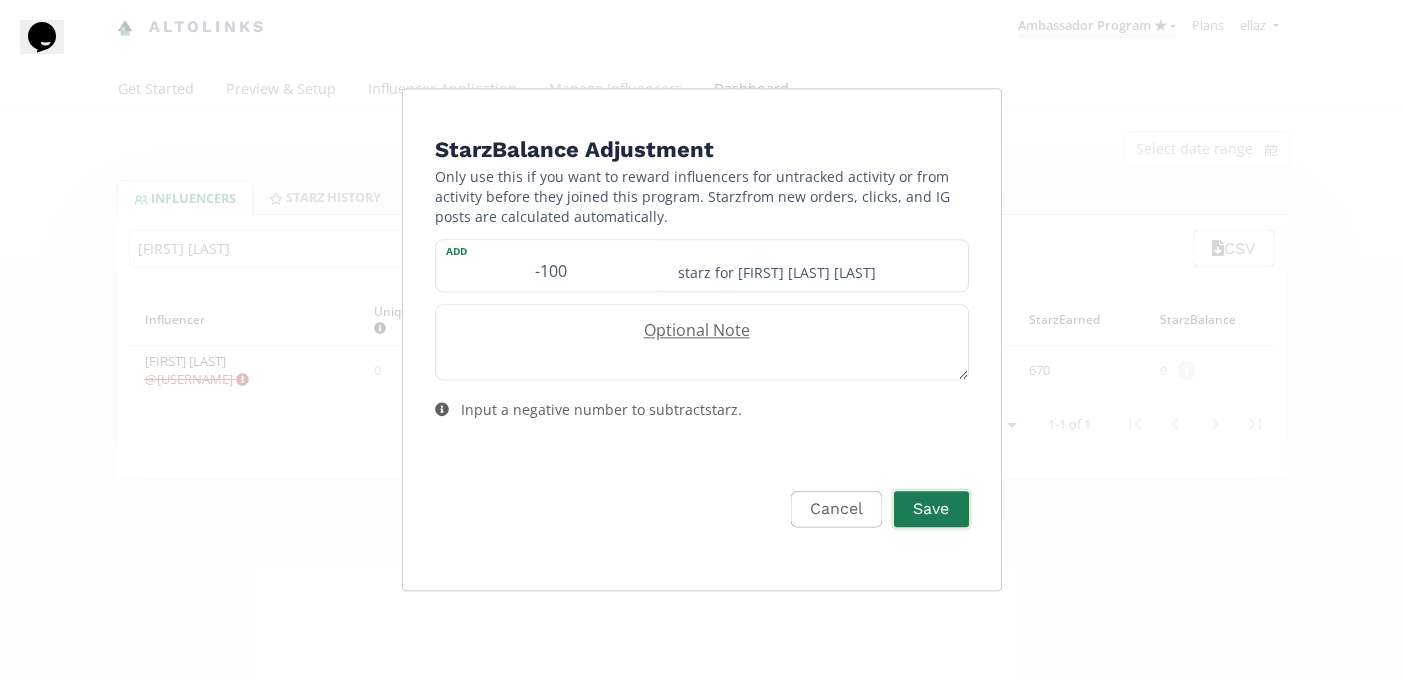 type on "-100" 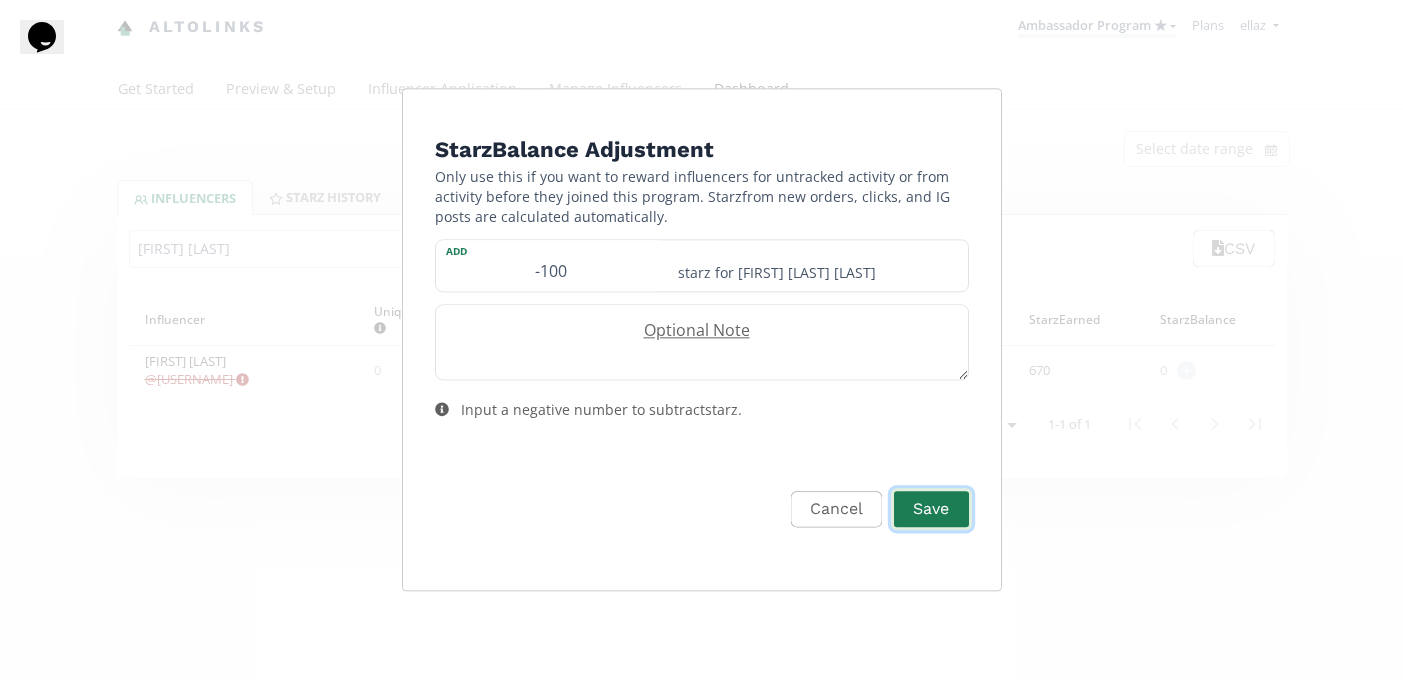 click on "Save" at bounding box center [931, 509] 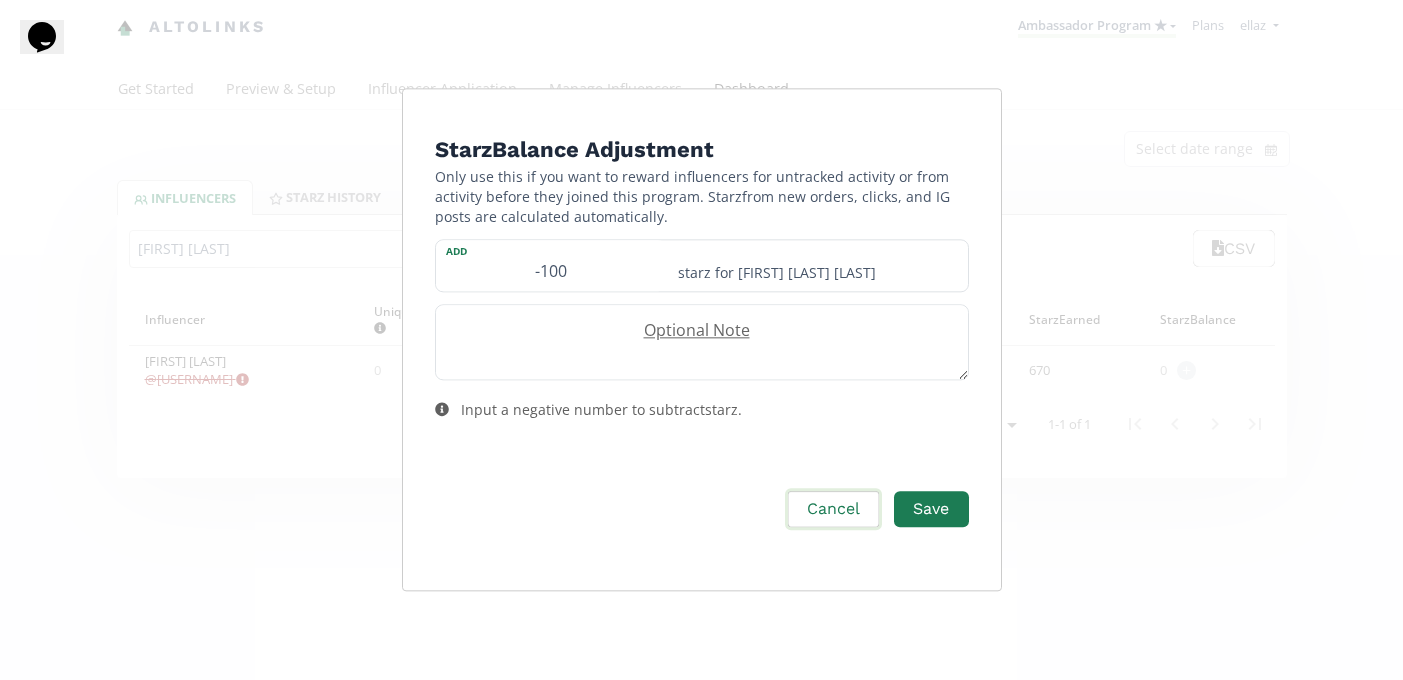 click on "Cancel" at bounding box center [833, 509] 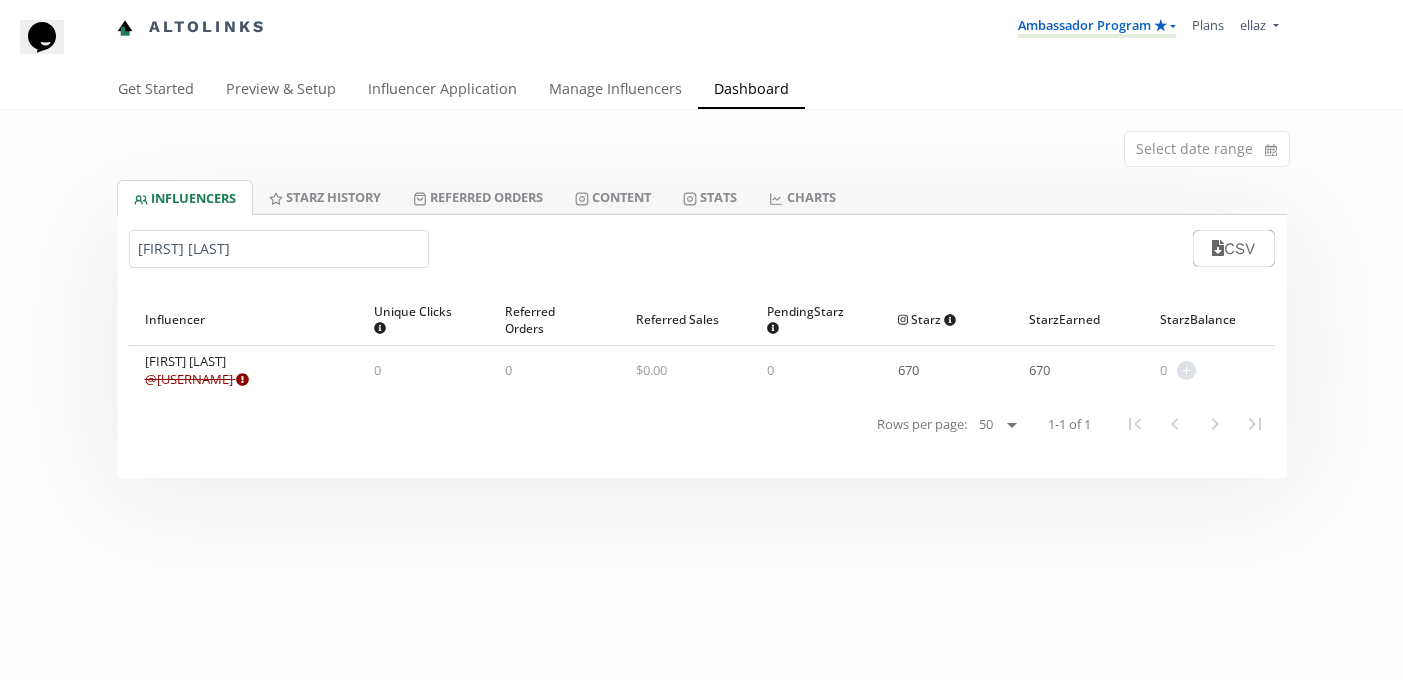 click on "Ambassador Program ★
KINEDU
MACRO INFLUENCERS (prog ventas)
Ambassador Program ⭐️⭐️
TOP ambassador program
Ambassador Program ★
Create another program" at bounding box center [1097, 27] 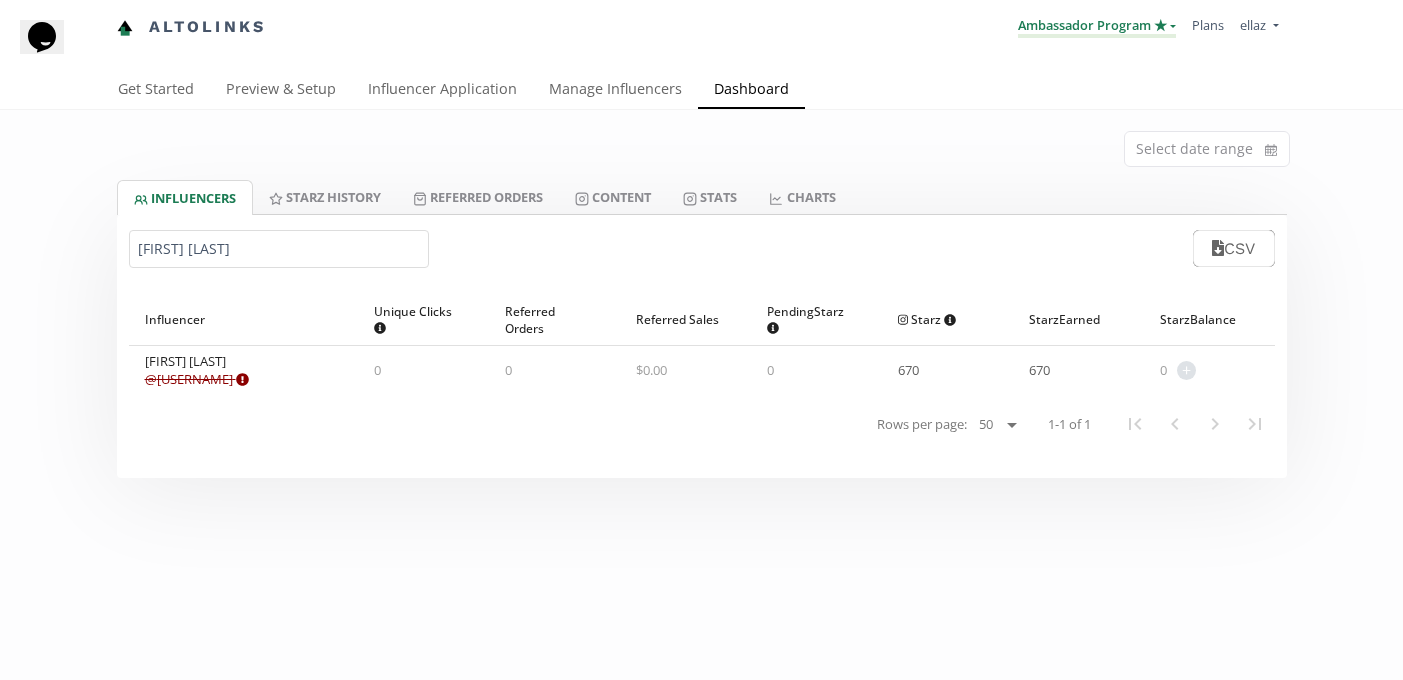 click on "Ambassador Program ★" at bounding box center [1097, 27] 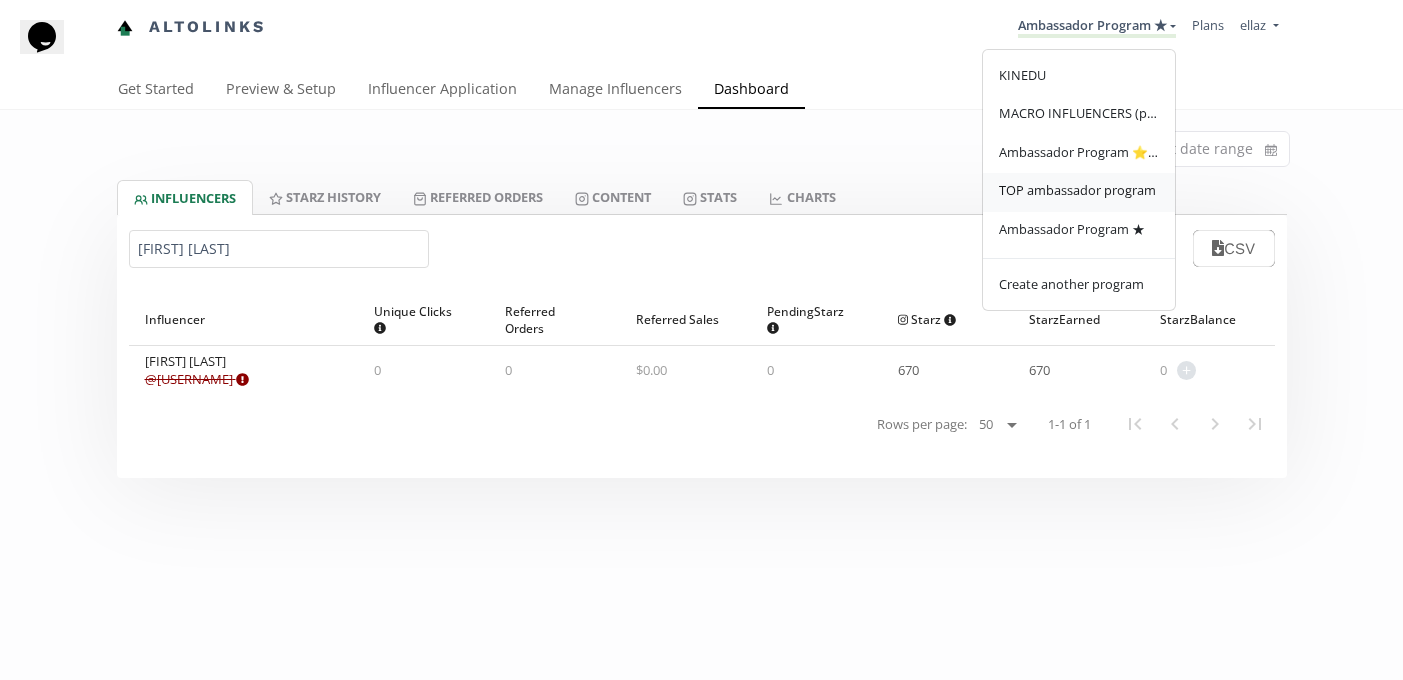 click on "TOP ambassador program" at bounding box center (1079, 192) 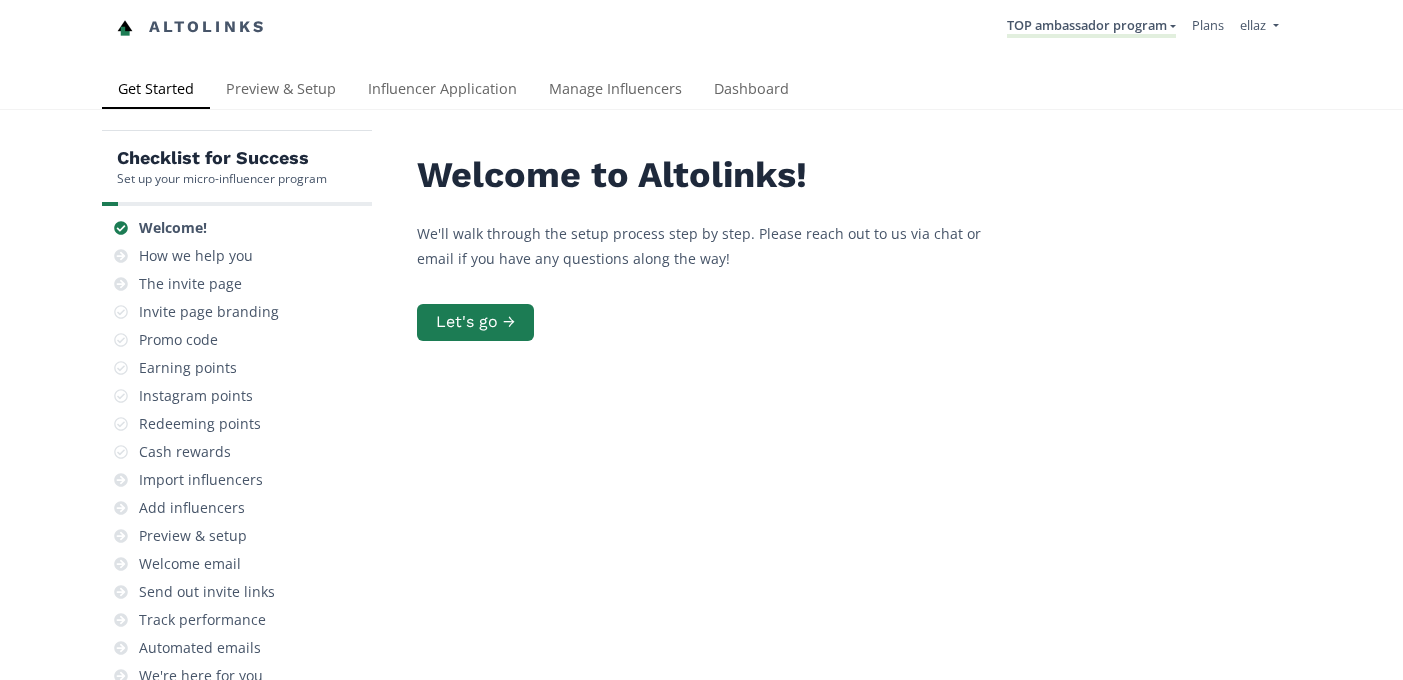scroll, scrollTop: 0, scrollLeft: 0, axis: both 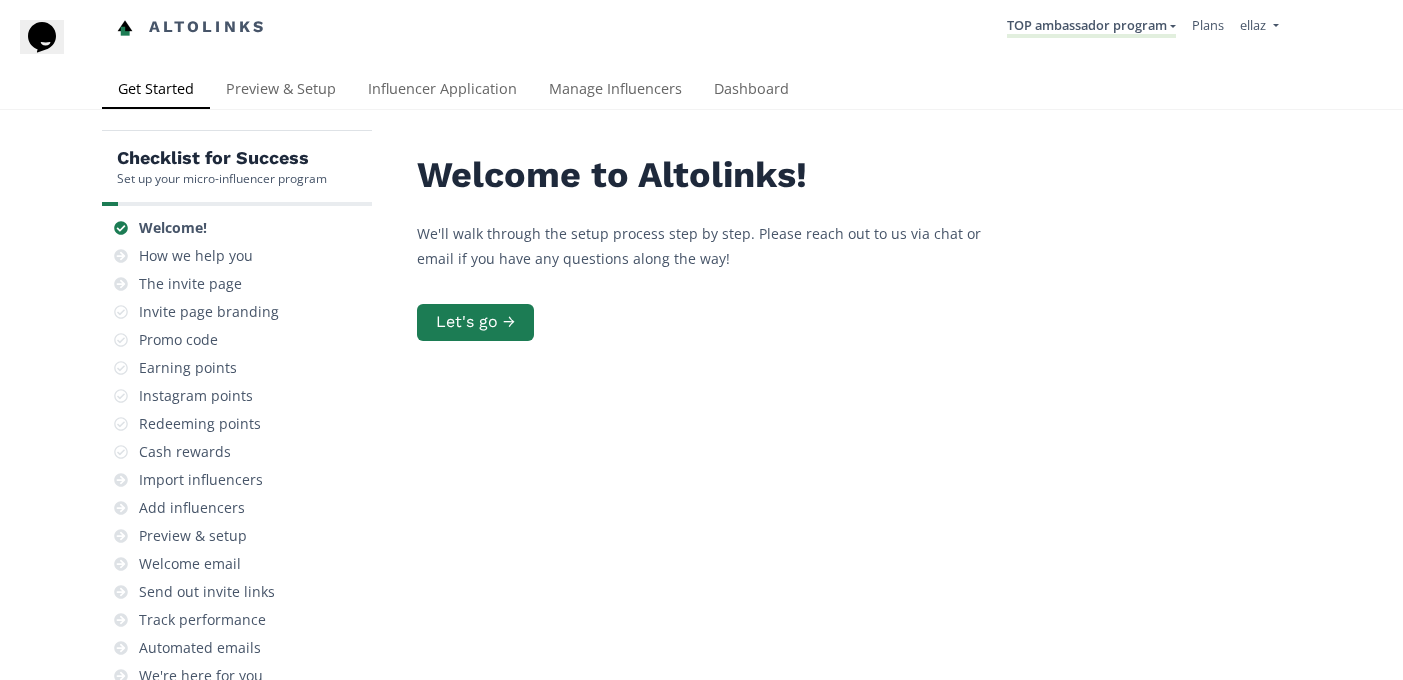 click on "Altolinks
TOP ambassador program
KINEDU
MACRO INFLUENCERS (prog ventas)
Ambassador Program ⭐️⭐️ TOP ambassador program Ambassador Program ★" at bounding box center (701, 35) 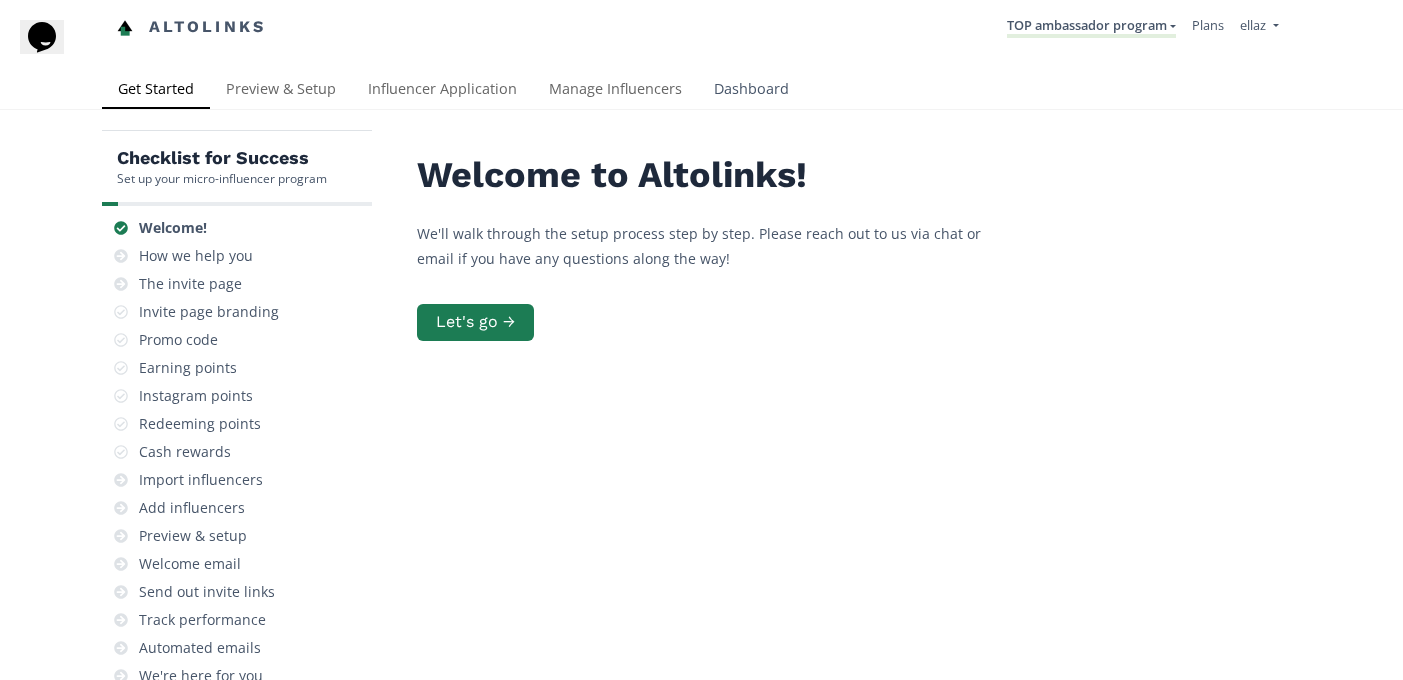 click on "Dashboard" at bounding box center (751, 91) 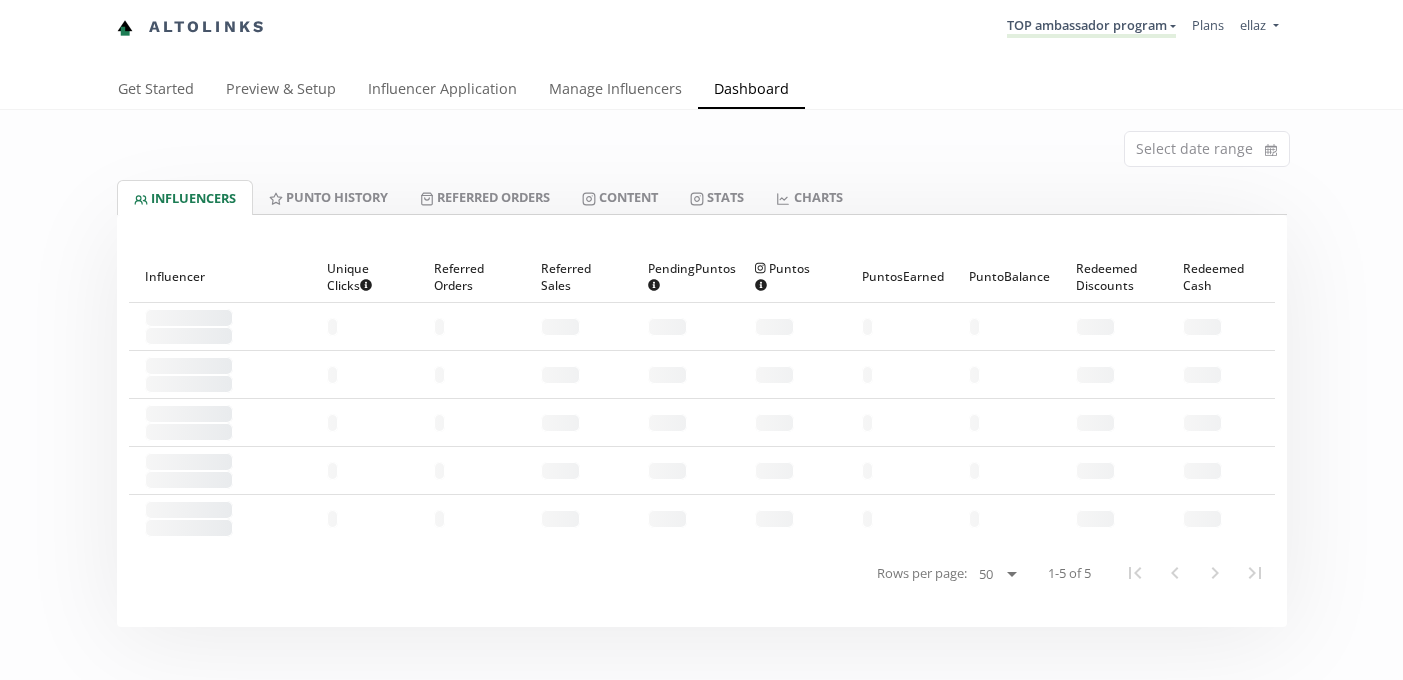 scroll, scrollTop: 0, scrollLeft: 0, axis: both 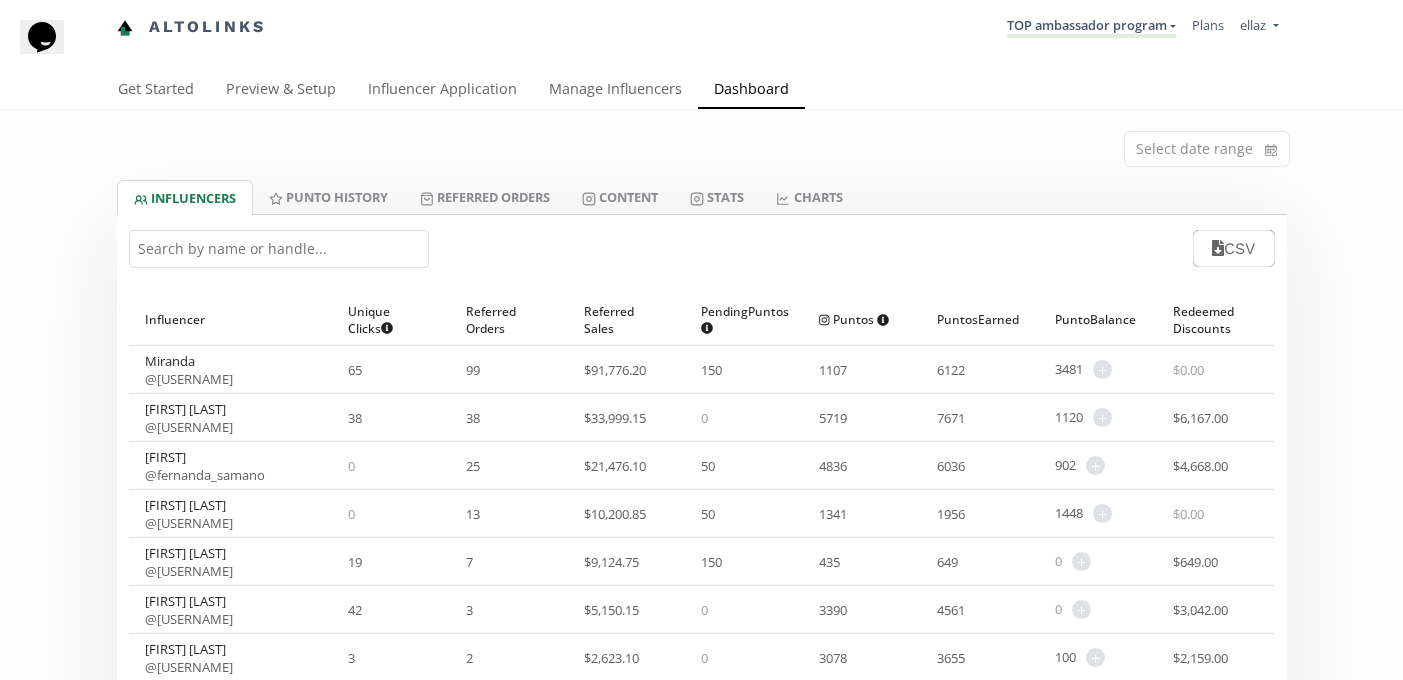 click at bounding box center [279, 249] 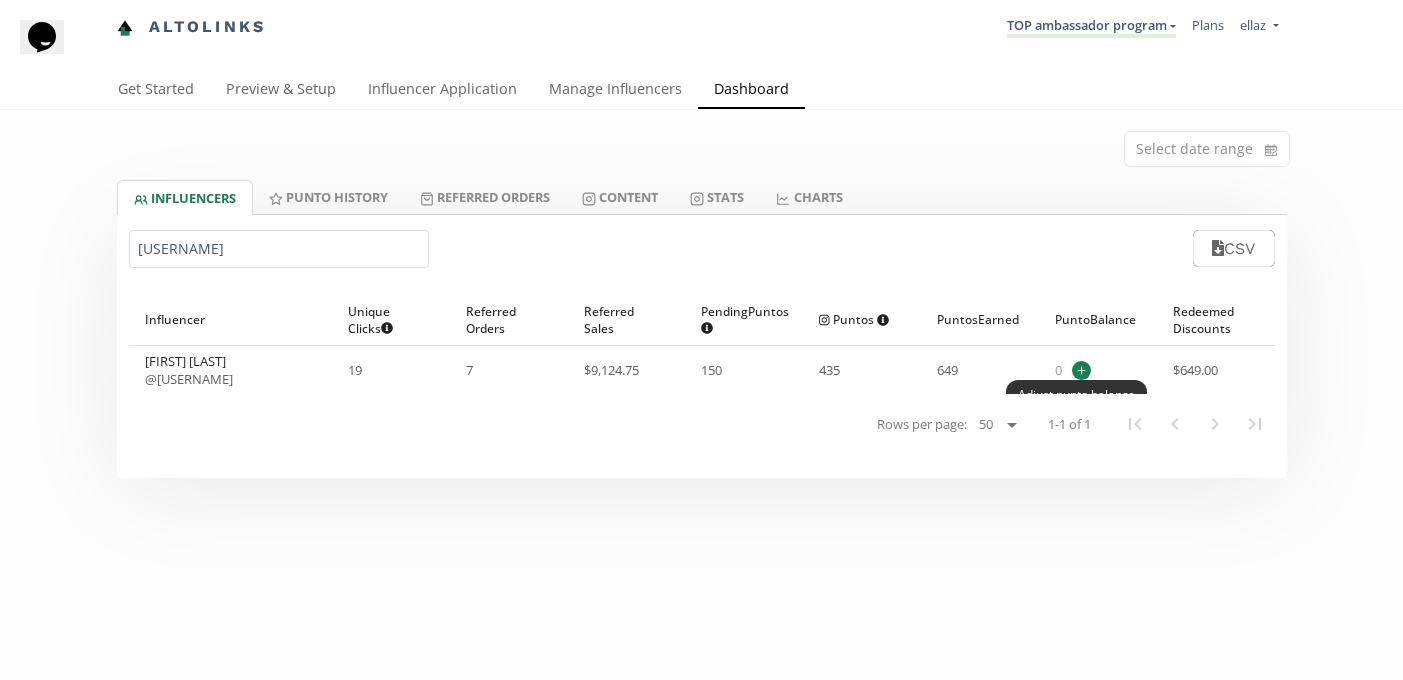 type on "[USERNAME]" 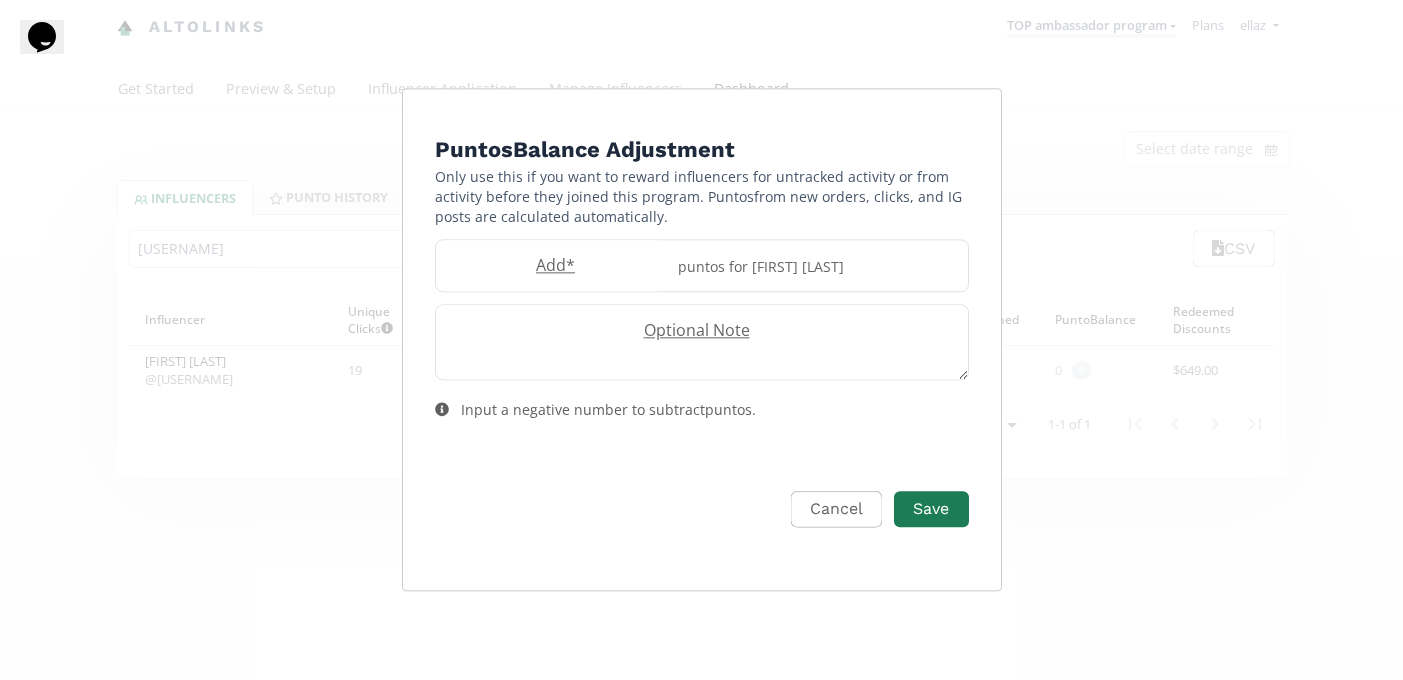 click on "Cancel     Save" at bounding box center (702, 509) 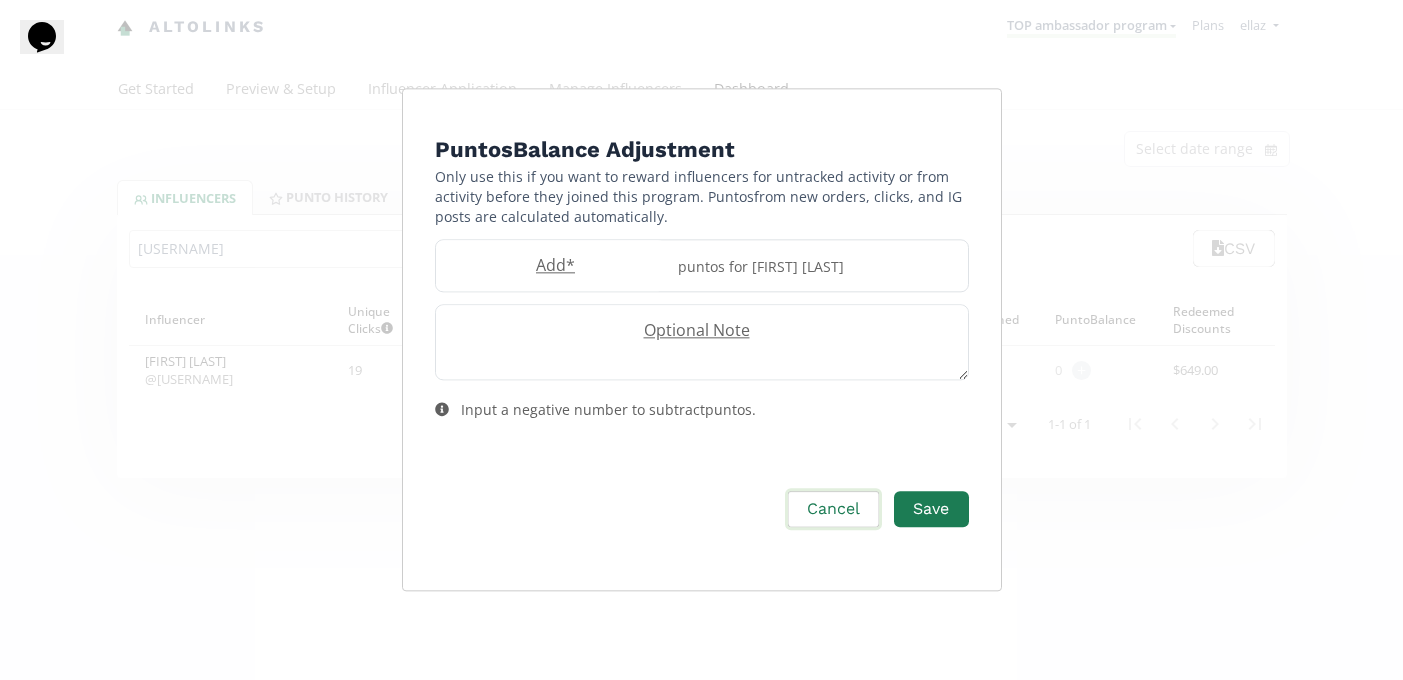 click on "Cancel" at bounding box center (833, 509) 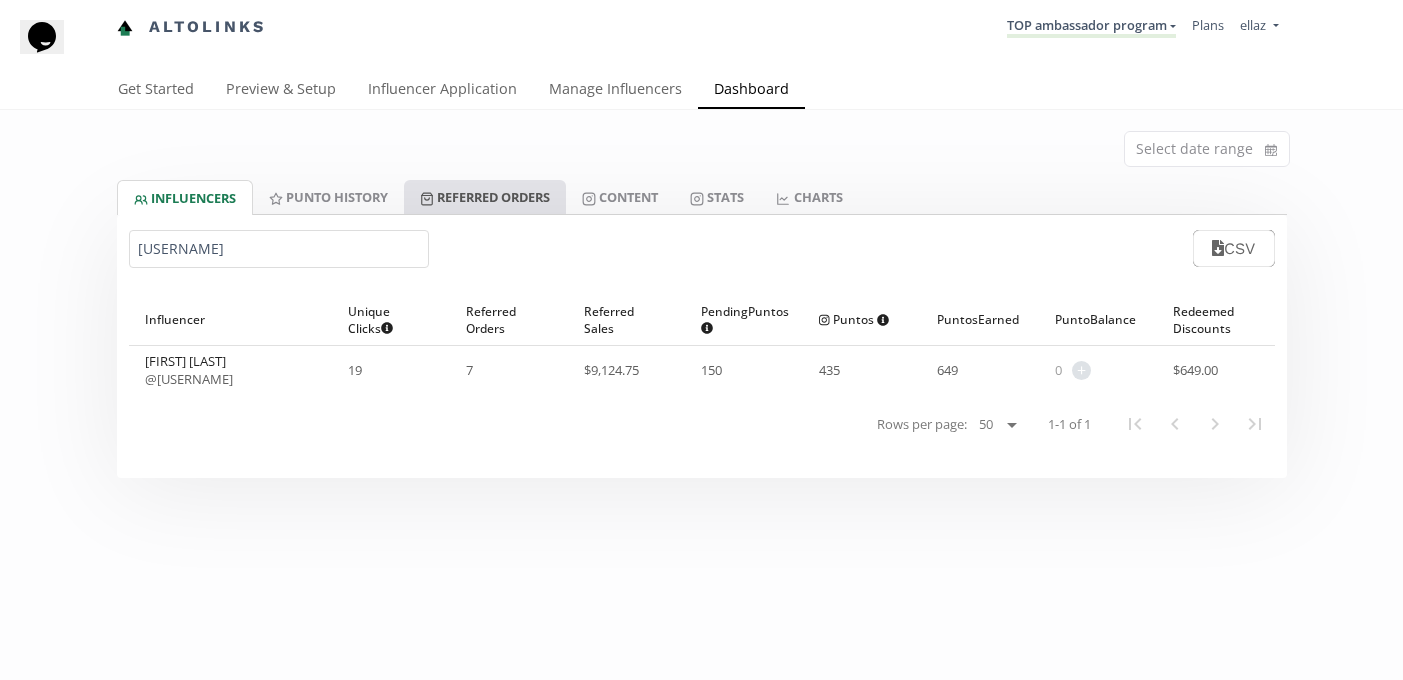 click on "Referred Orders" at bounding box center (485, 197) 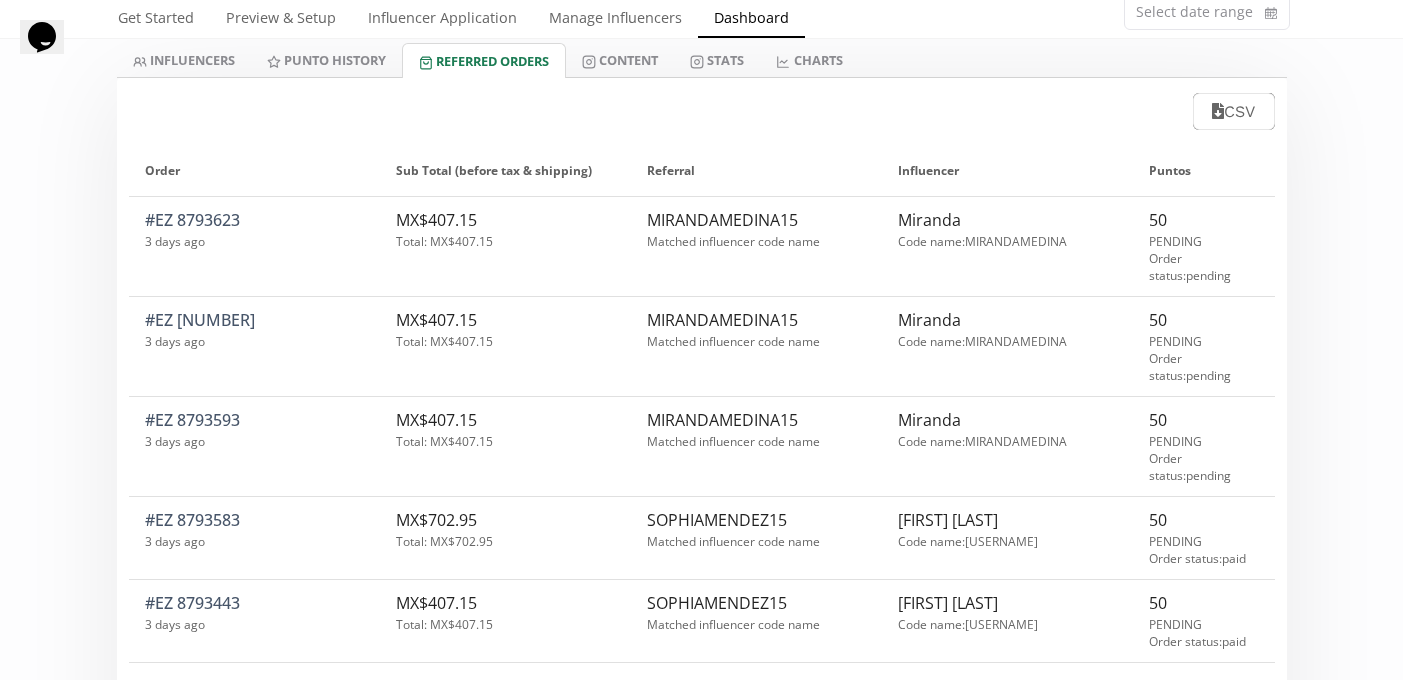 scroll, scrollTop: 0, scrollLeft: 0, axis: both 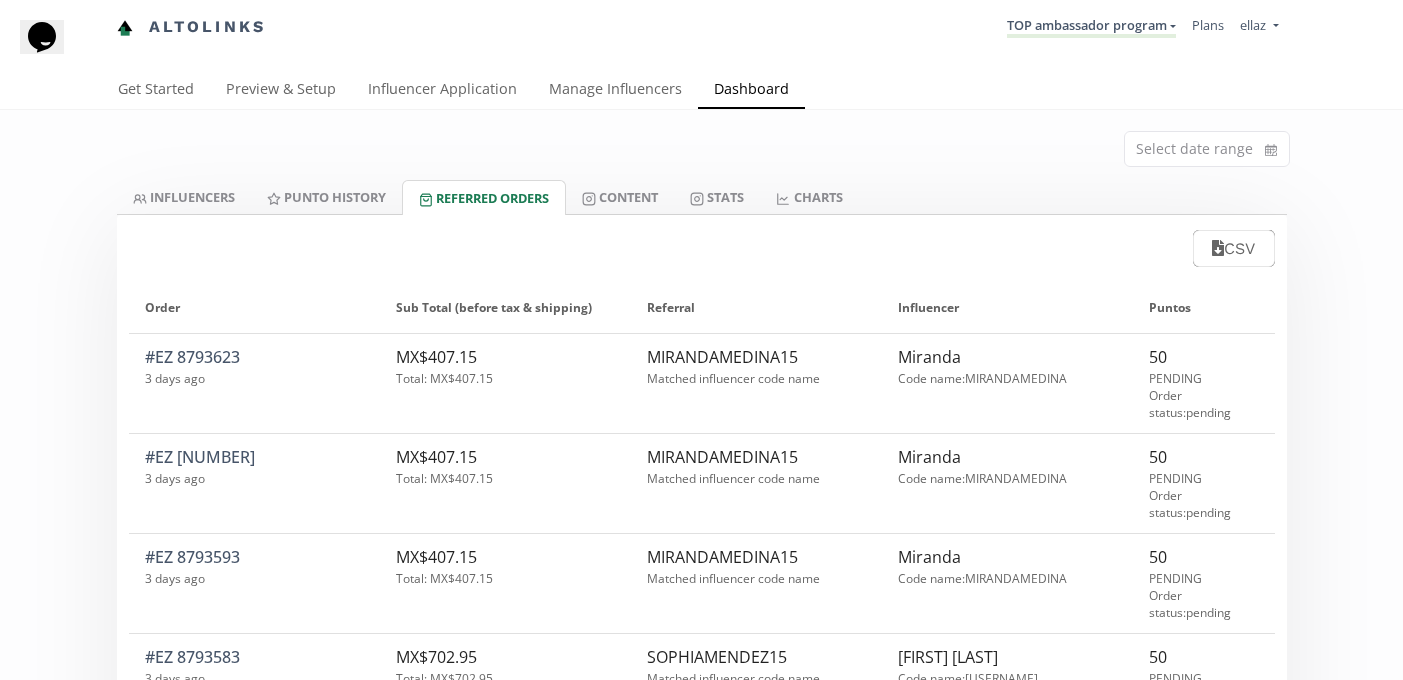 click on "CSV" at bounding box center (702, 242) 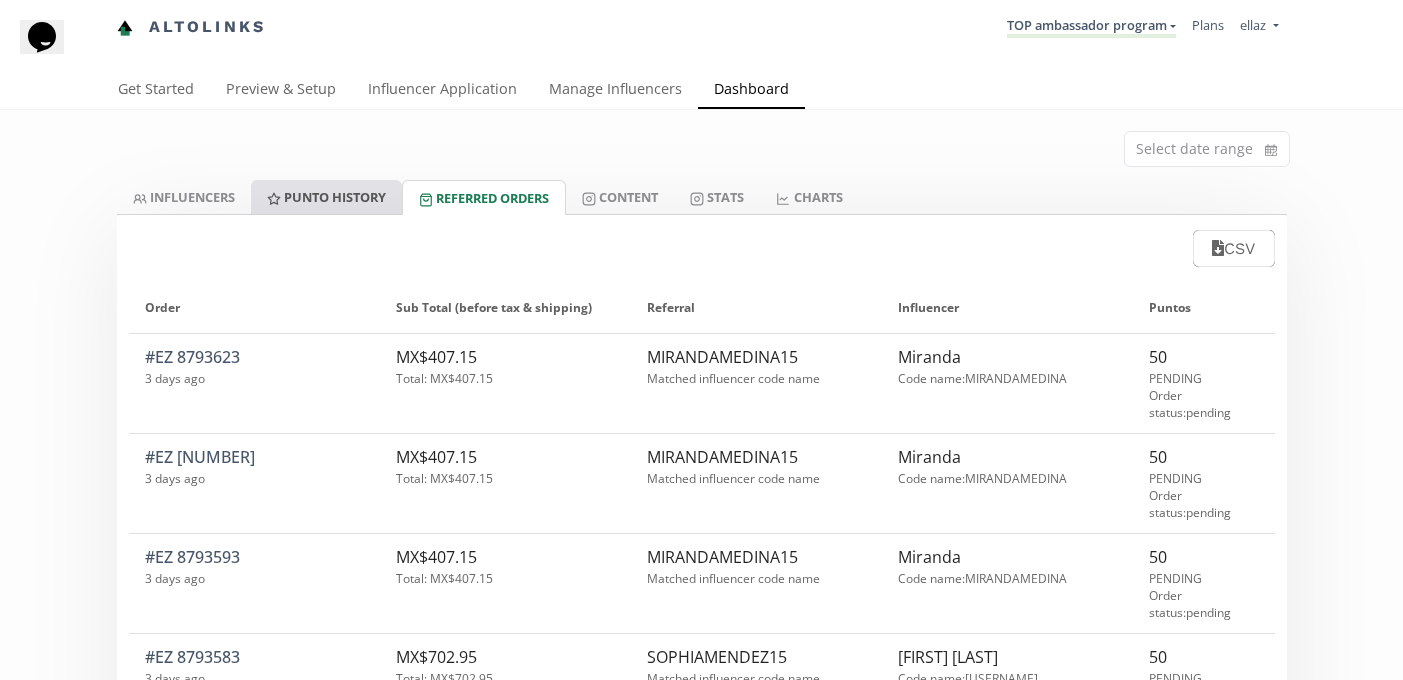 click on "Punto HISTORY" at bounding box center [326, 197] 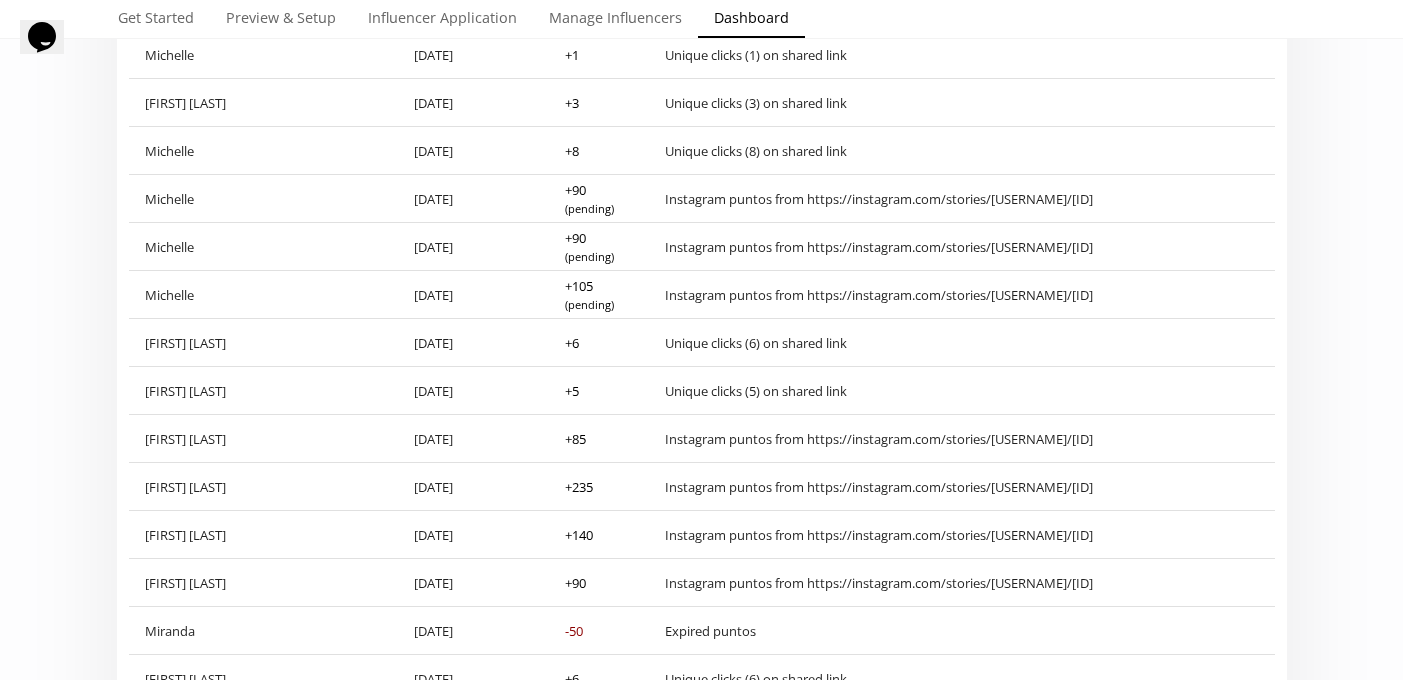 scroll, scrollTop: 115, scrollLeft: 0, axis: vertical 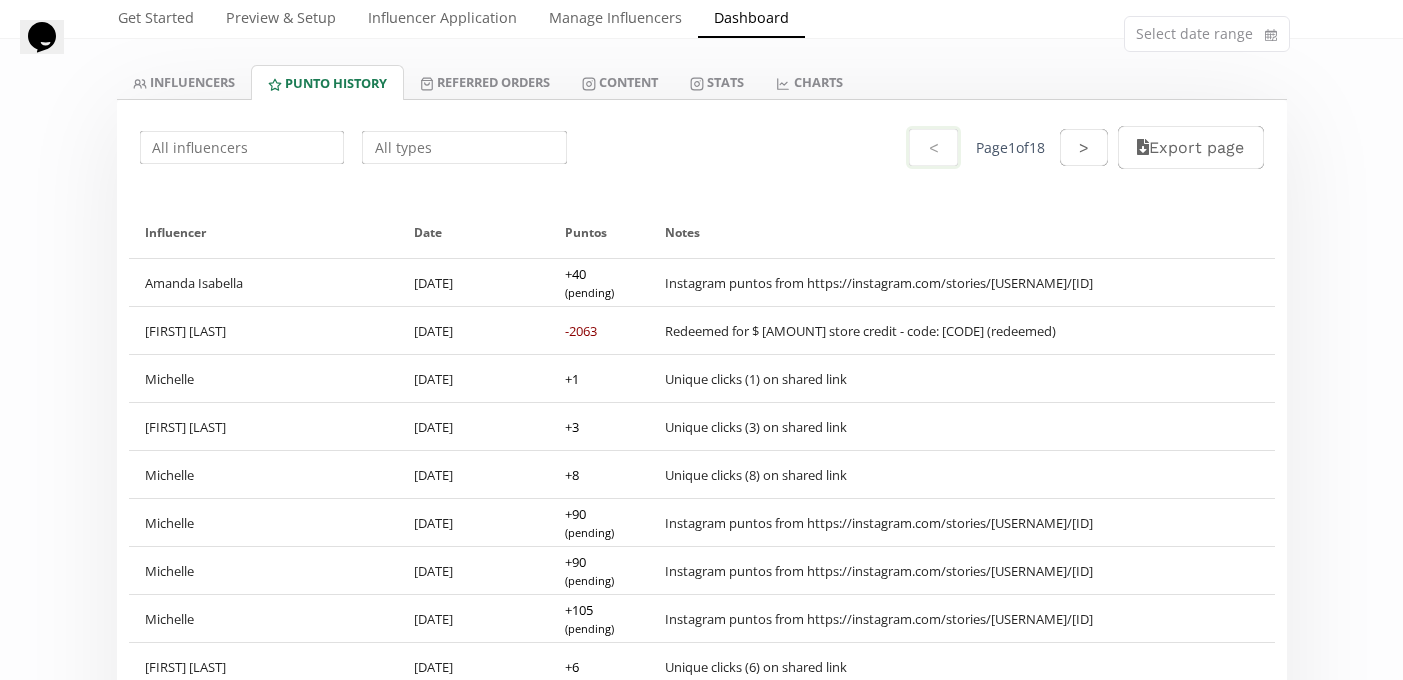 click at bounding box center (242, 147) 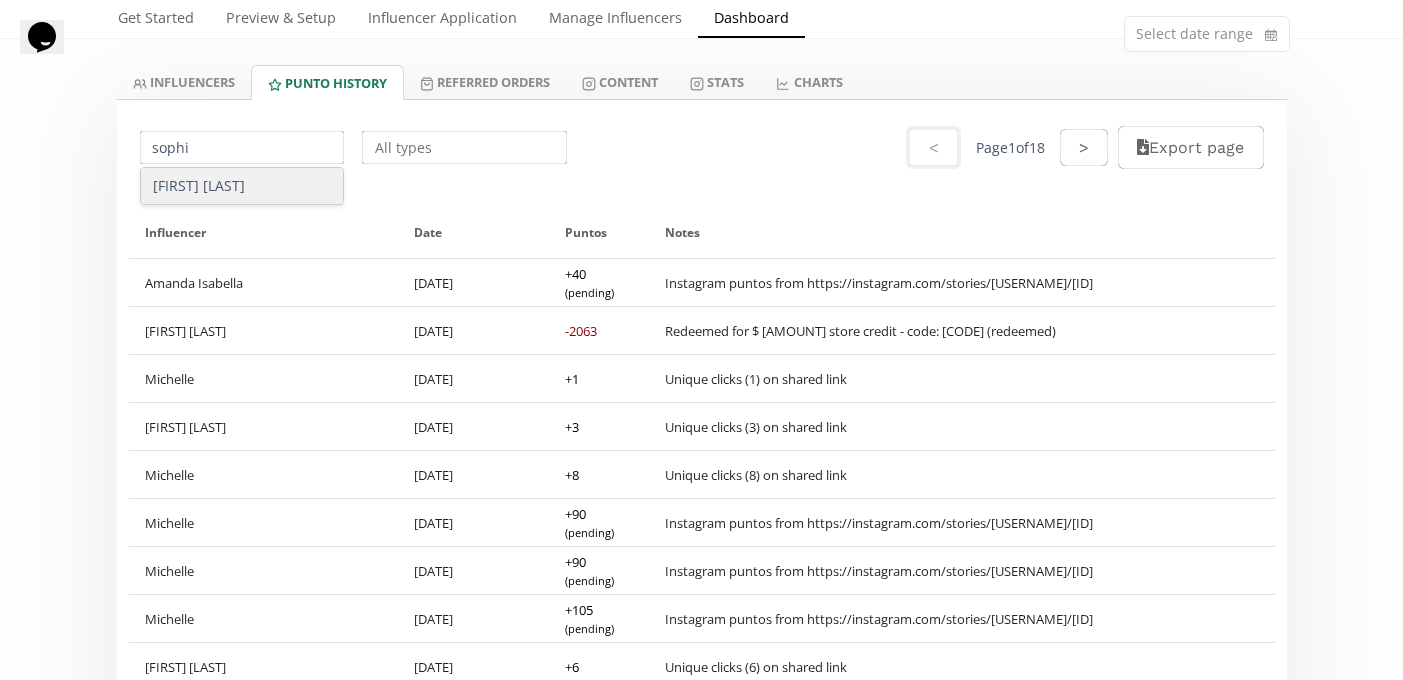 click on "Sophia Mendez" at bounding box center (242, 186) 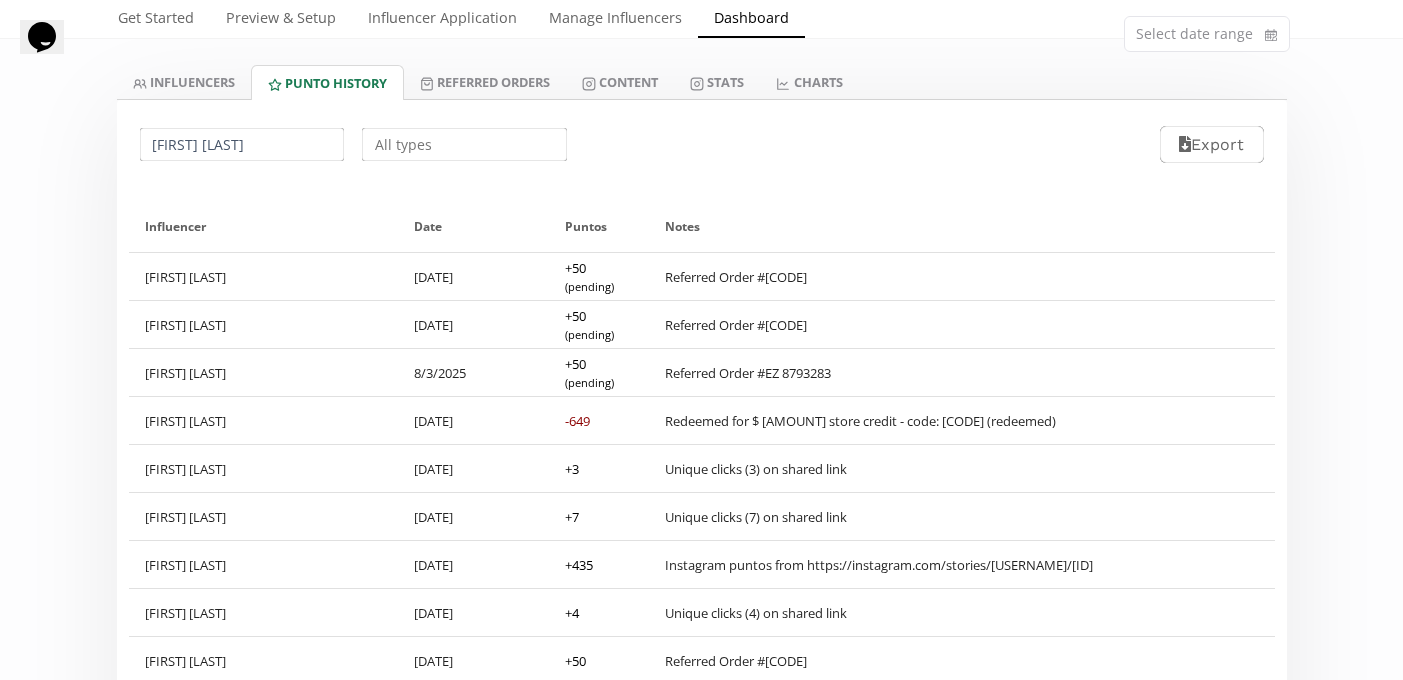 scroll, scrollTop: 0, scrollLeft: 0, axis: both 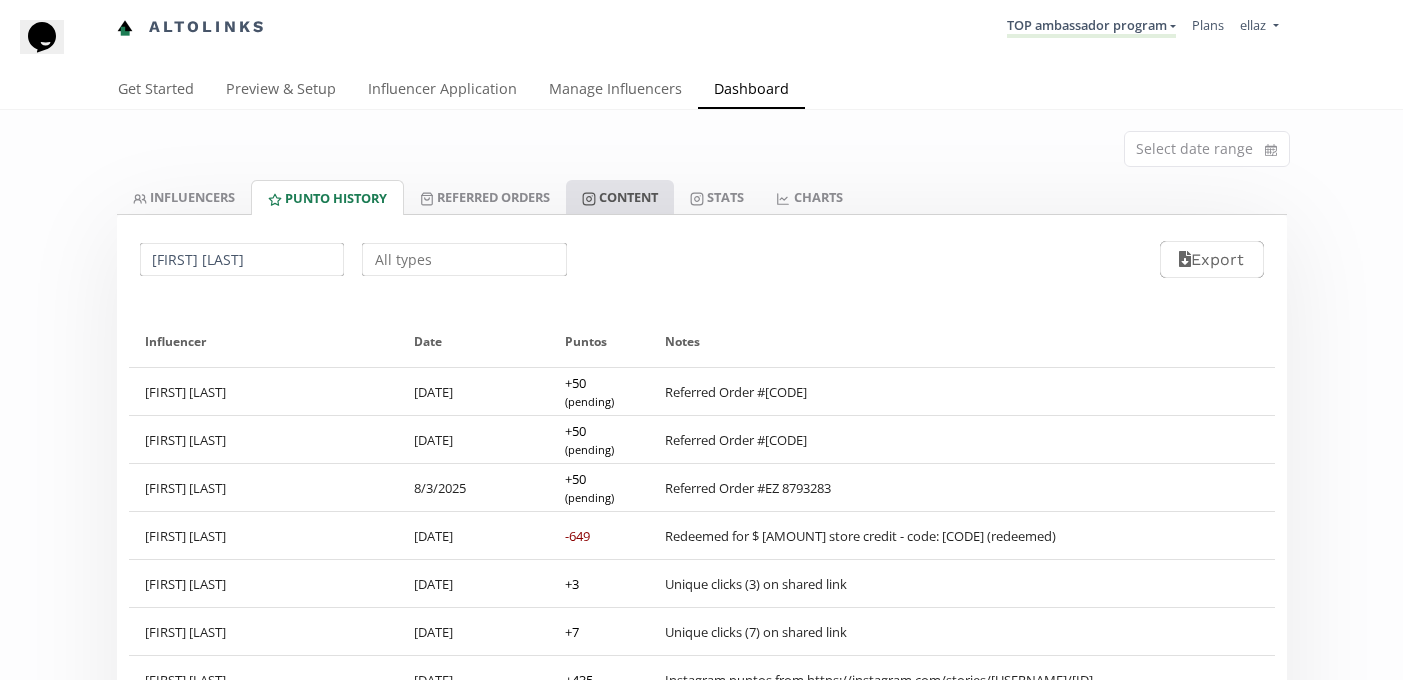 click on "Content" at bounding box center [620, 197] 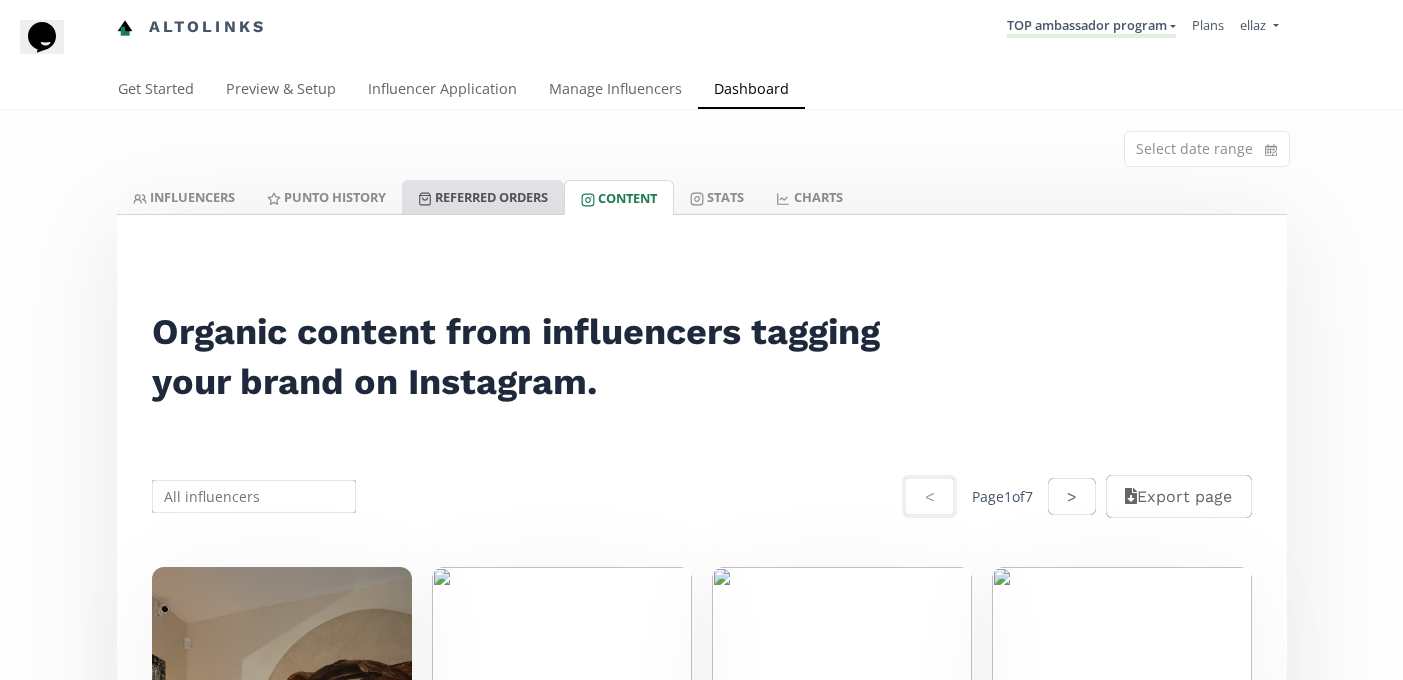 click on "Referred Orders" at bounding box center (483, 197) 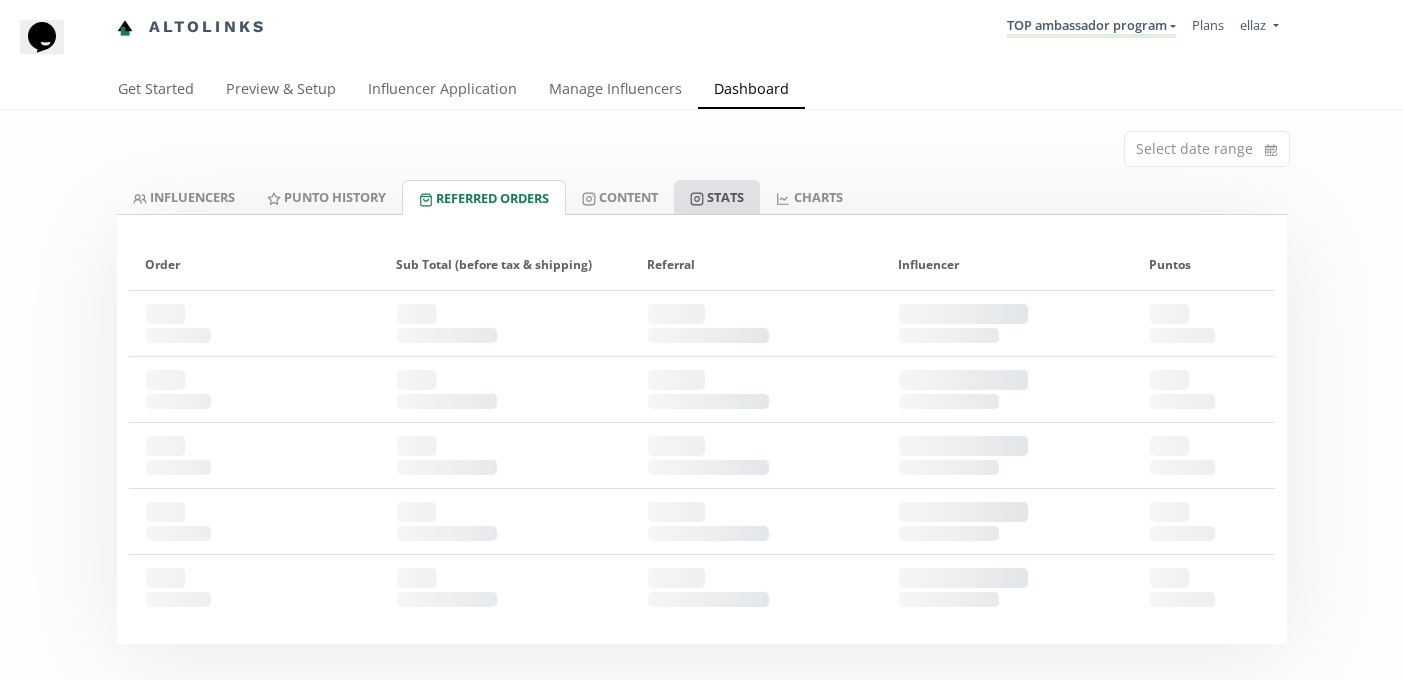 click on "Stats" at bounding box center [717, 197] 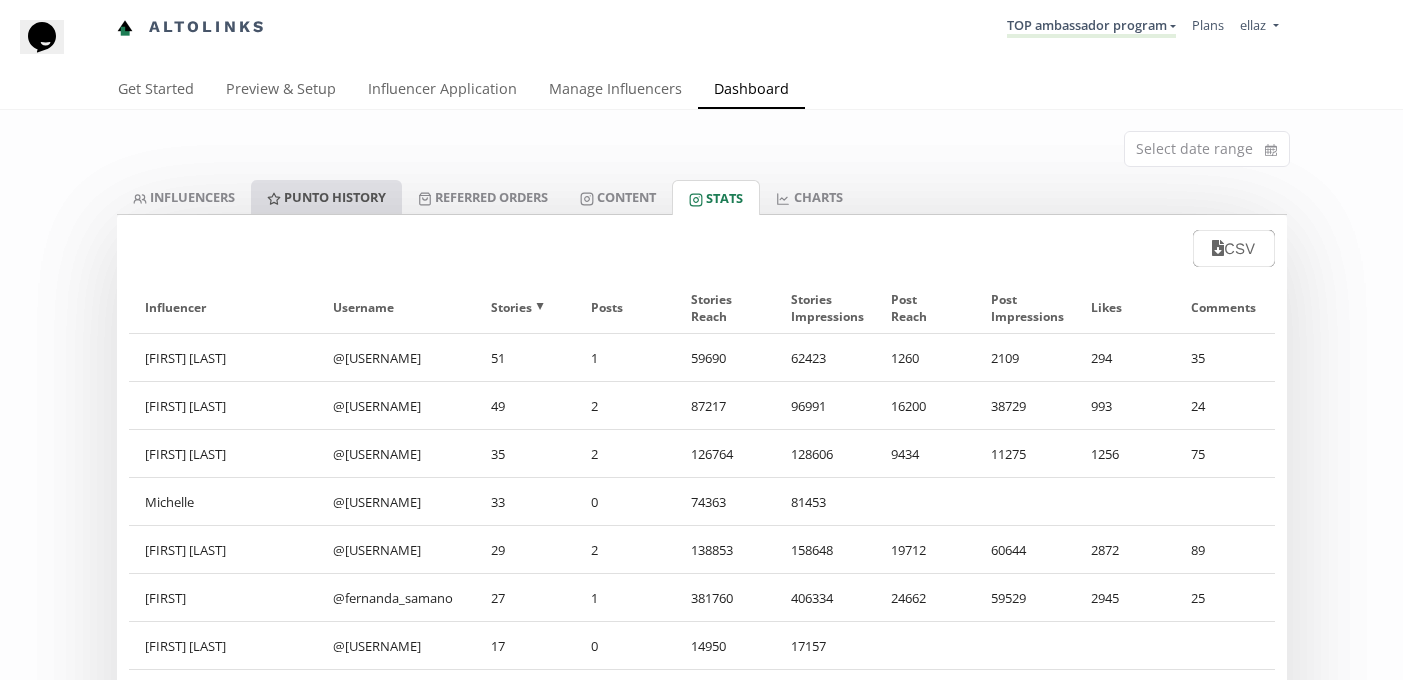 click on "Punto HISTORY" at bounding box center (326, 197) 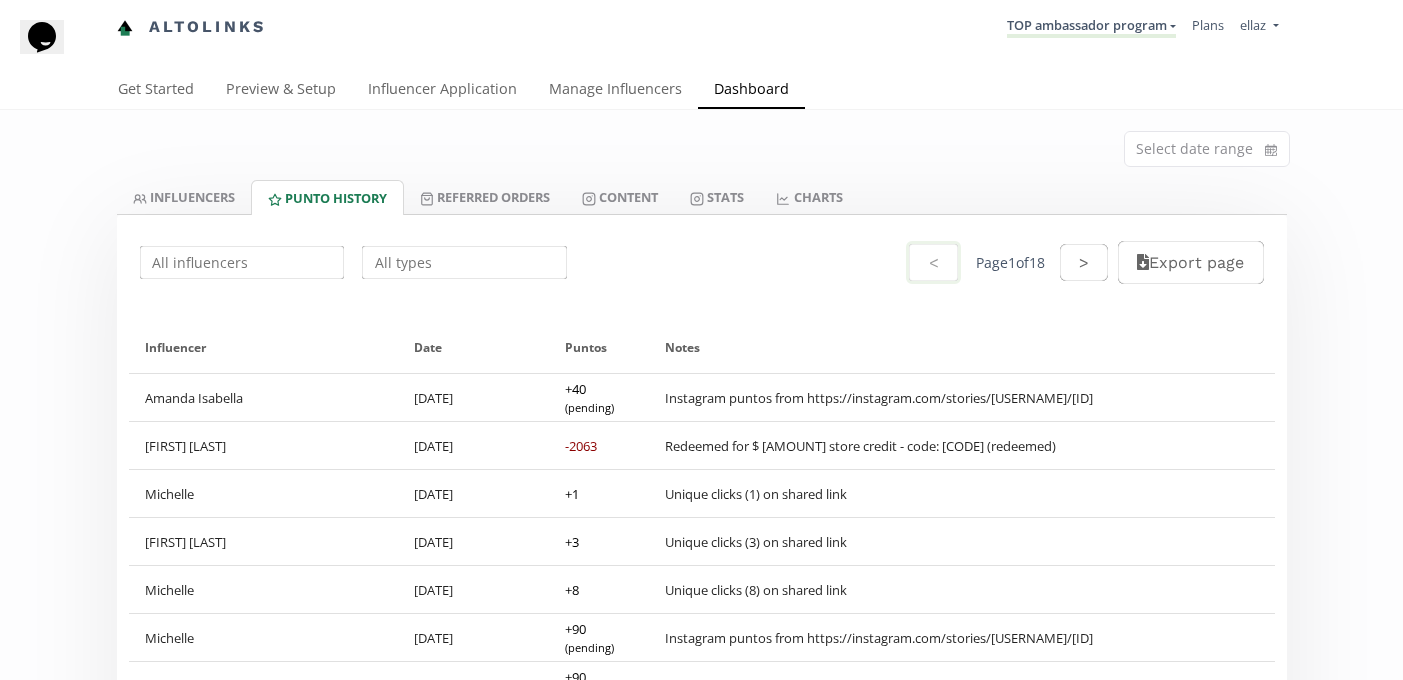 click at bounding box center [242, 262] 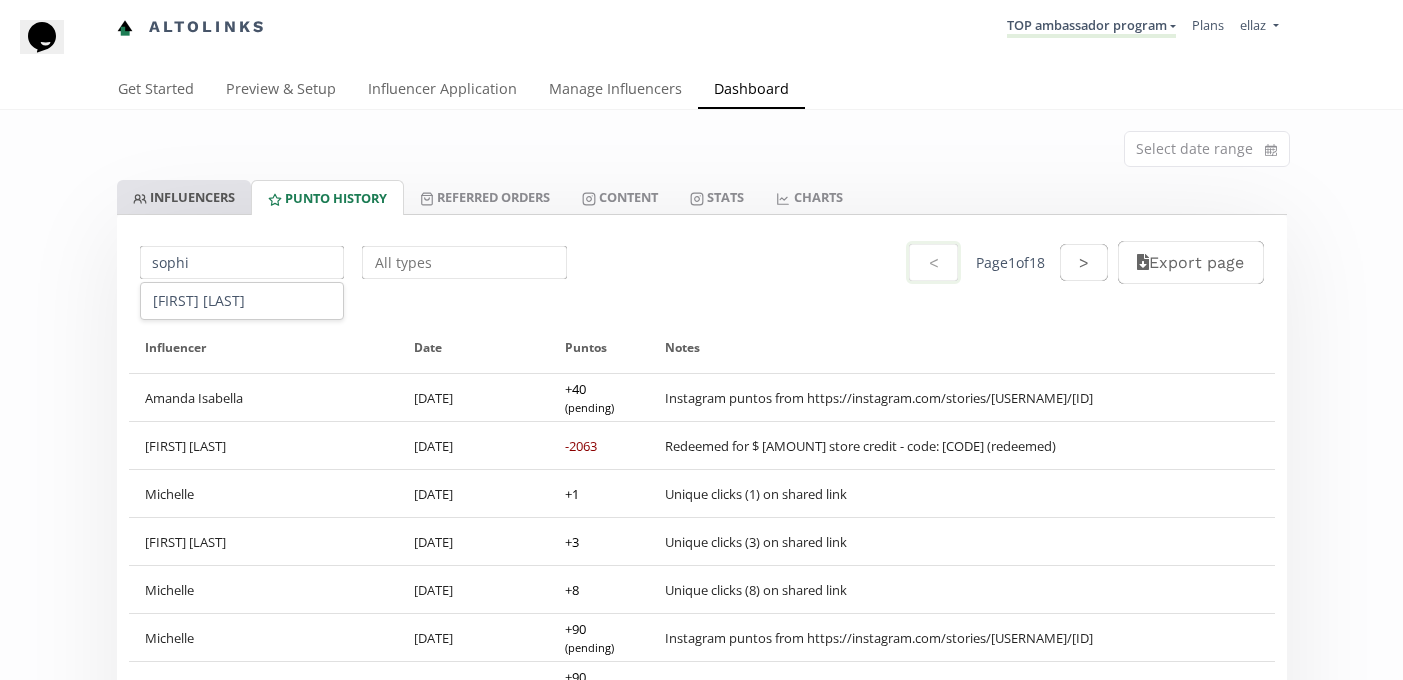 type on "sophi" 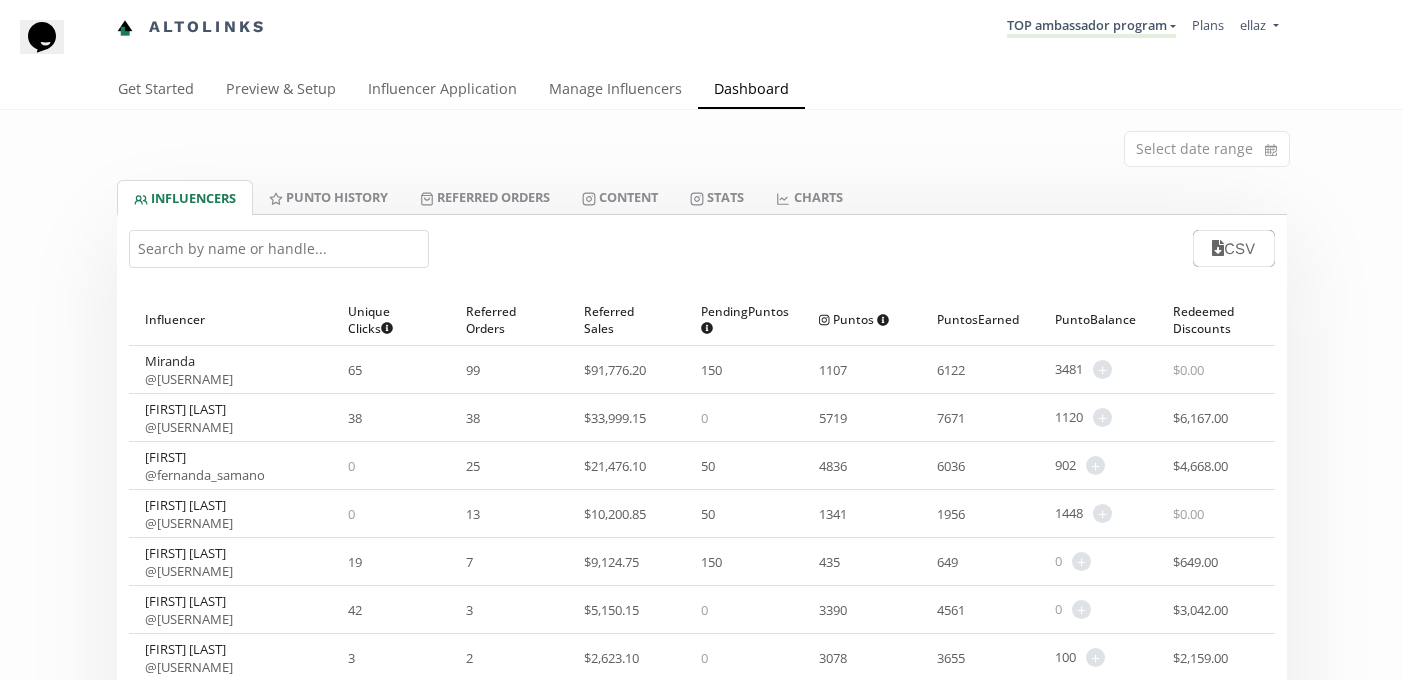 click at bounding box center [279, 249] 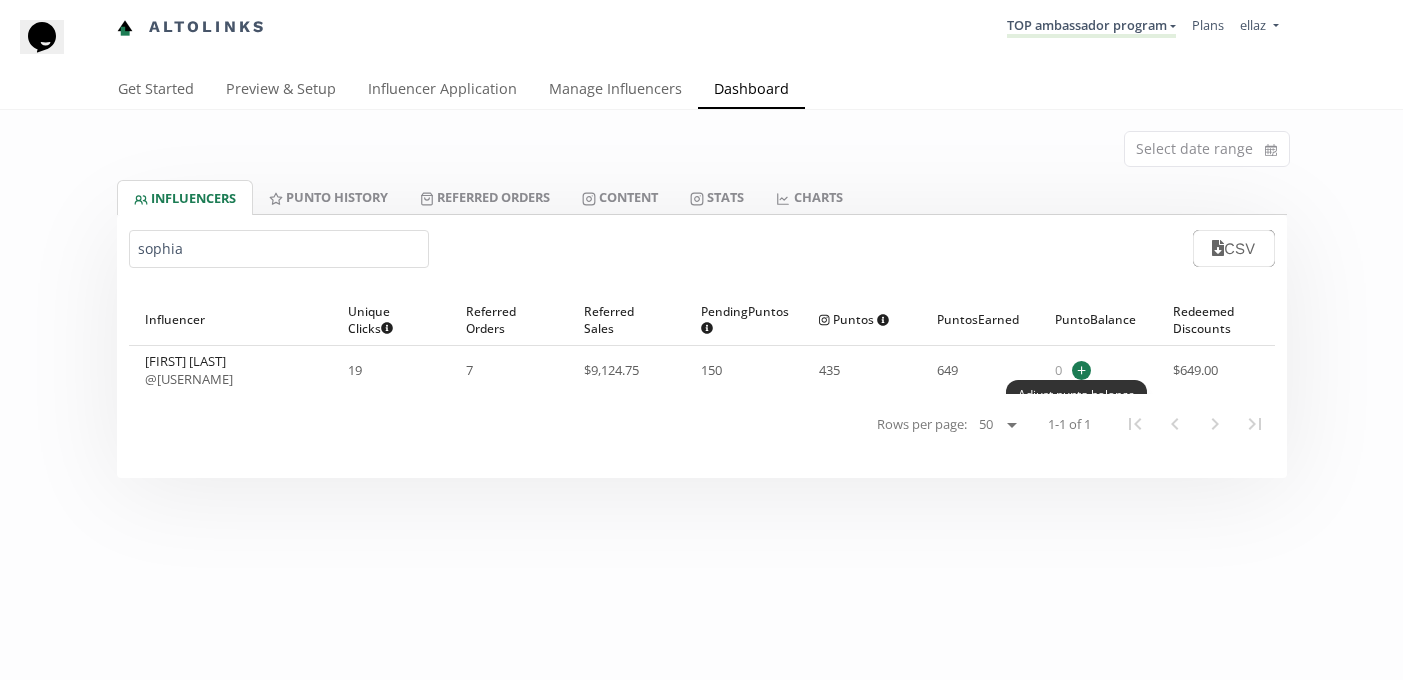 type on "sophia" 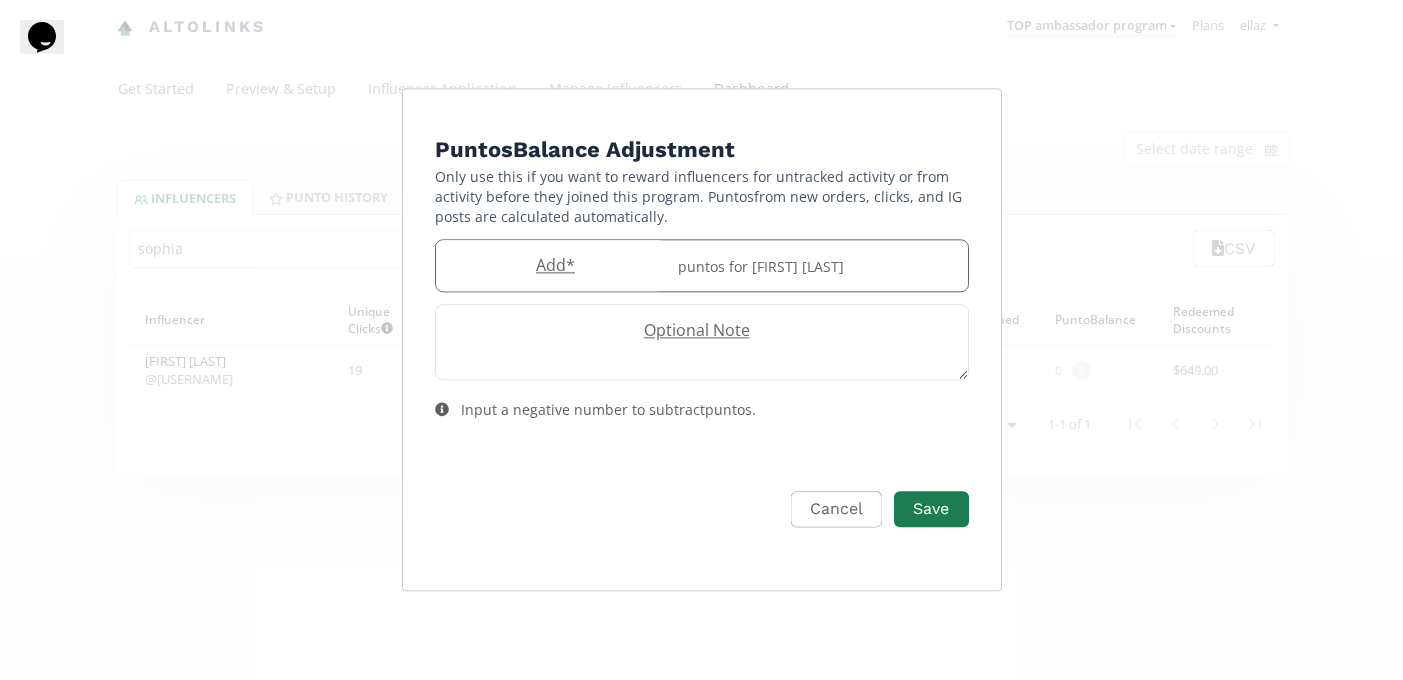click on "Add *" at bounding box center [551, 265] 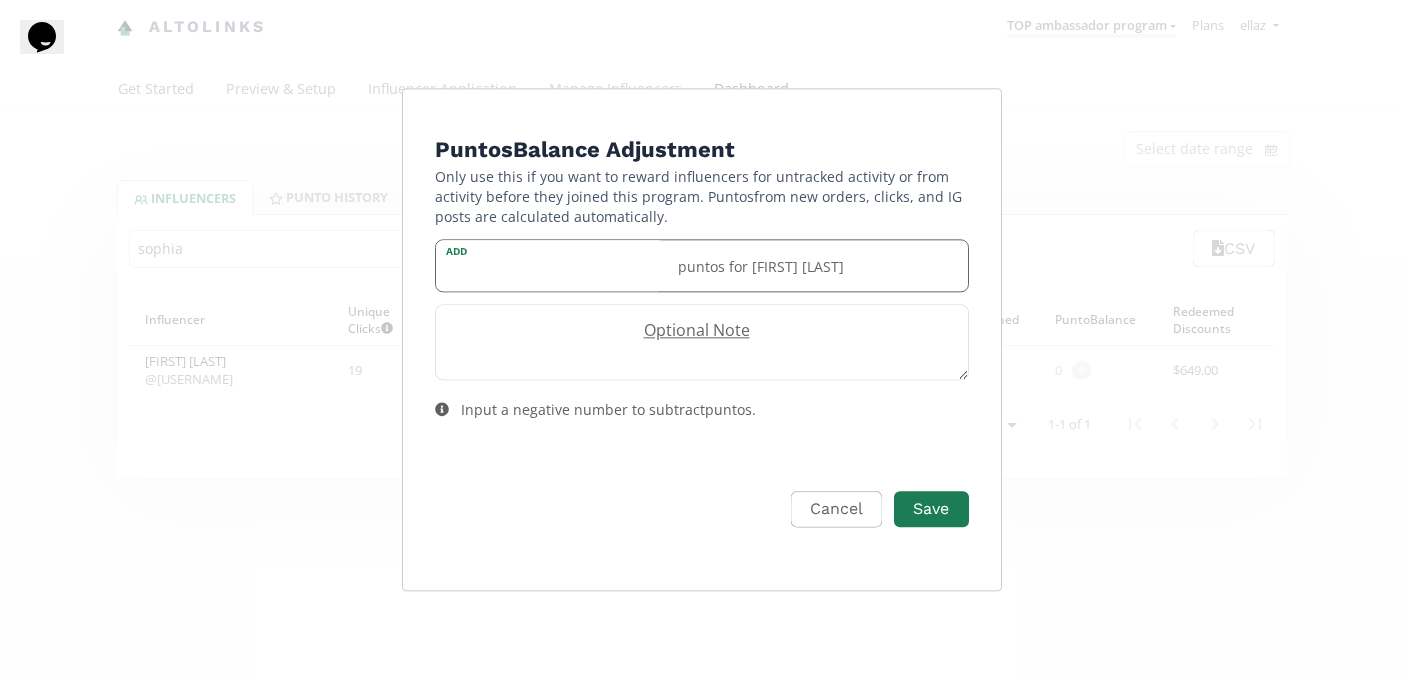 type on "3" 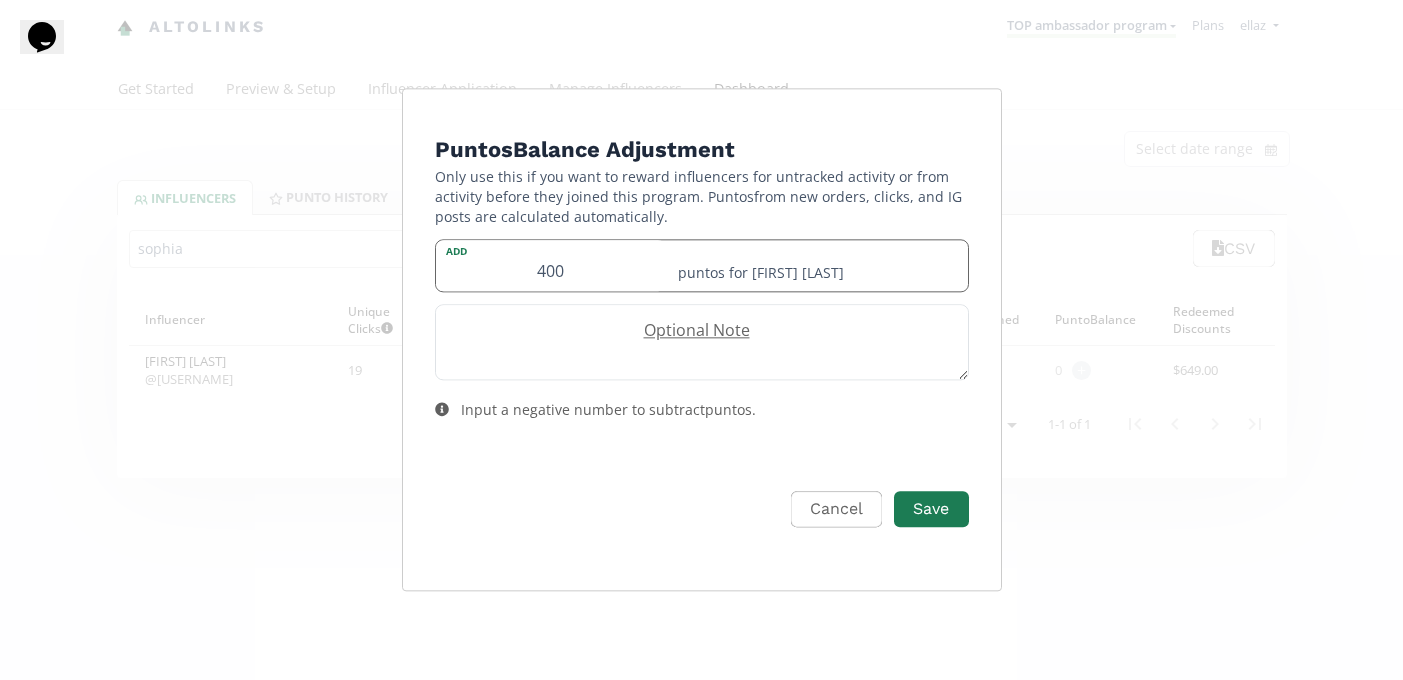 type on "400" 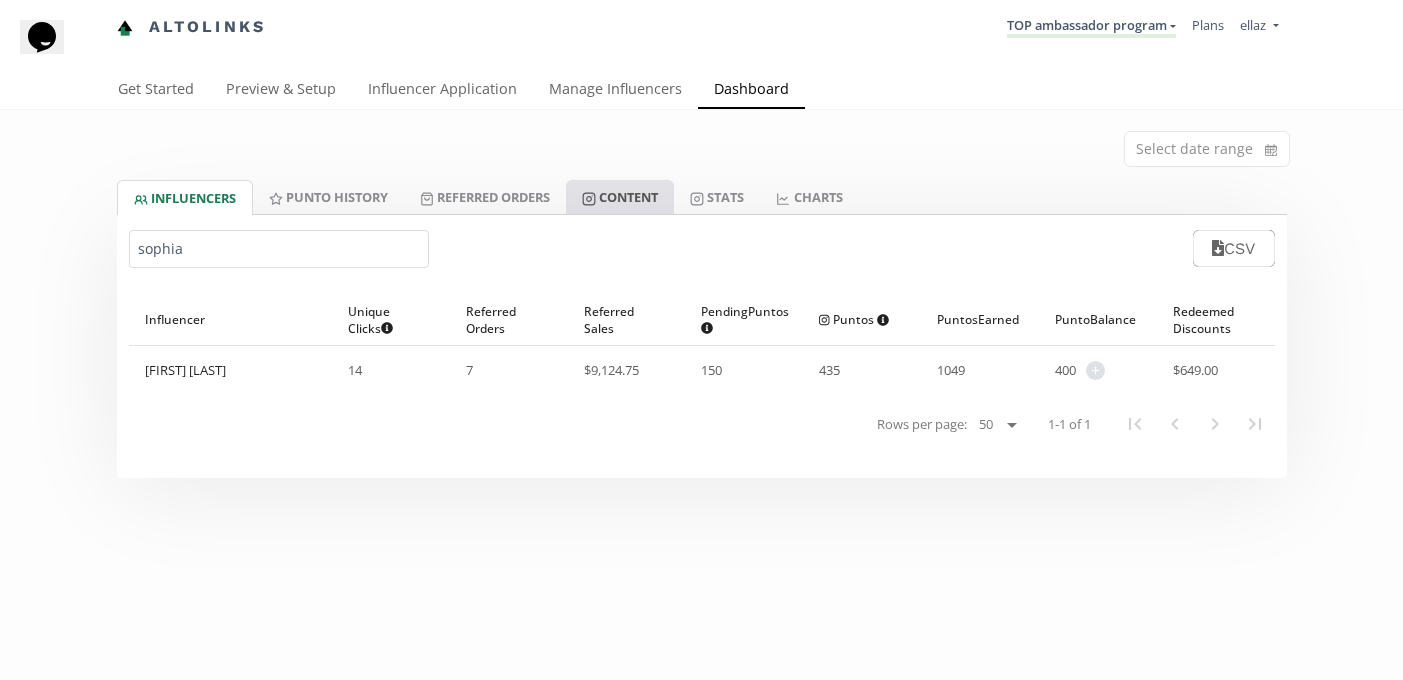 click on "Content" at bounding box center [620, 197] 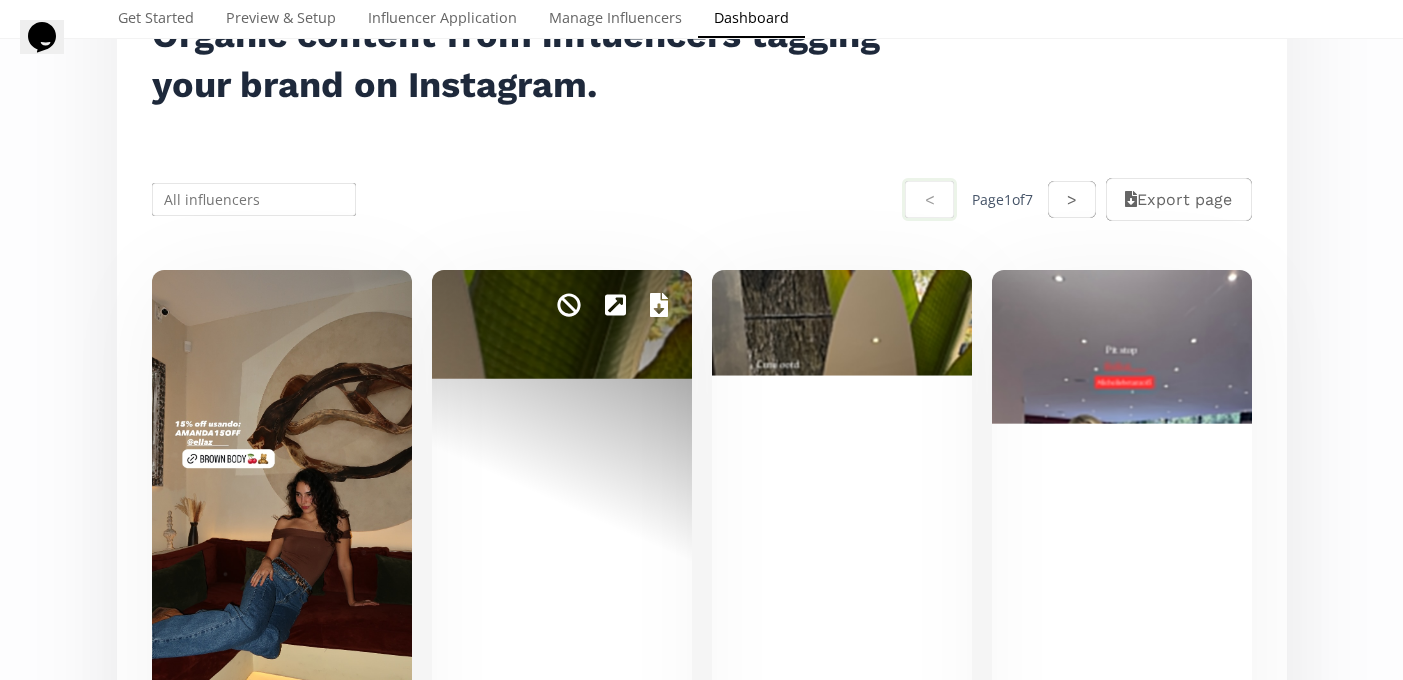 scroll, scrollTop: 0, scrollLeft: 0, axis: both 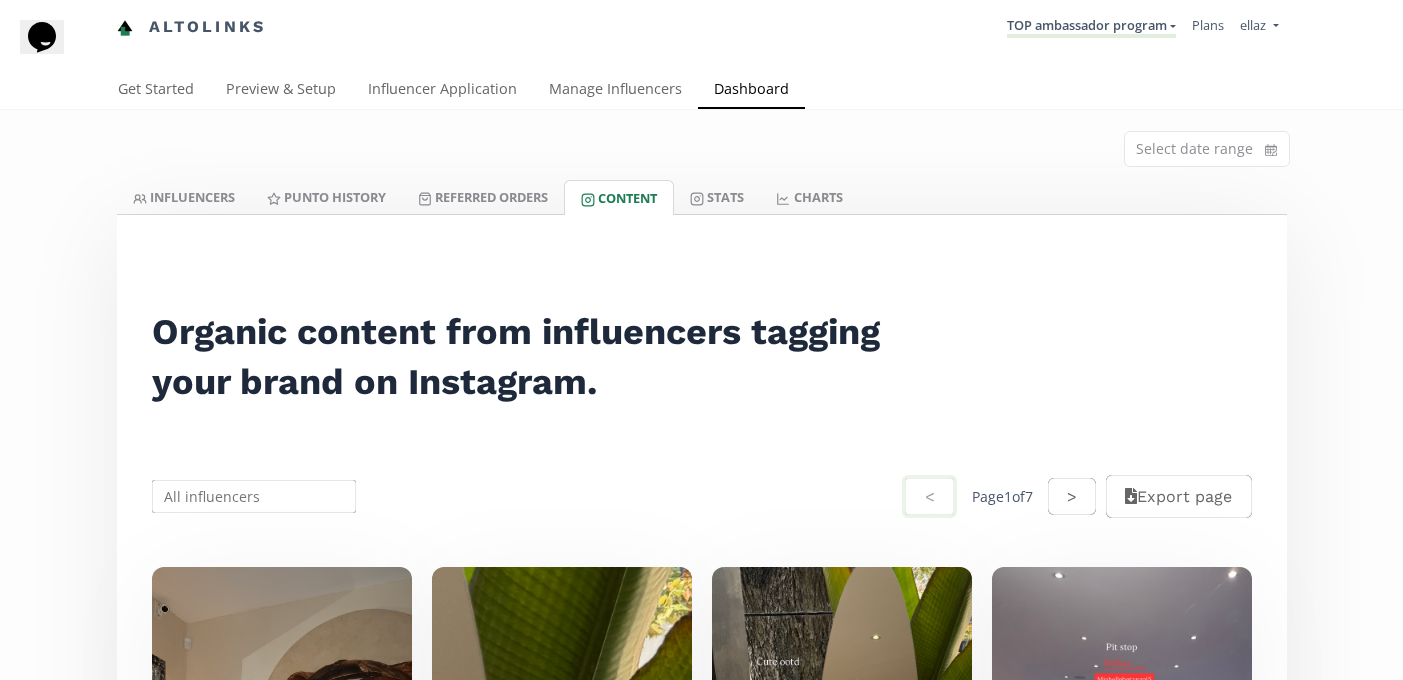 click on "TOP ambassador program
KINEDU
MACRO INFLUENCERS (prog ventas)
Ambassador Program ⭐️⭐️
TOP ambassador program
Ambassador Program ★
Create another program" at bounding box center (1091, 27) 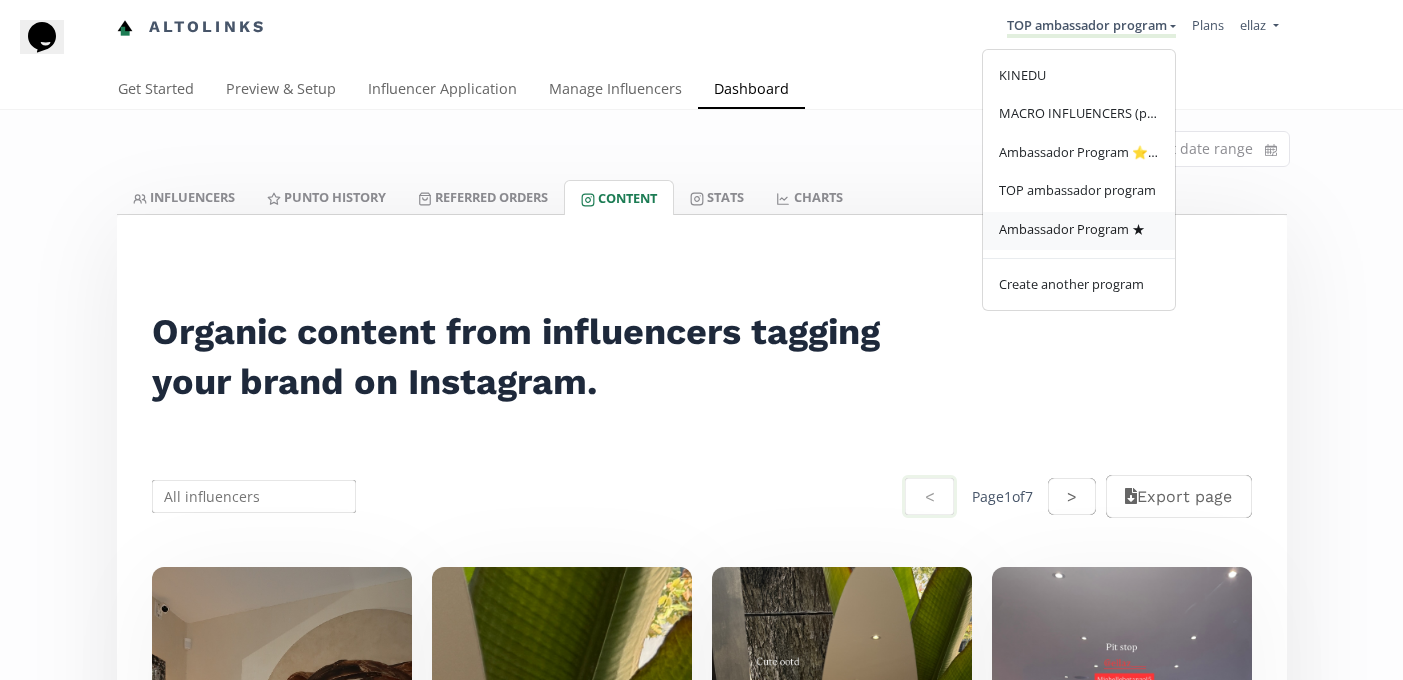 click on "Ambassador Program ★" at bounding box center [1079, 231] 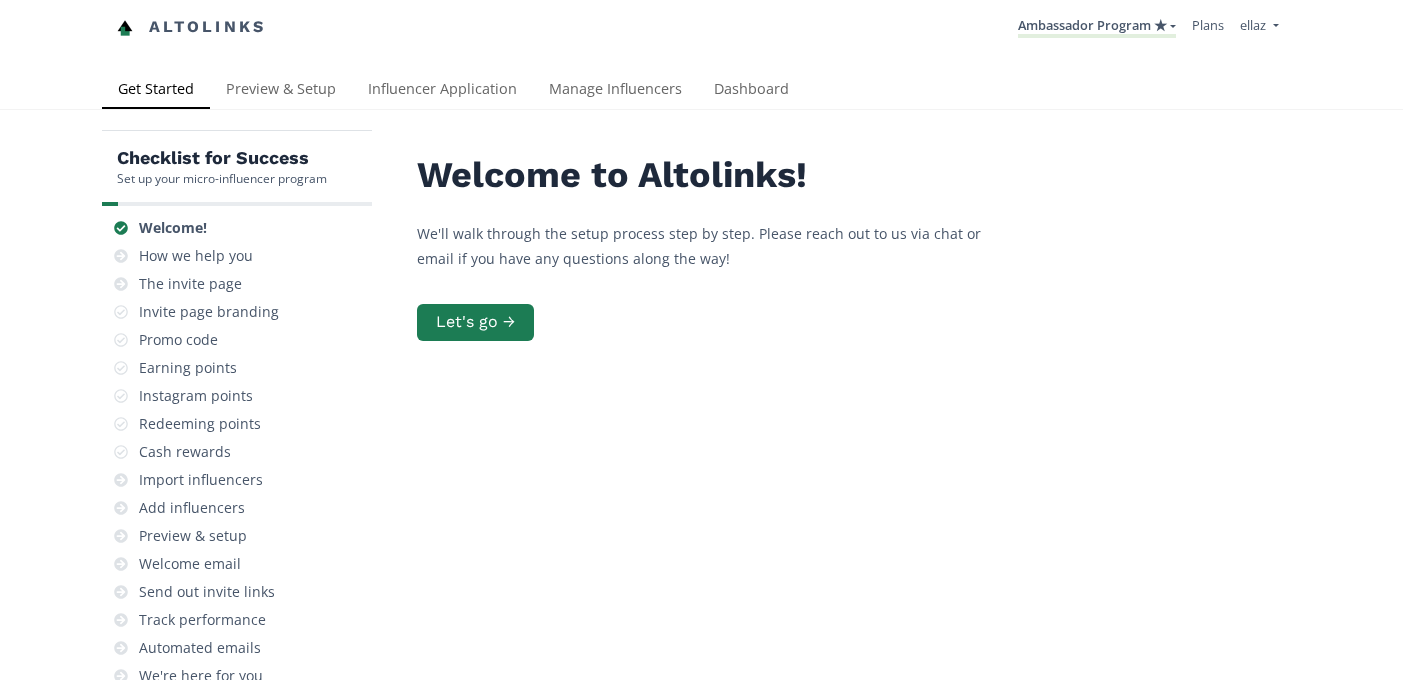 scroll, scrollTop: 0, scrollLeft: 0, axis: both 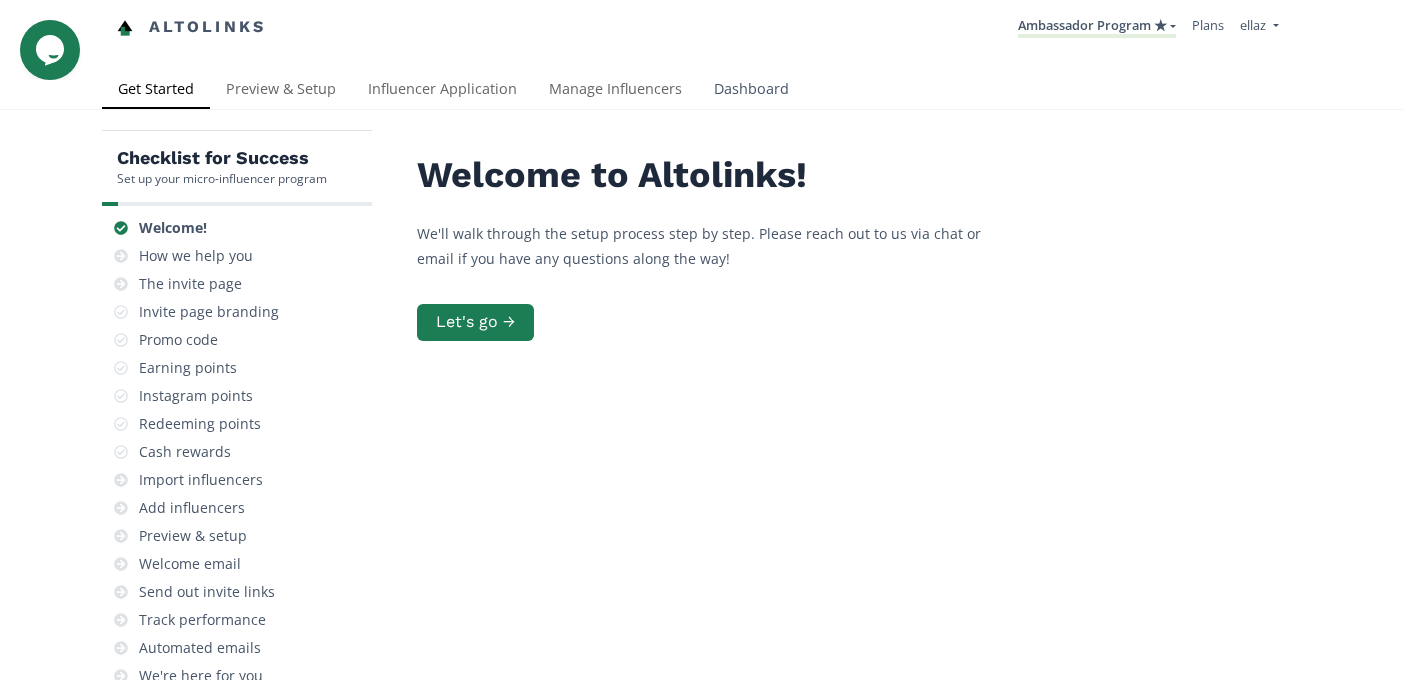 click on "Dashboard" at bounding box center (751, 91) 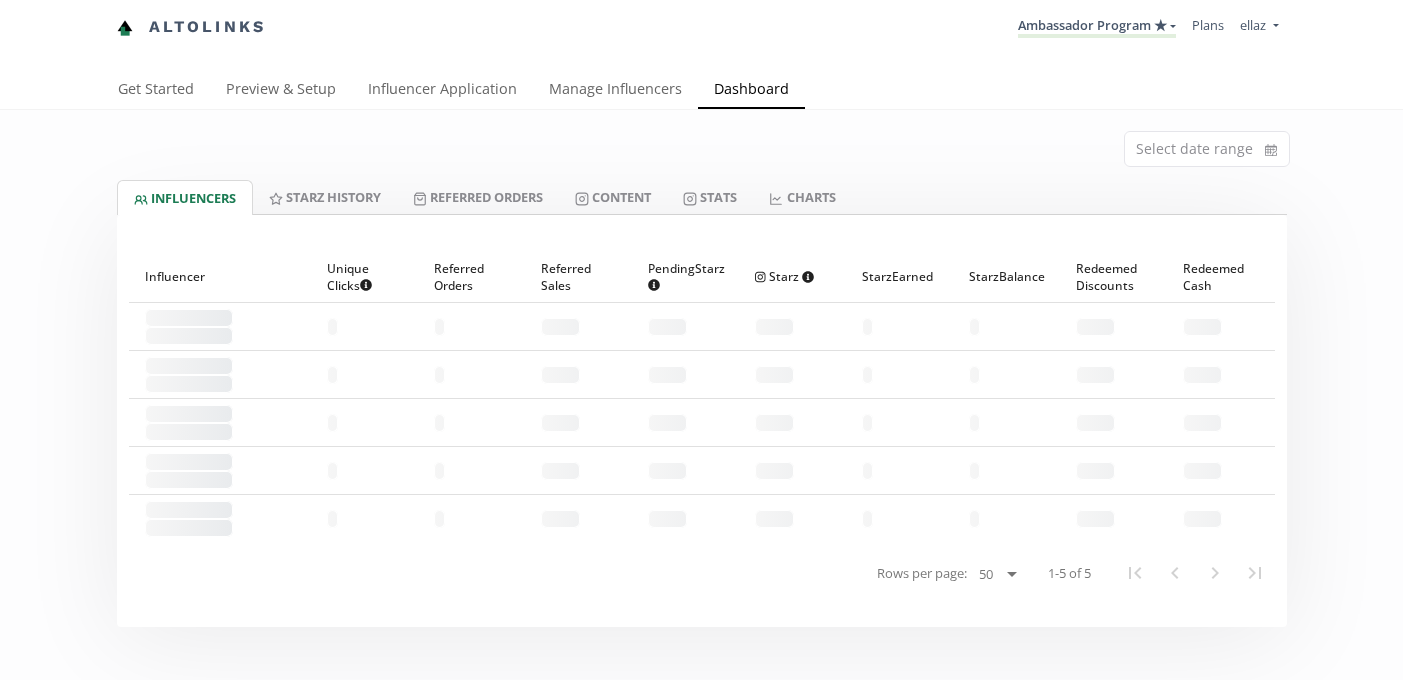 scroll, scrollTop: 0, scrollLeft: 0, axis: both 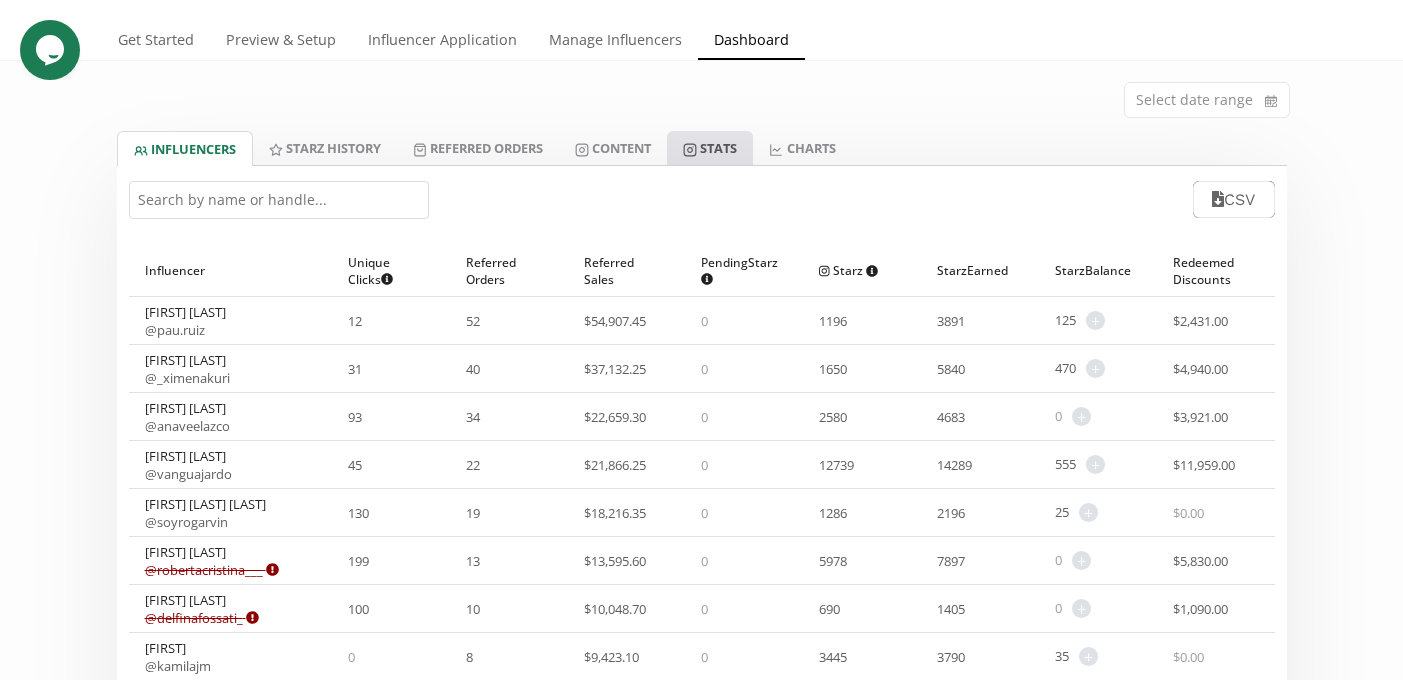 click on "Stats" at bounding box center (710, 148) 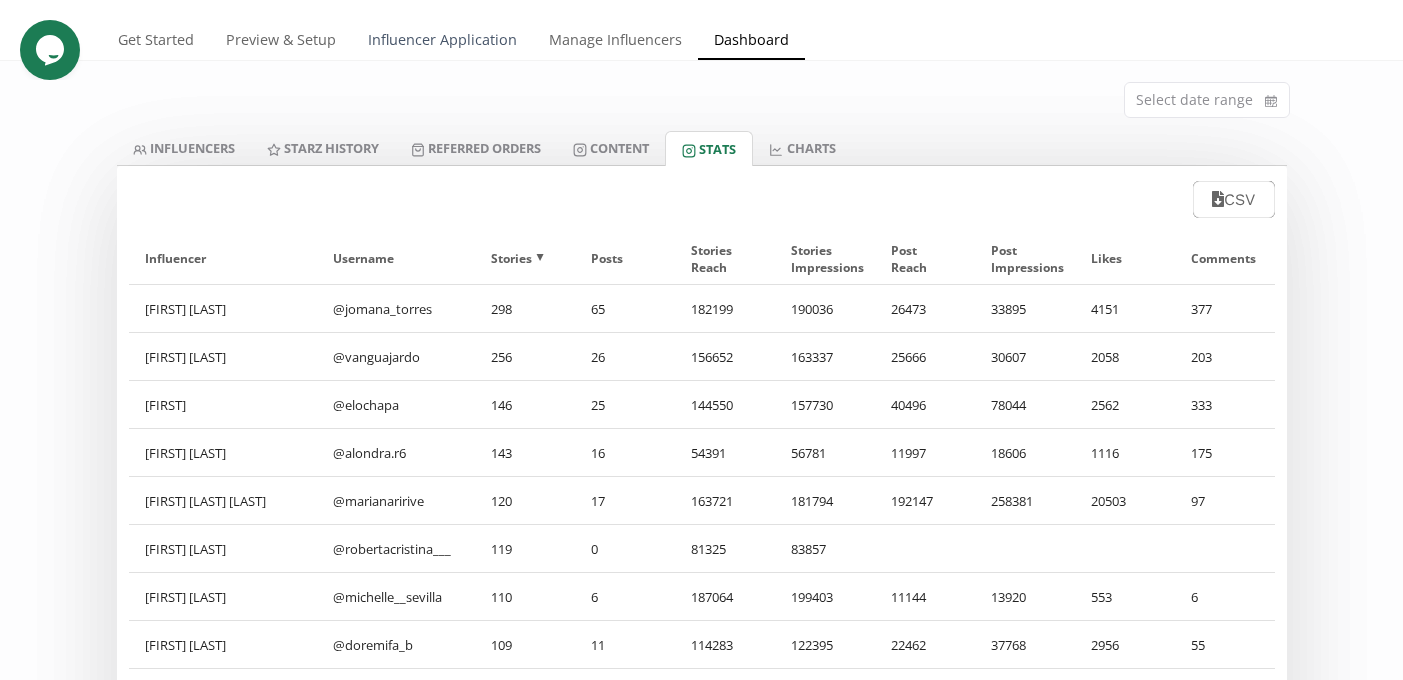 click on "Influencer Application" at bounding box center [442, 42] 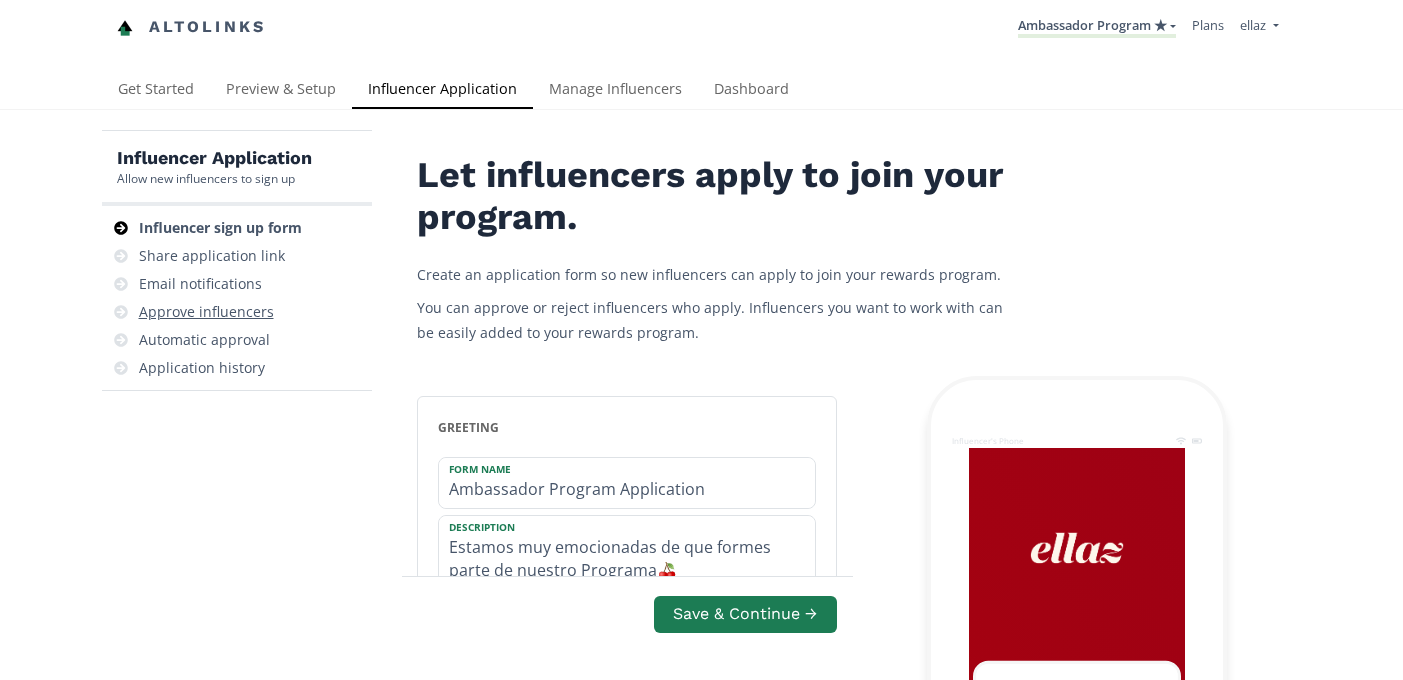 scroll, scrollTop: 0, scrollLeft: 0, axis: both 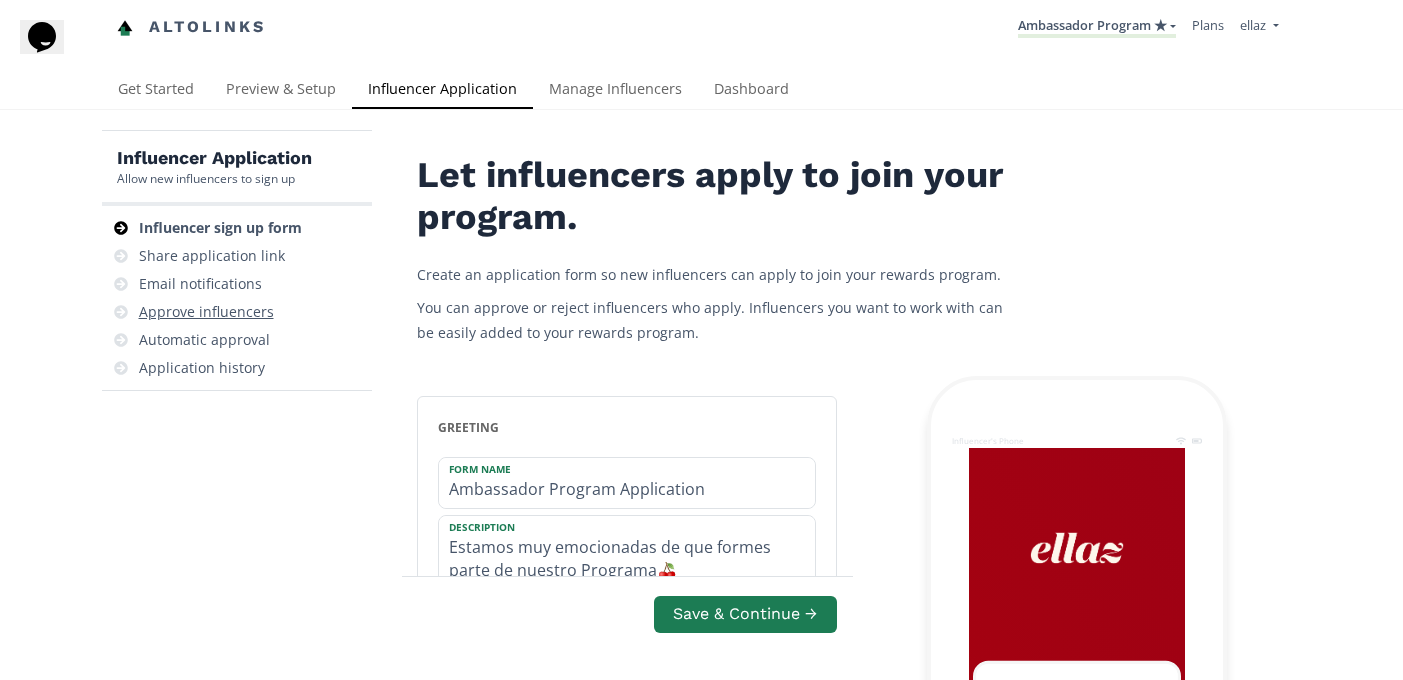 click on "Approve influencers" at bounding box center [206, 312] 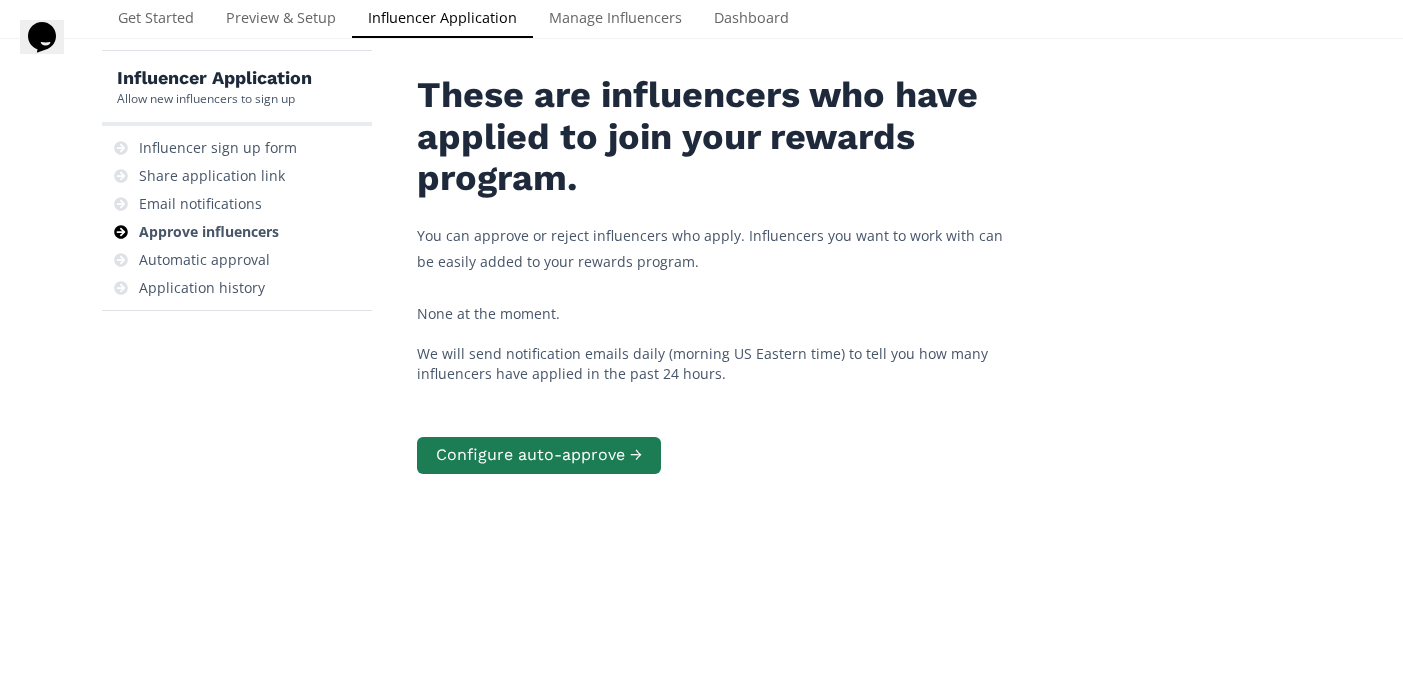 scroll, scrollTop: 0, scrollLeft: 0, axis: both 